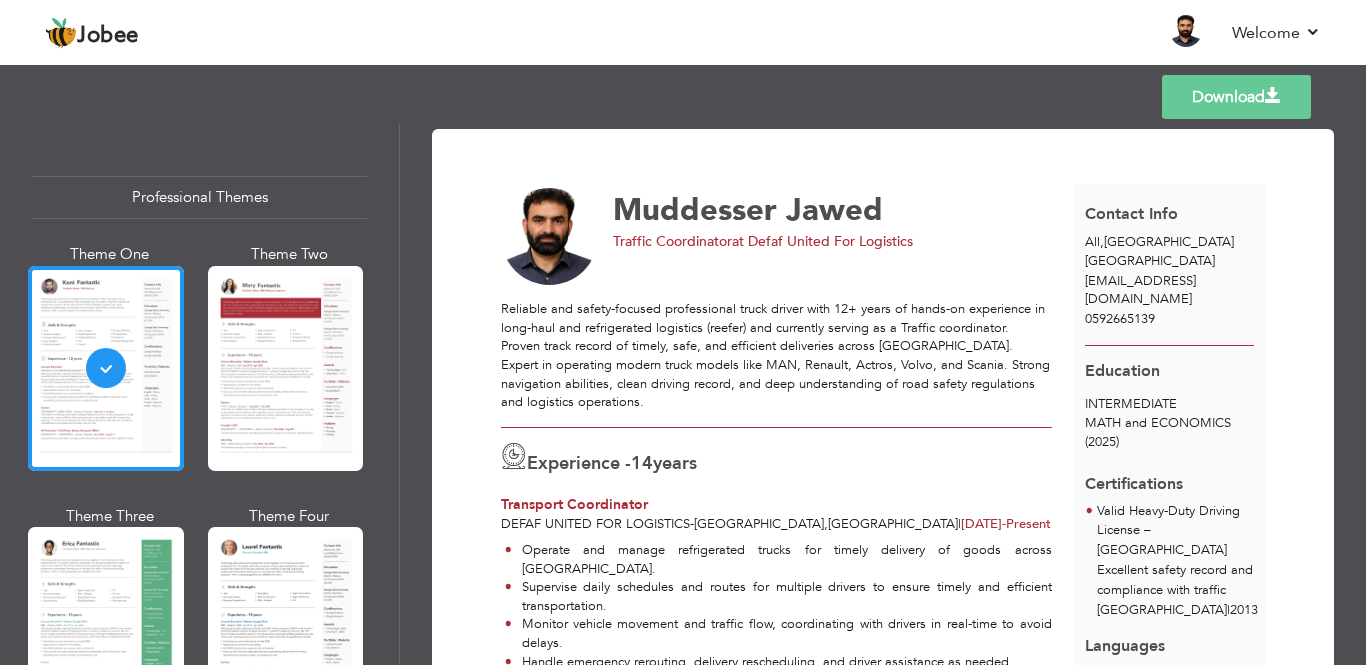scroll, scrollTop: 0, scrollLeft: 0, axis: both 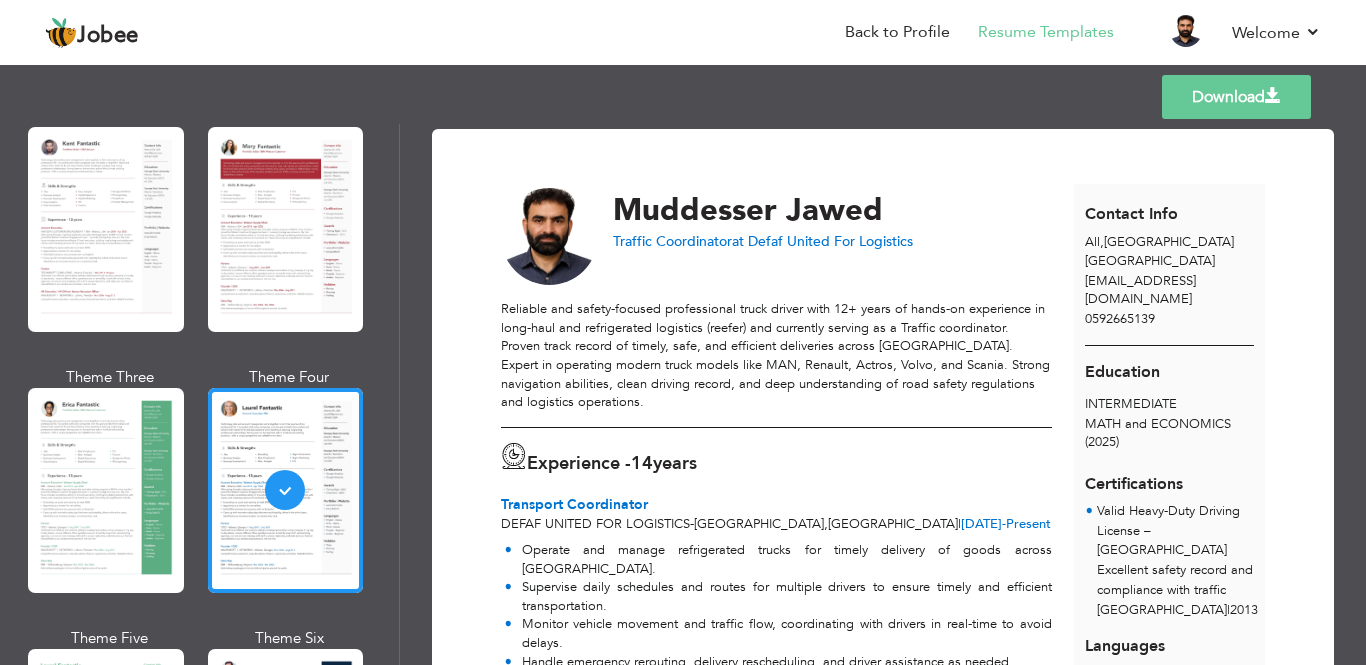 click on "Professional Themes
Theme One
Theme Two
Theme Three
Theme Four" at bounding box center [683, 394] 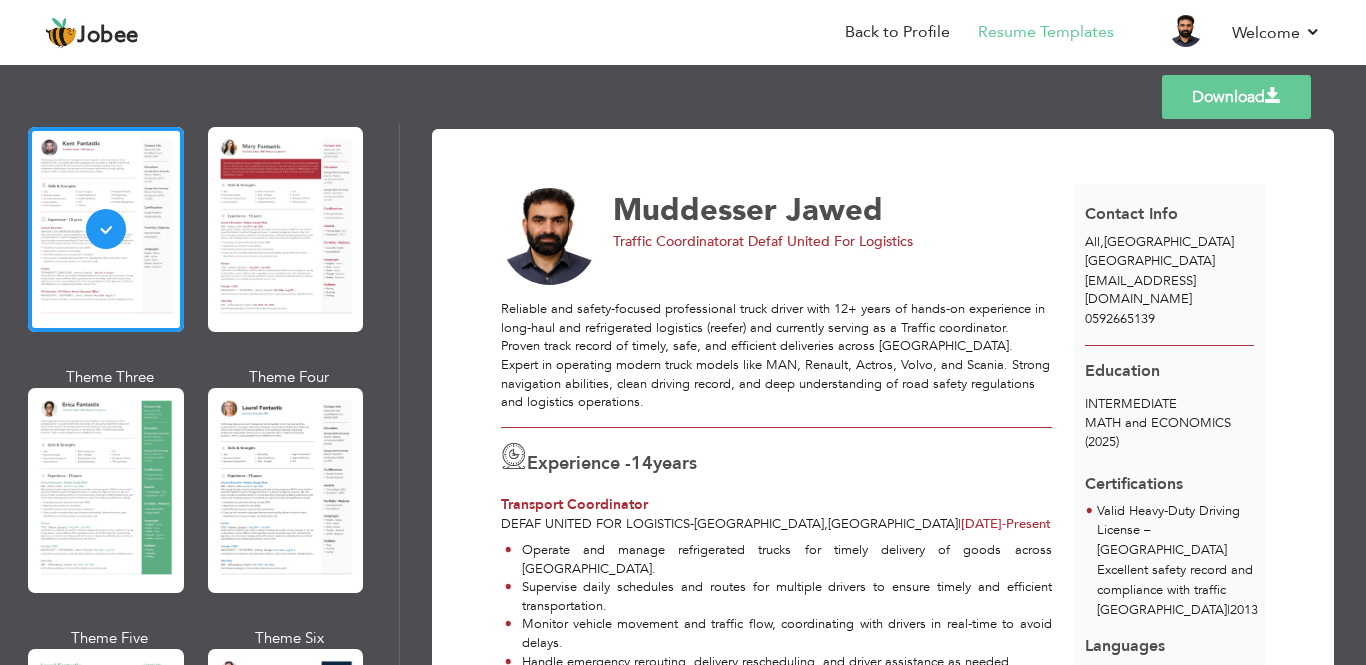 click on "Professional Themes
Theme One
Theme Two
Theme Three
Theme Four" at bounding box center (683, 394) 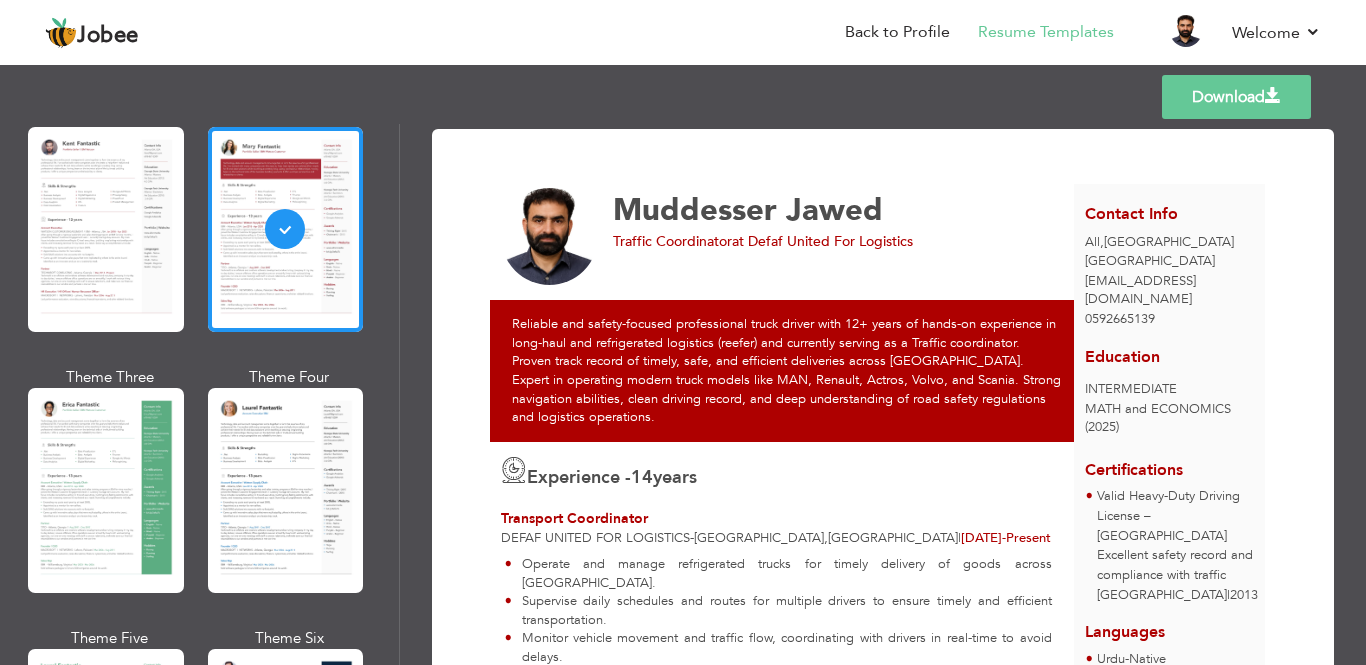 click on "Professional Themes
Theme One
Theme Two
Theme Three
Theme Four" at bounding box center (683, 394) 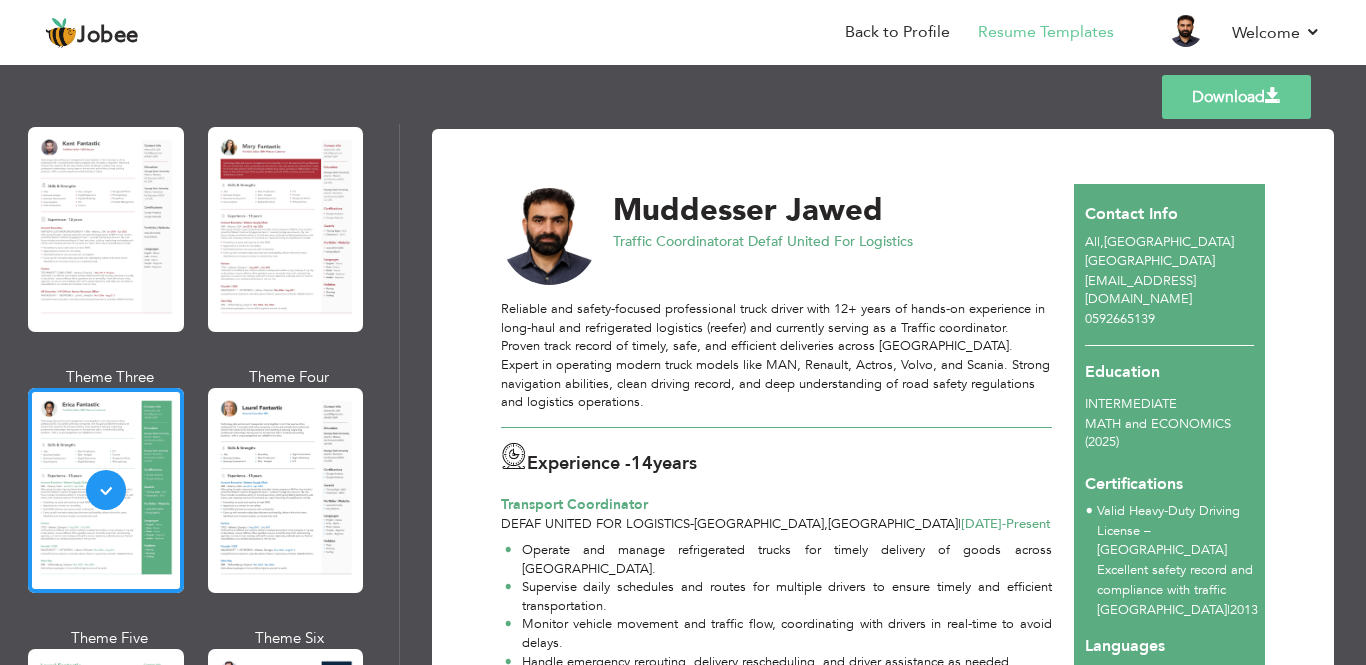 click on "Professional Themes
Theme One
Theme Two
Theme Three
Theme Four" at bounding box center [683, 394] 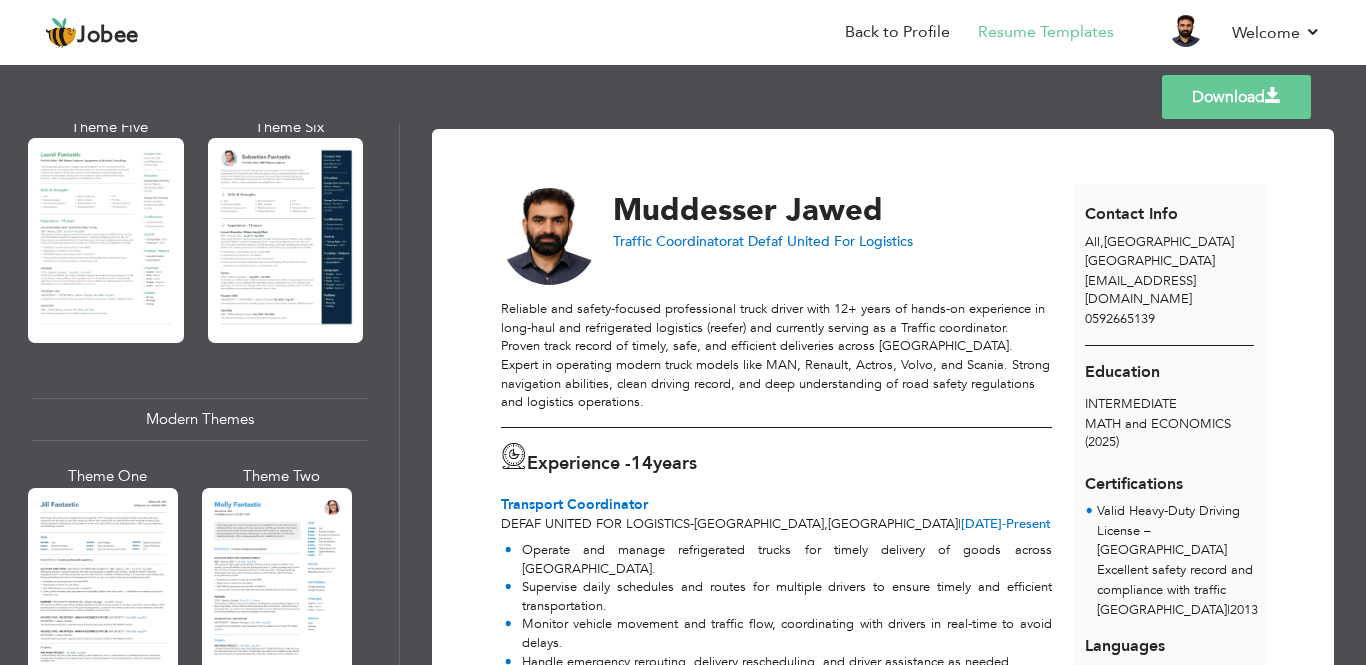 scroll, scrollTop: 652, scrollLeft: 0, axis: vertical 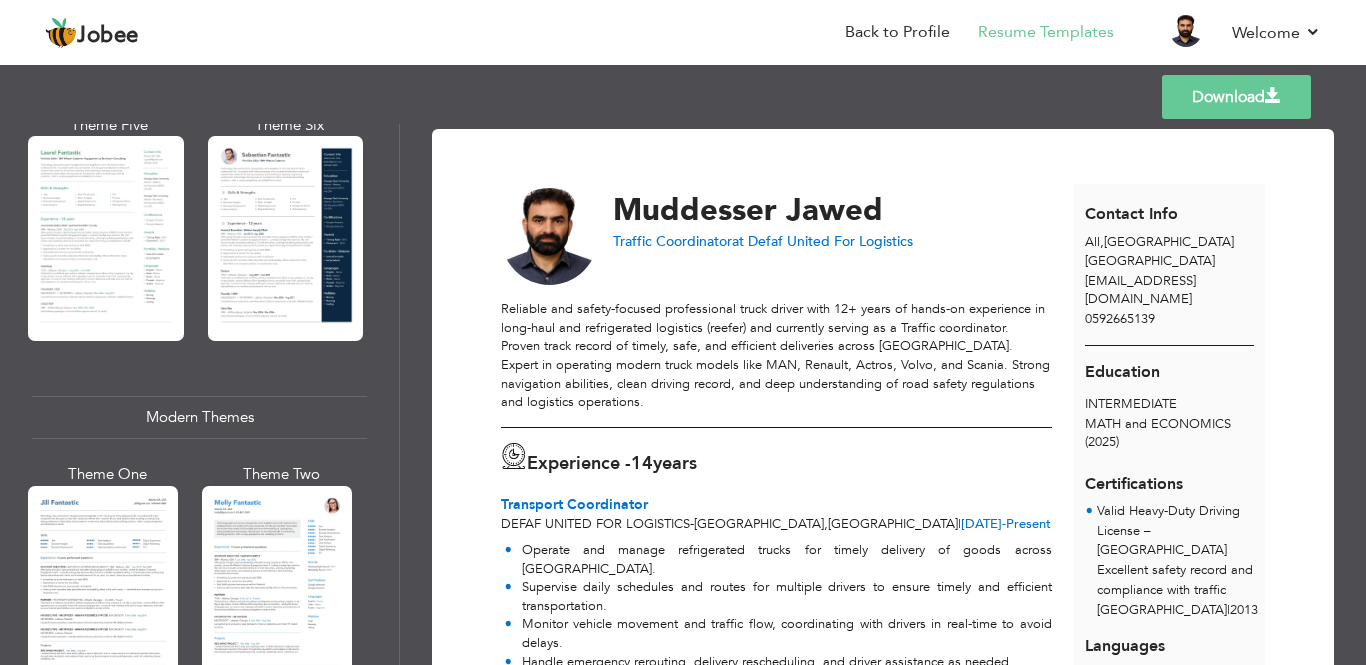 click on "Professional Themes
Theme One
Theme Two
Theme Three
Theme Four" at bounding box center [683, 394] 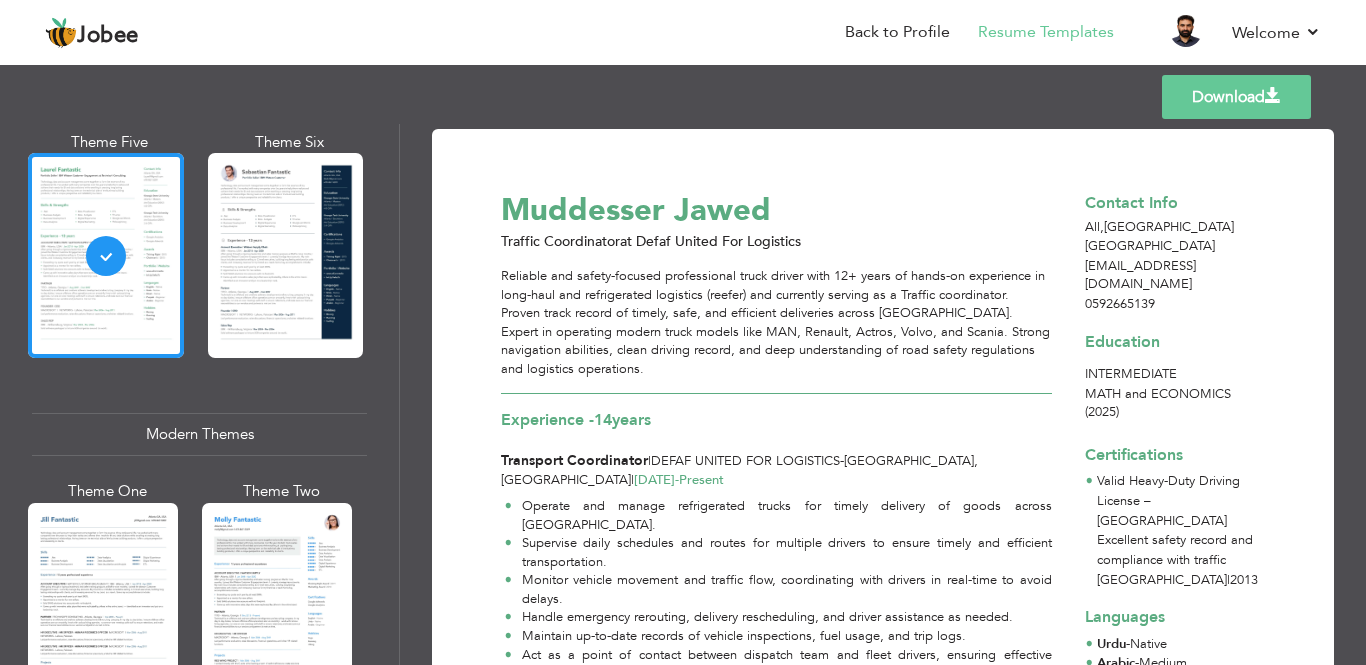 scroll, scrollTop: 627, scrollLeft: 0, axis: vertical 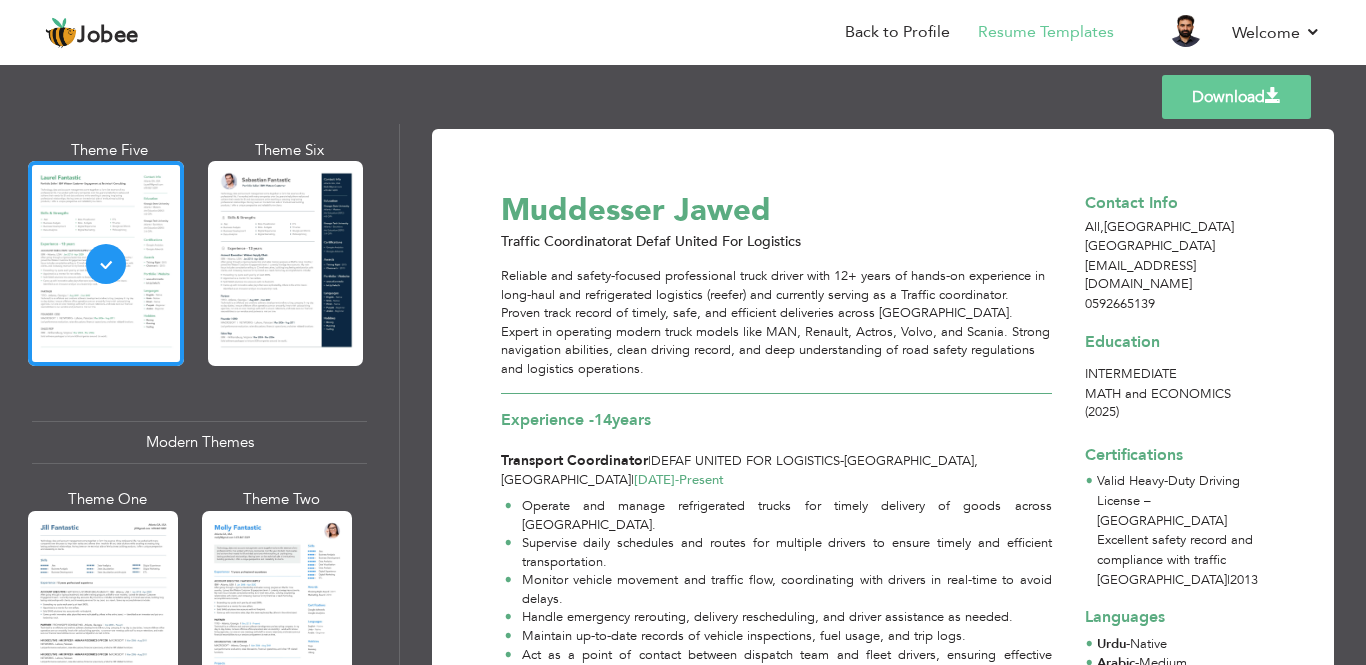 click on "Professional Themes
Theme One
Theme Two
Theme Three
Theme Four" at bounding box center (683, 394) 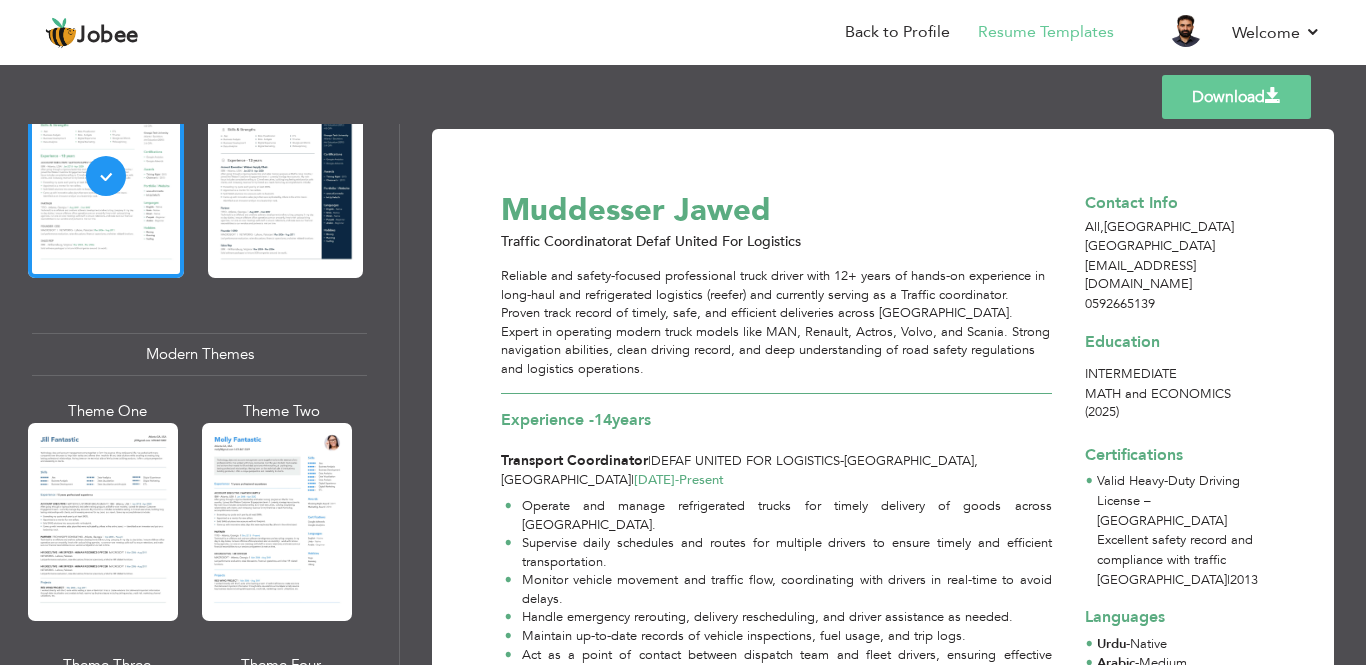 scroll, scrollTop: 725, scrollLeft: 0, axis: vertical 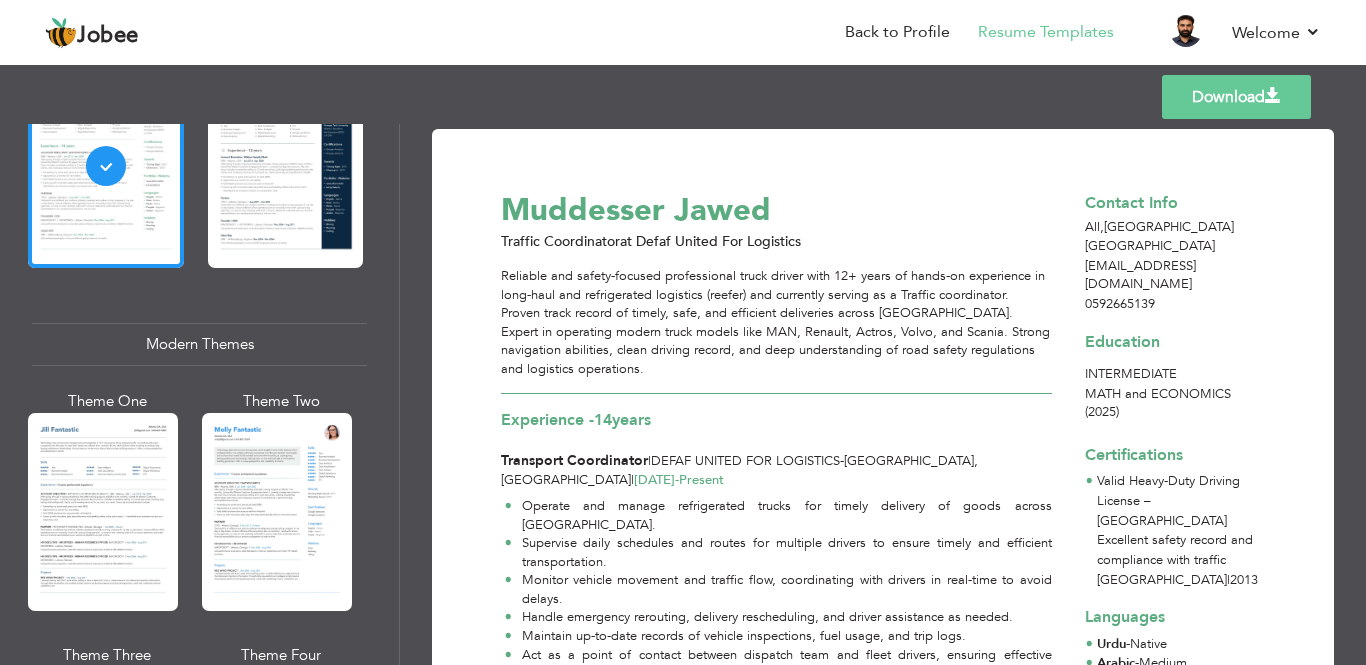click on "Professional Themes
Theme One
Theme Two
Theme Three
Theme Four" at bounding box center (683, 394) 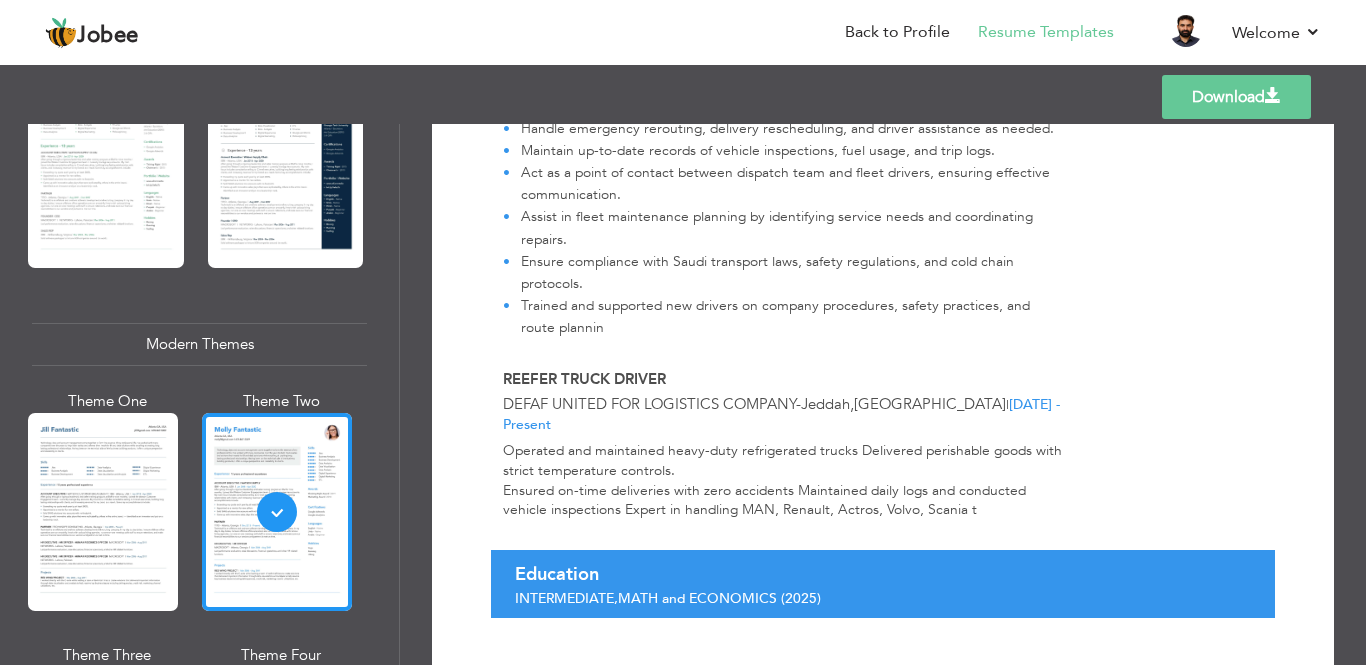 scroll, scrollTop: 666, scrollLeft: 0, axis: vertical 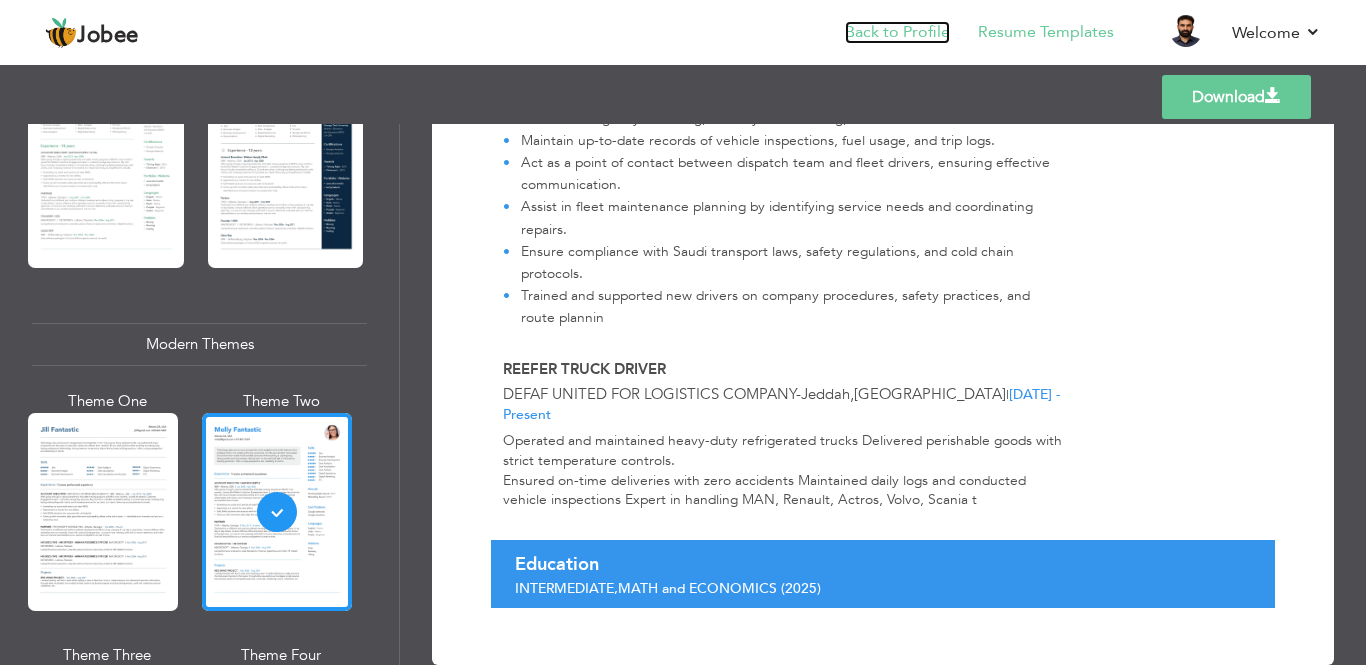 click on "Back to Profile" at bounding box center (897, 32) 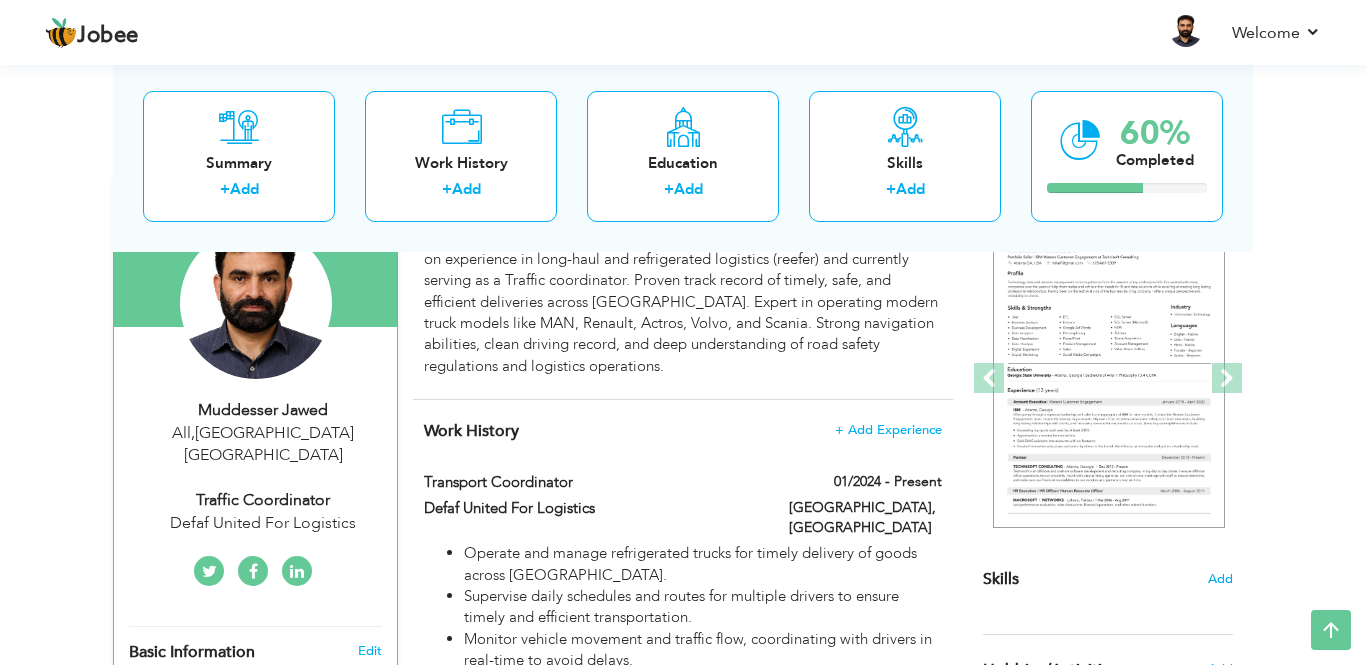 scroll, scrollTop: 244, scrollLeft: 0, axis: vertical 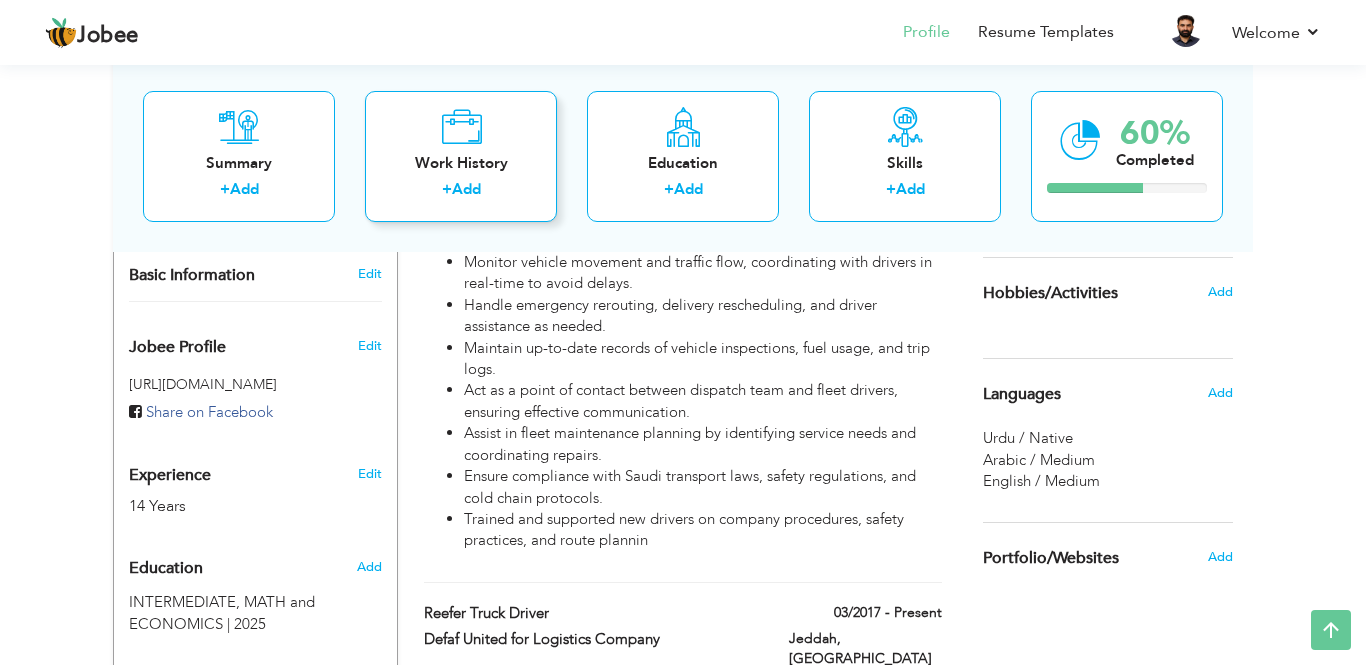 click on "Work History
+  Add" at bounding box center [461, 155] 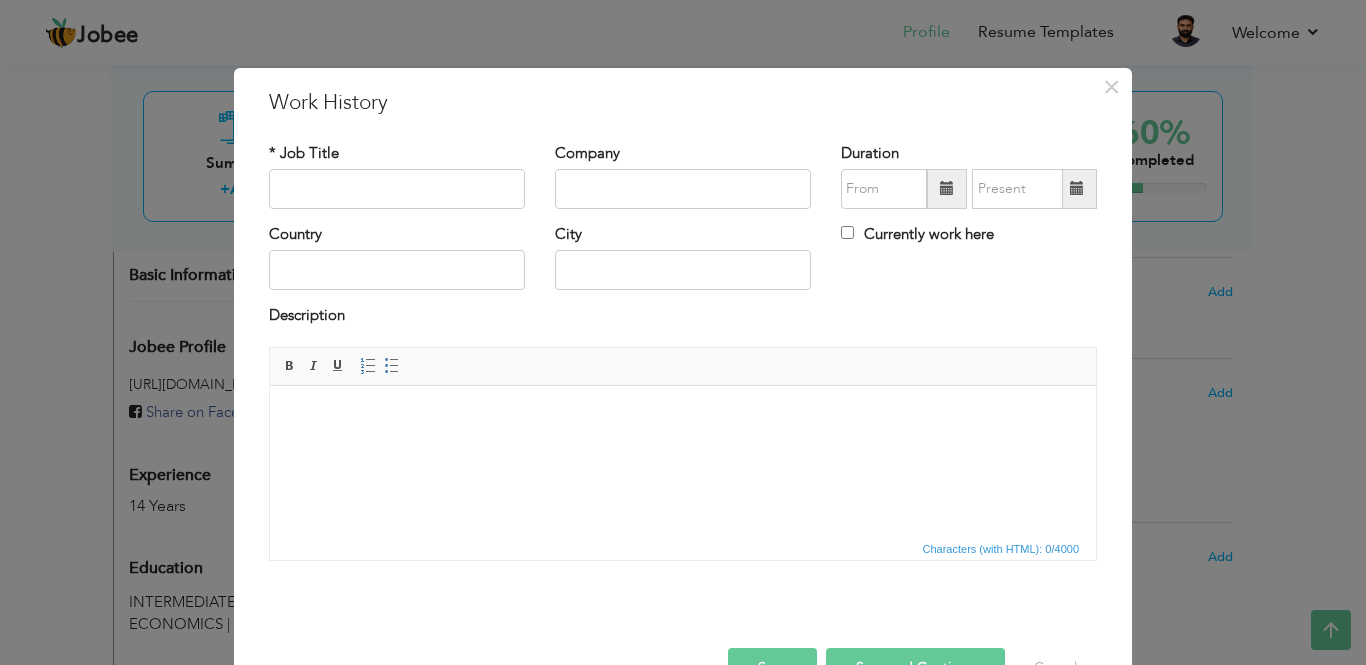 click at bounding box center (683, 415) 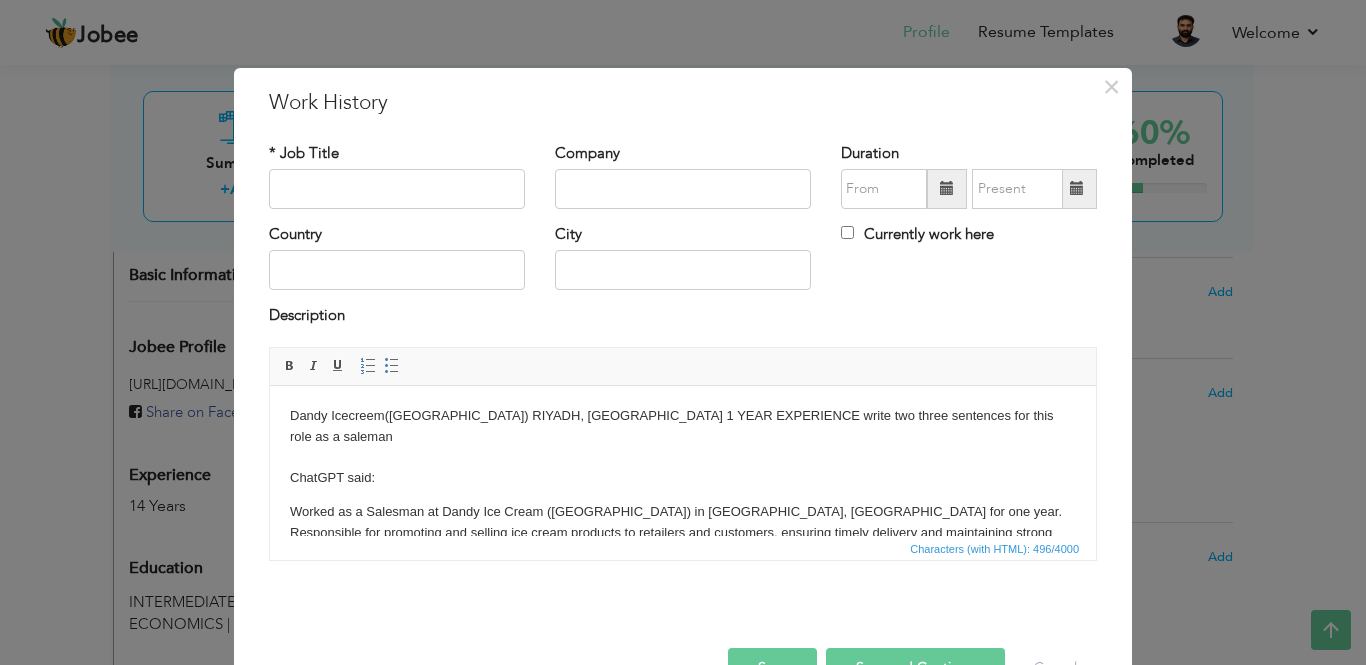 drag, startPoint x: 421, startPoint y: 389, endPoint x: 302, endPoint y: 393, distance: 119.06721 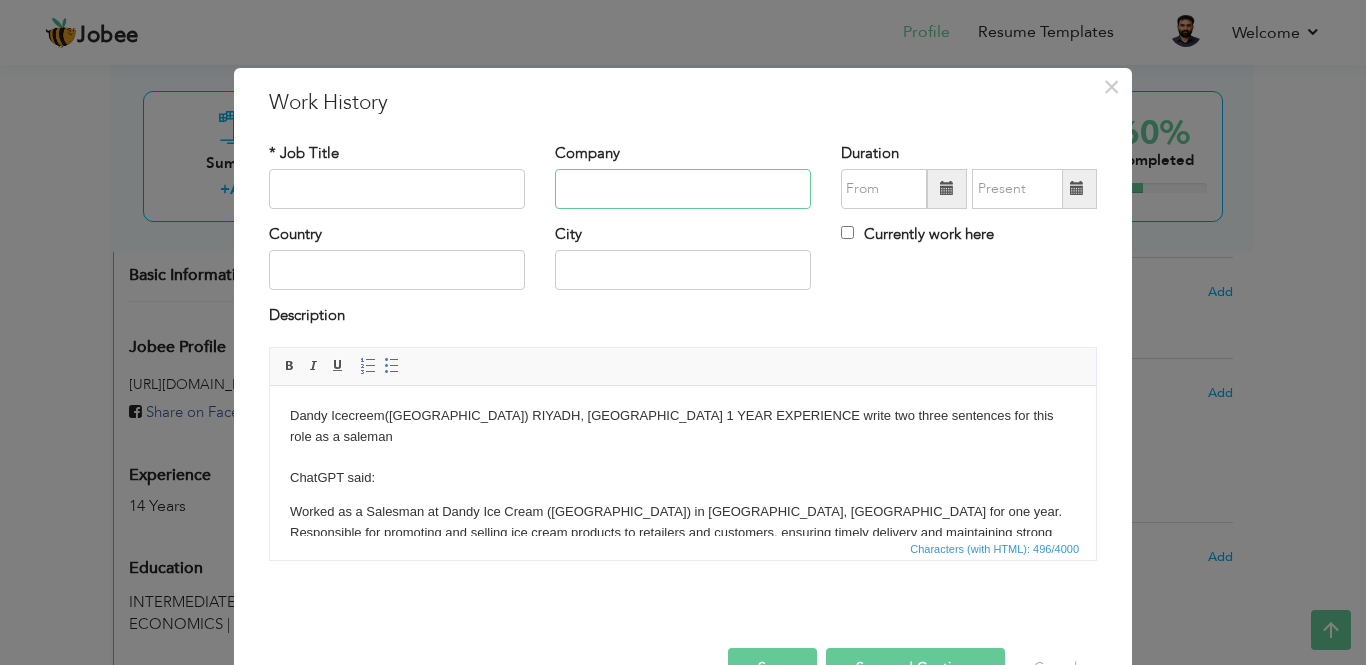 click at bounding box center (683, 189) 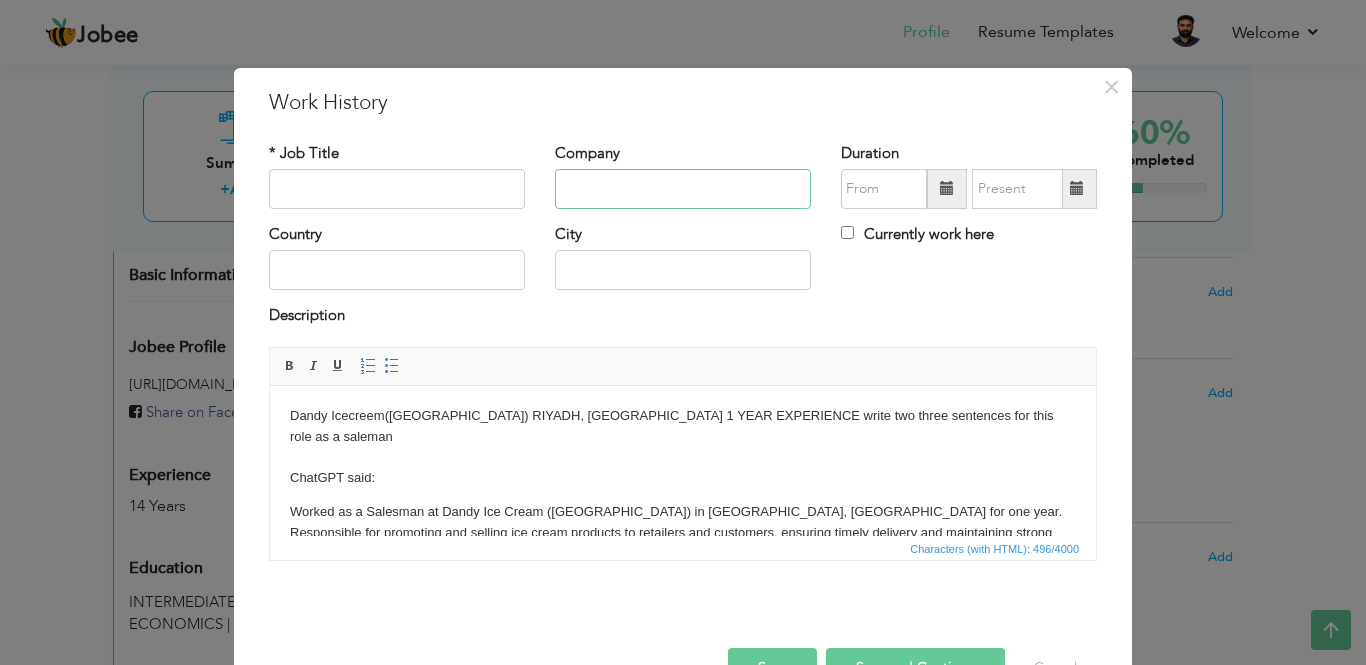 paste on "Dandy Icecreem(india)" 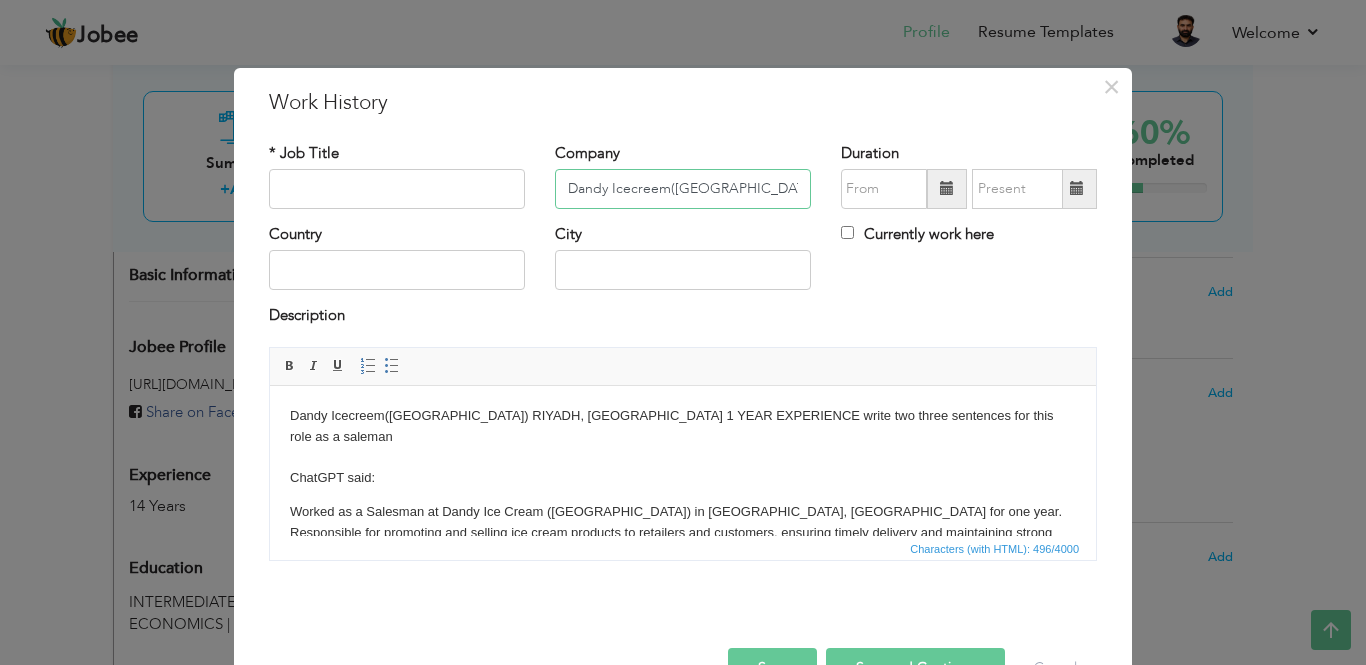 type on "Dandy Icecreem(india)" 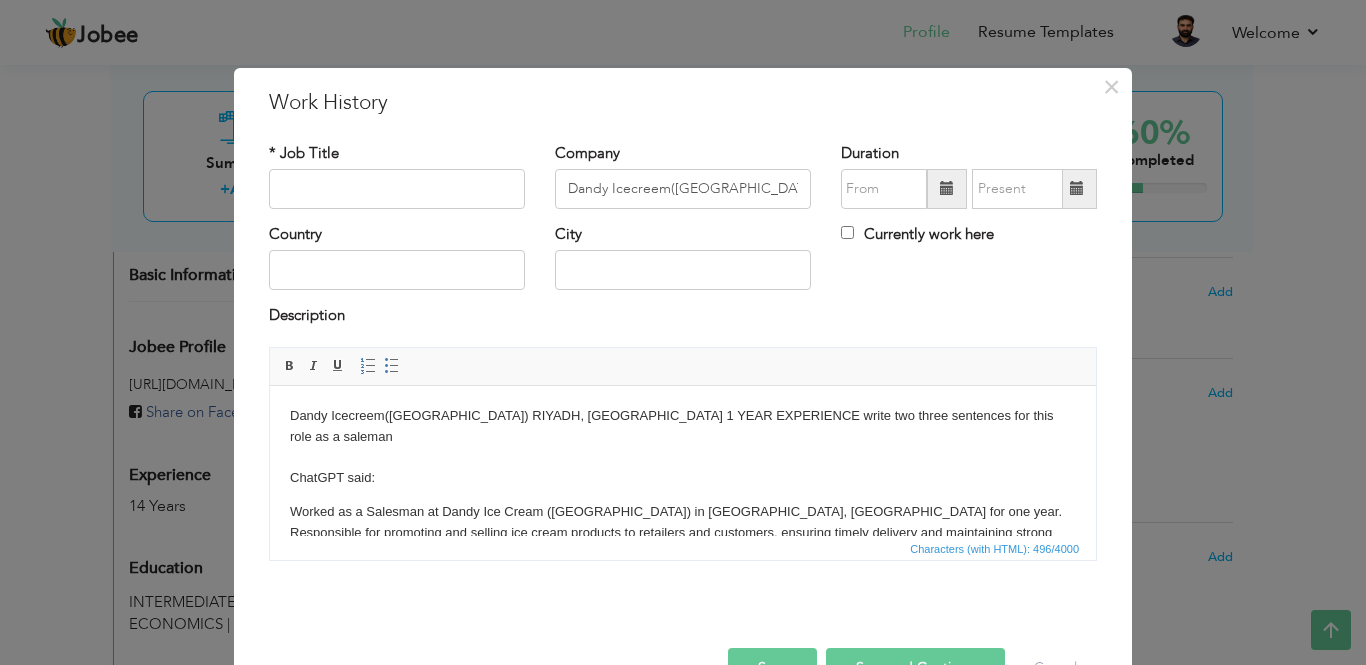 click on "Dandy Icecreem(india) RIYADH, SAUDI ARABIA 1 YEAR EXPERIENCE write two three sentences for this role as a saleman ChatGPT said: Worked as a Salesman at Dandy Ice Cream (India) in Riyadh, Saudi Arabia for one year. Responsible for promoting and selling ice cream products to retailers and customers, ensuring timely delivery and maintaining strong client relationships. Achieved monthly sales targets consistently through effective communication and product knowledge. ​​​​​​​" at bounding box center (683, 511) 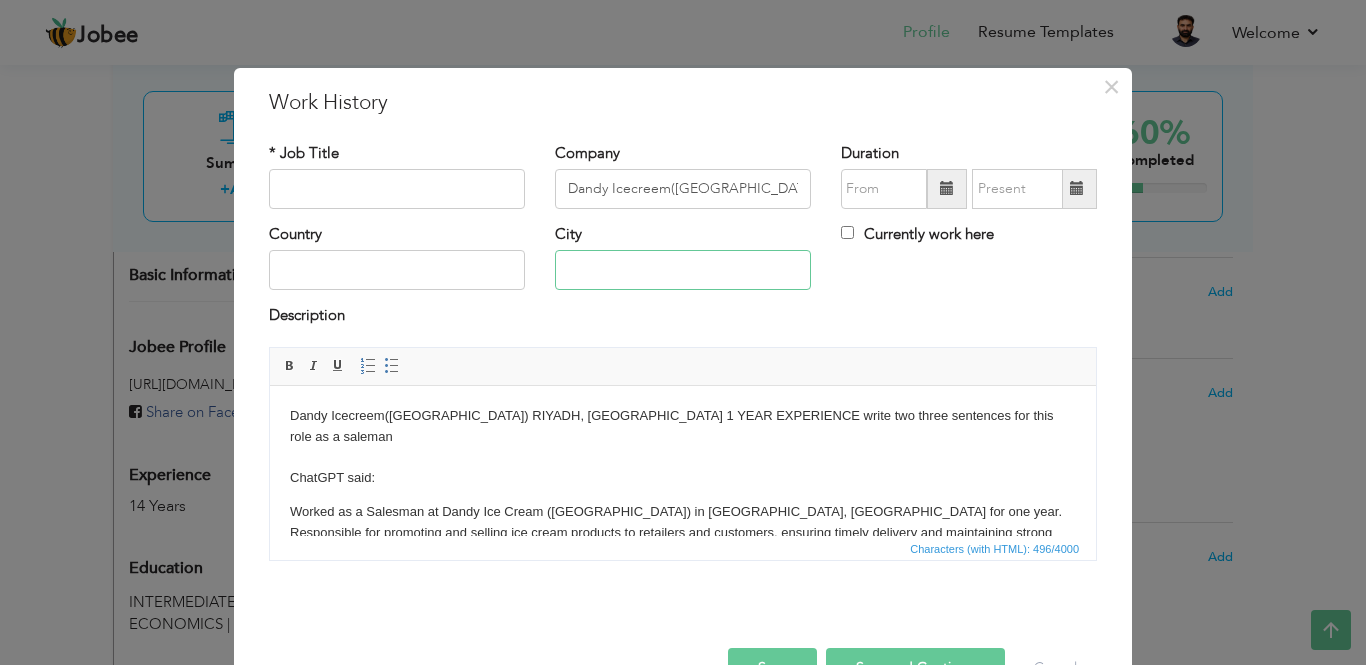 click at bounding box center (683, 270) 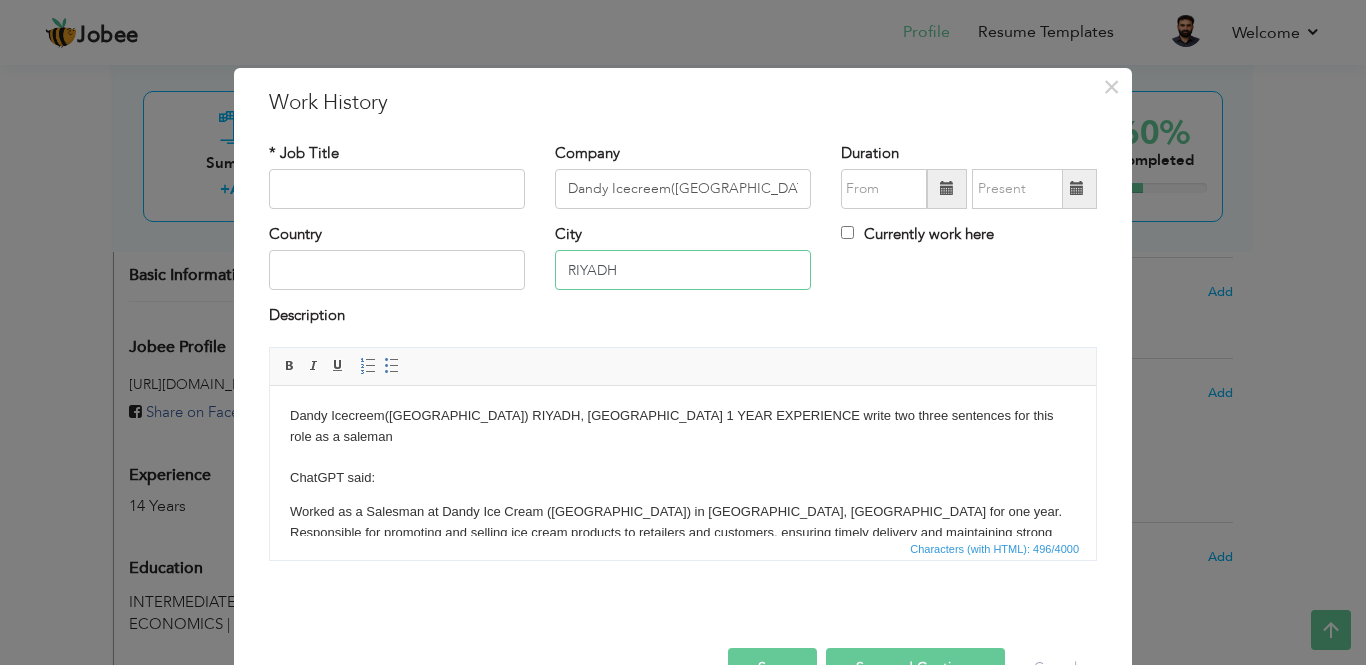 type on "RIYADH" 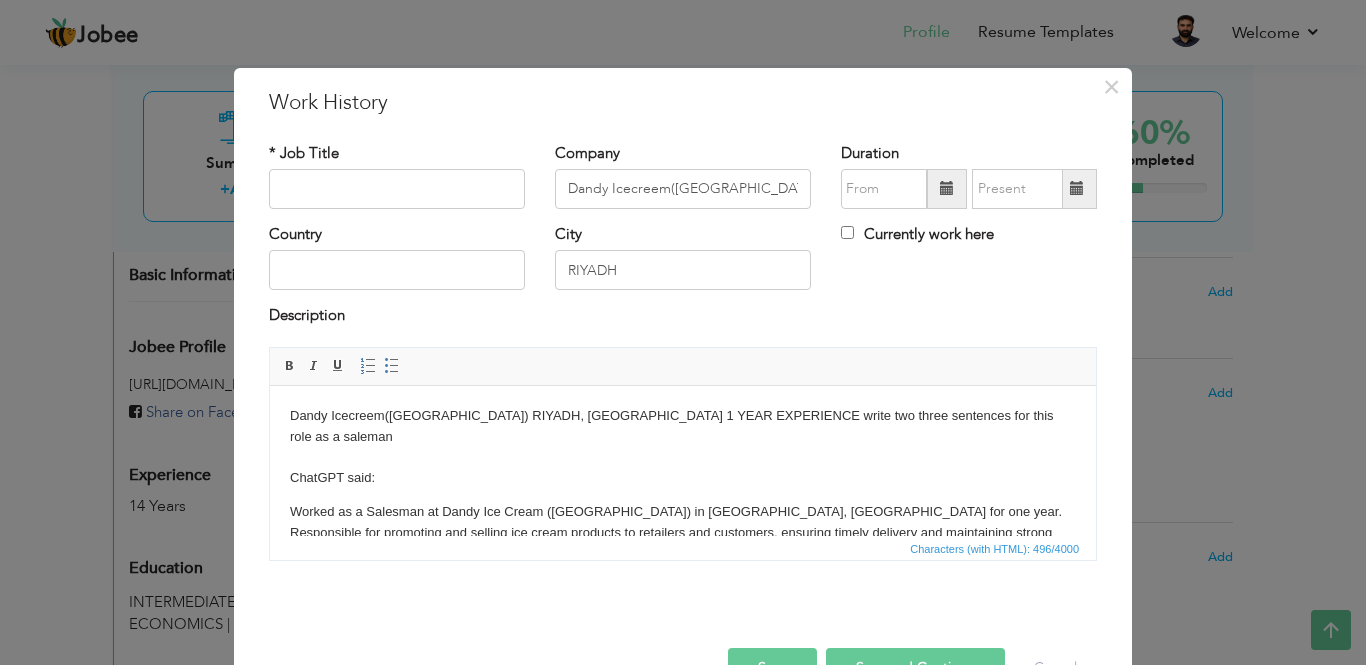 click on "Dandy Icecreem(india) RIYADH, SAUDI ARABIA 1 YEAR EXPERIENCE write two three sentences for this role as a saleman ChatGPT said: Worked as a Salesman at Dandy Ice Cream (India) in Riyadh, Saudi Arabia for one year. Responsible for promoting and selling ice cream products to retailers and customers, ensuring timely delivery and maintaining strong client relationships. Achieved monthly sales targets consistently through effective communication and product knowledge. ​​​​​​​" at bounding box center [683, 511] 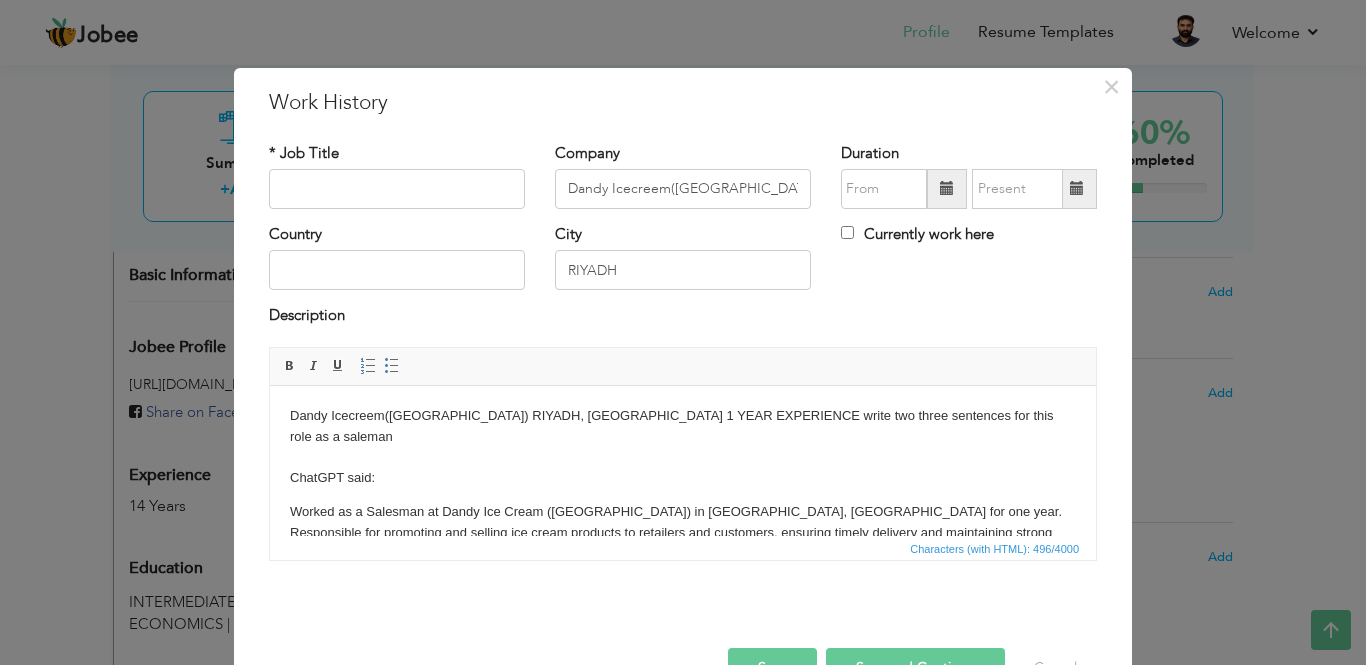drag, startPoint x: 577, startPoint y: 419, endPoint x: 481, endPoint y: 414, distance: 96.13012 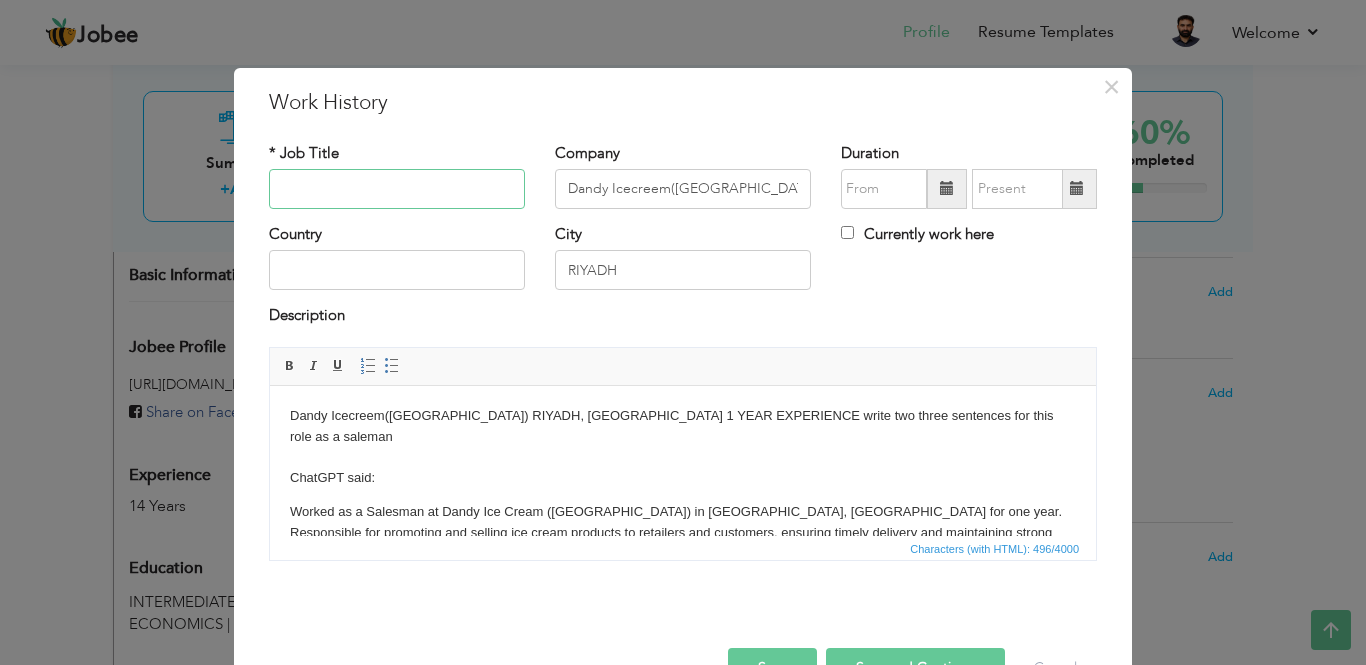 click at bounding box center (397, 189) 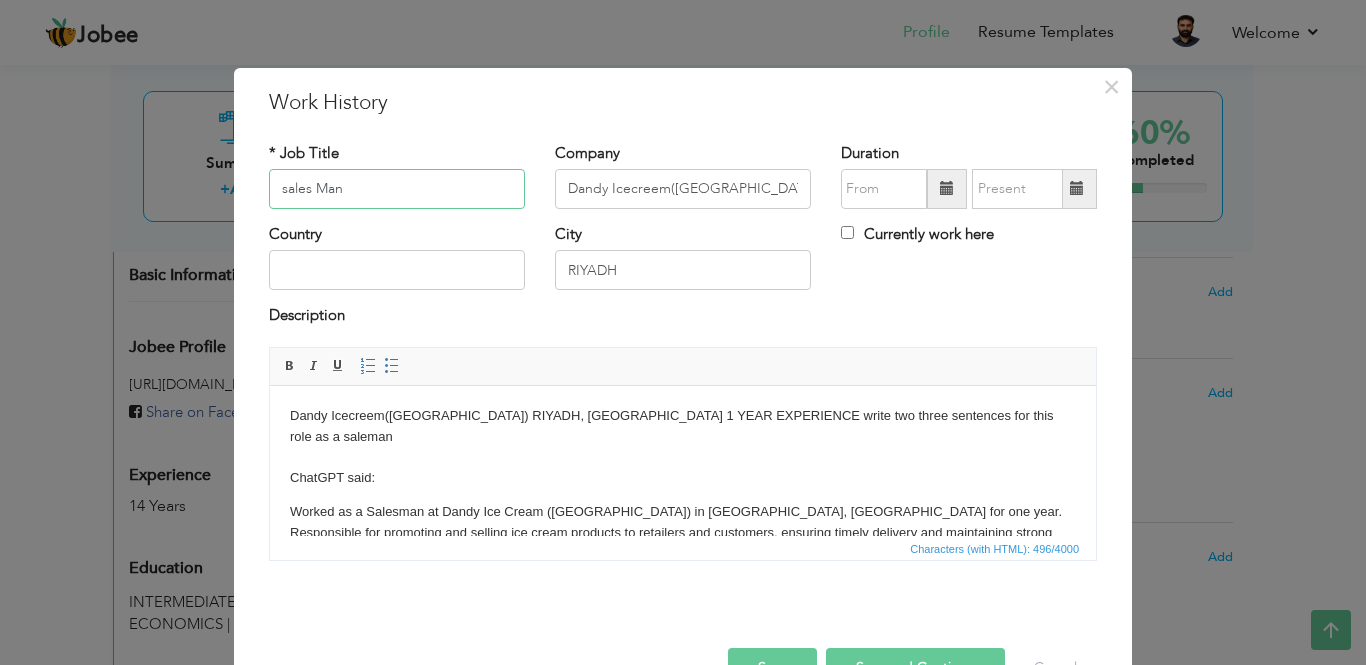 click on "sales Man" at bounding box center [397, 189] 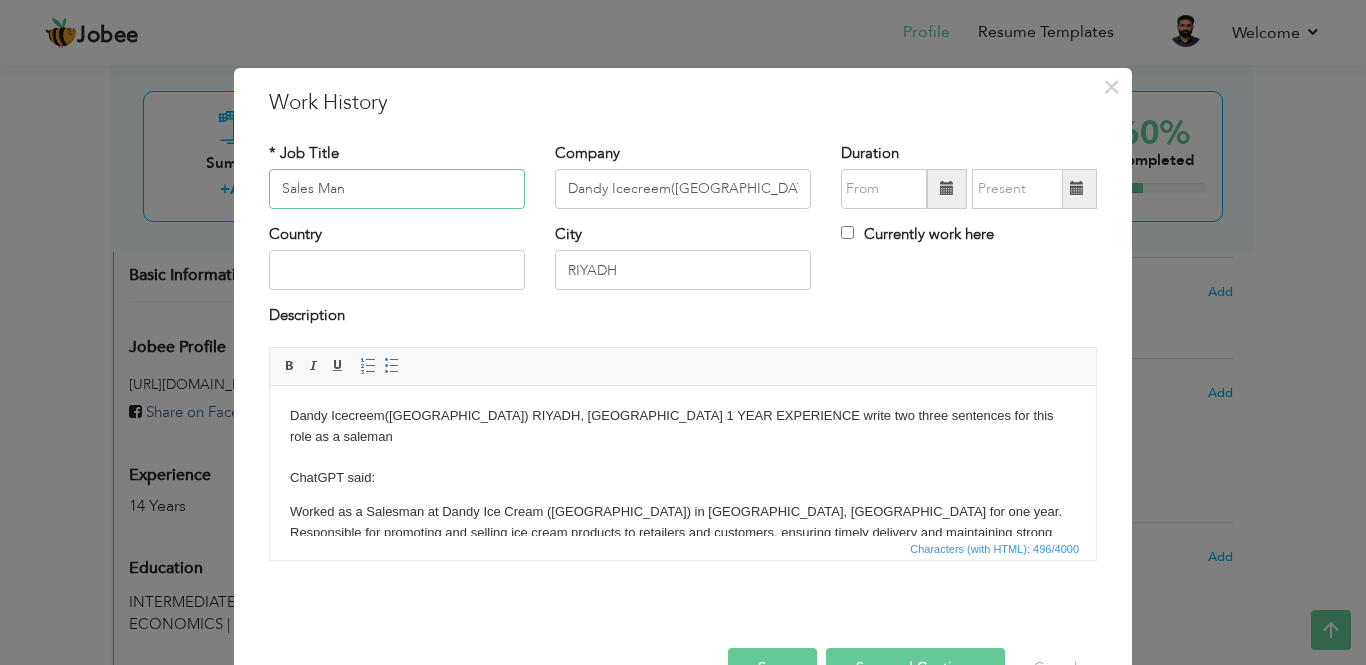 type on "Sales Man" 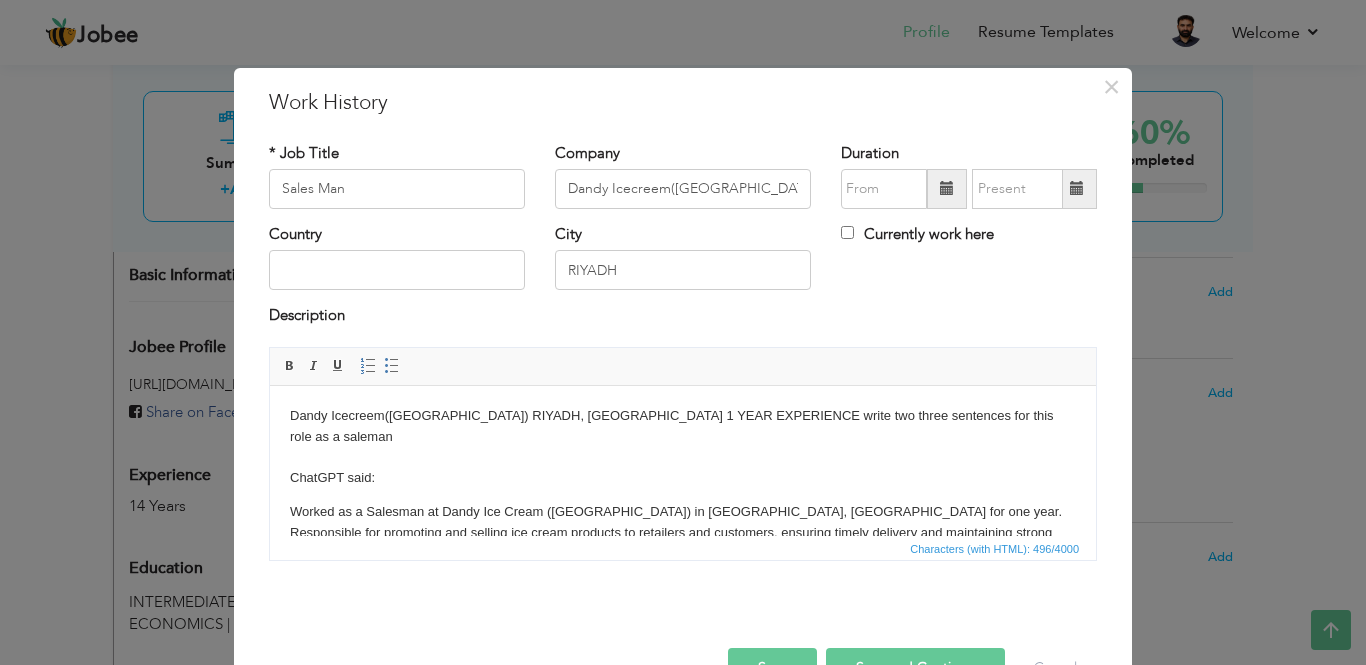 click on "Worked as a Salesman at Dandy Ice Cream (India) in Riyadh, Saudi Arabia for one year. Responsible for promoting and selling ice cream products to retailers and customers, ensuring timely delivery and maintaining strong client relationships. Achieved monthly sales targets consistently through effective communication and product knowledge." at bounding box center [683, 532] 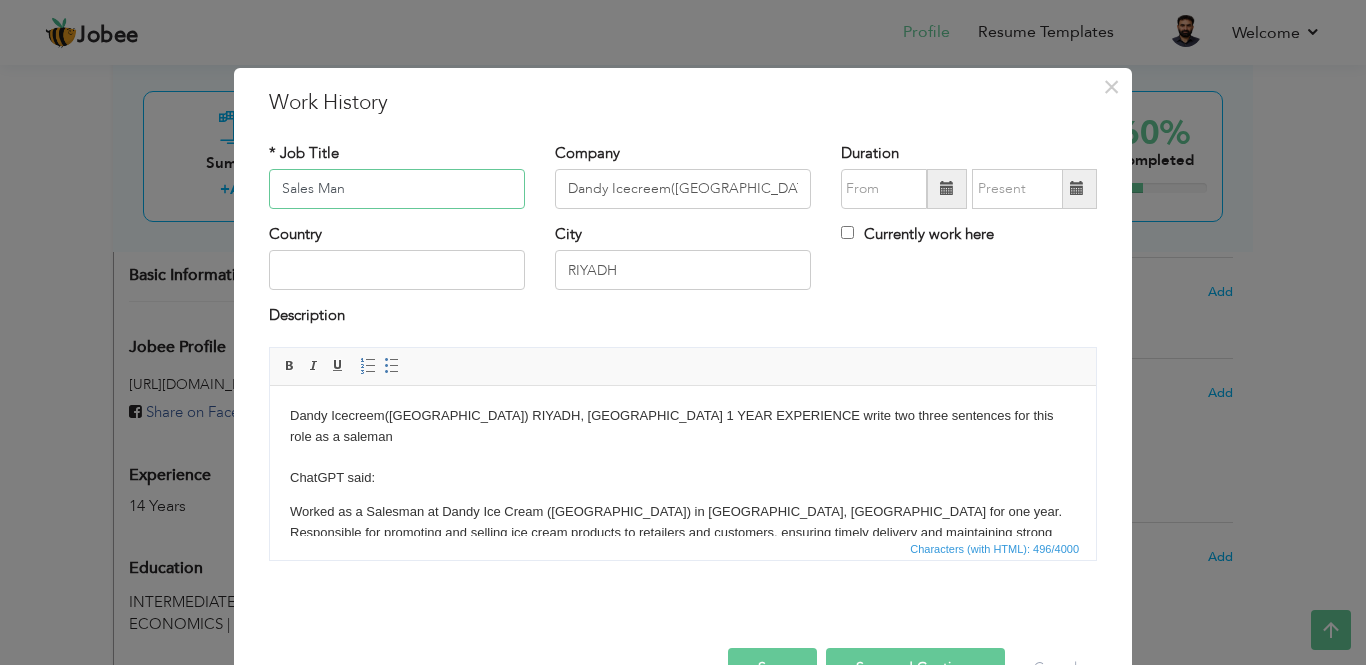 click on "Sales Man" at bounding box center (397, 189) 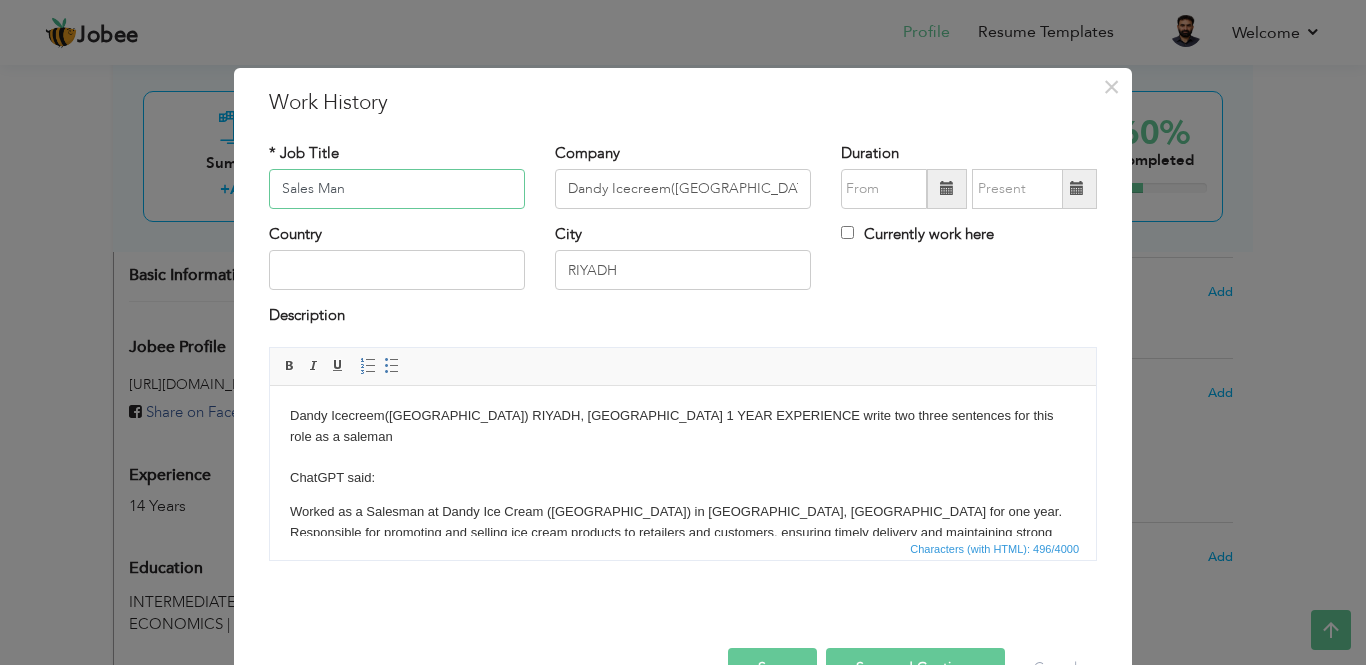 paste on "m" 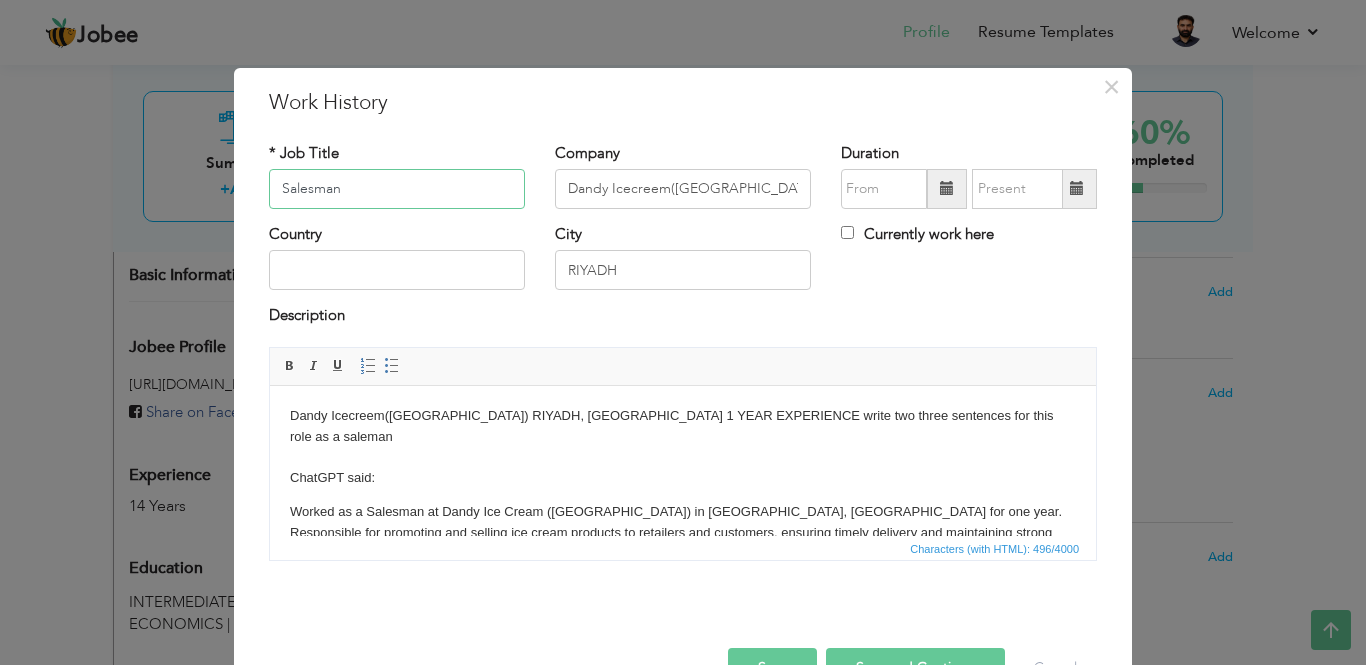 type on "Salesman" 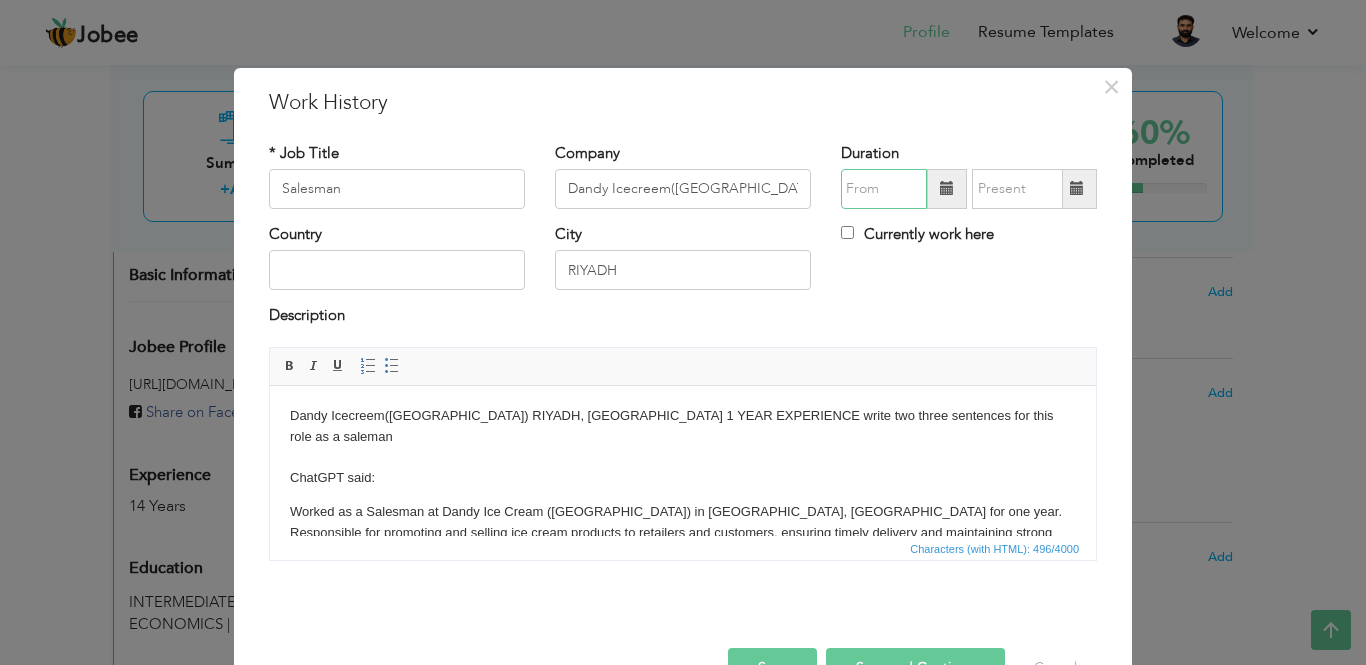 click at bounding box center [884, 189] 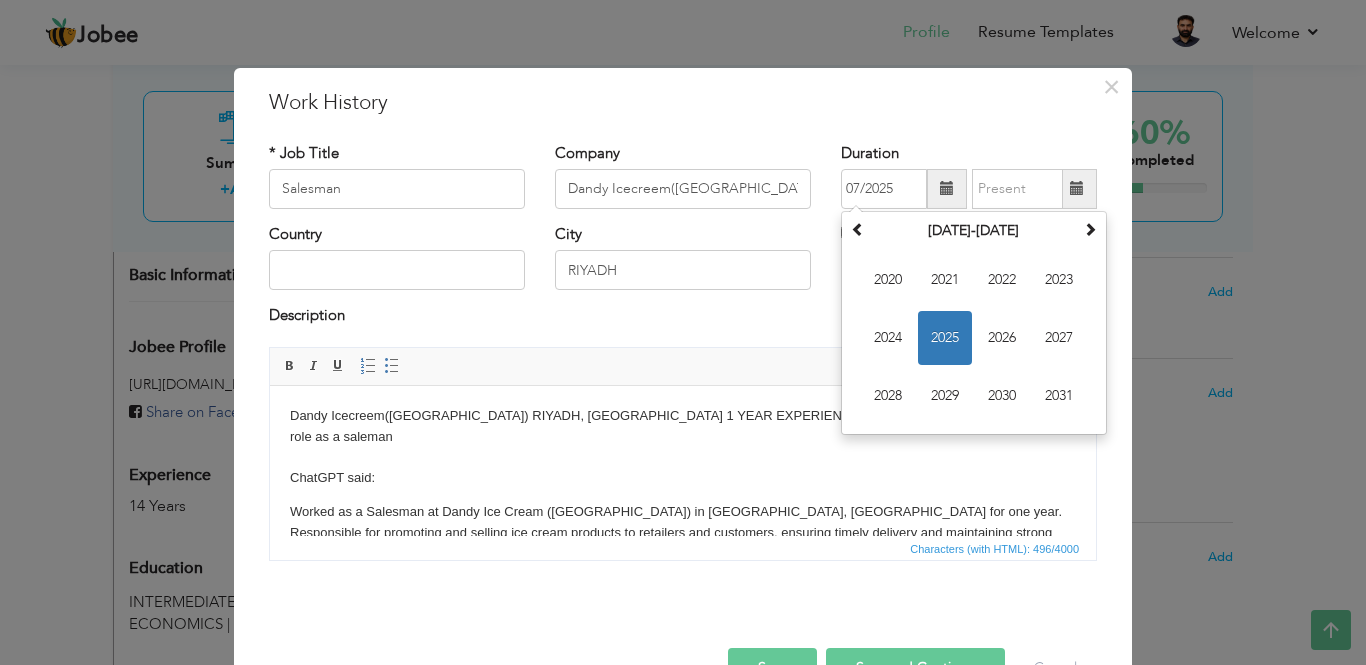 click at bounding box center [947, 189] 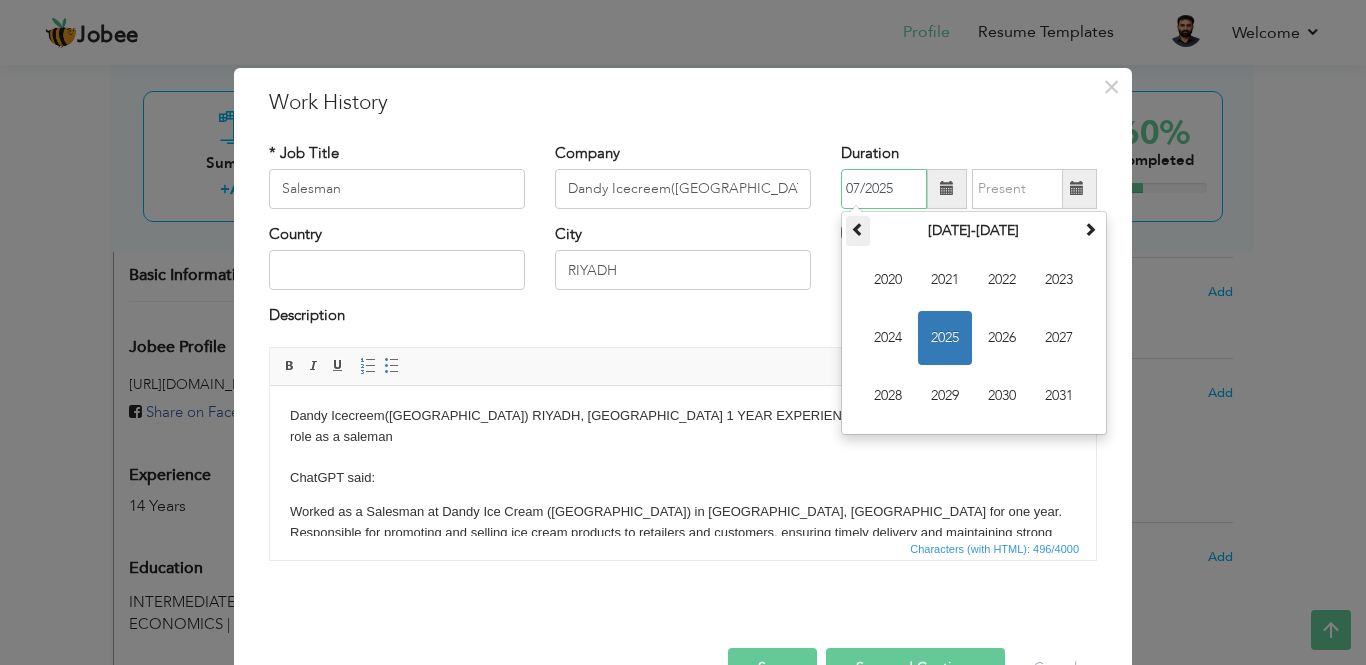 click at bounding box center (858, 231) 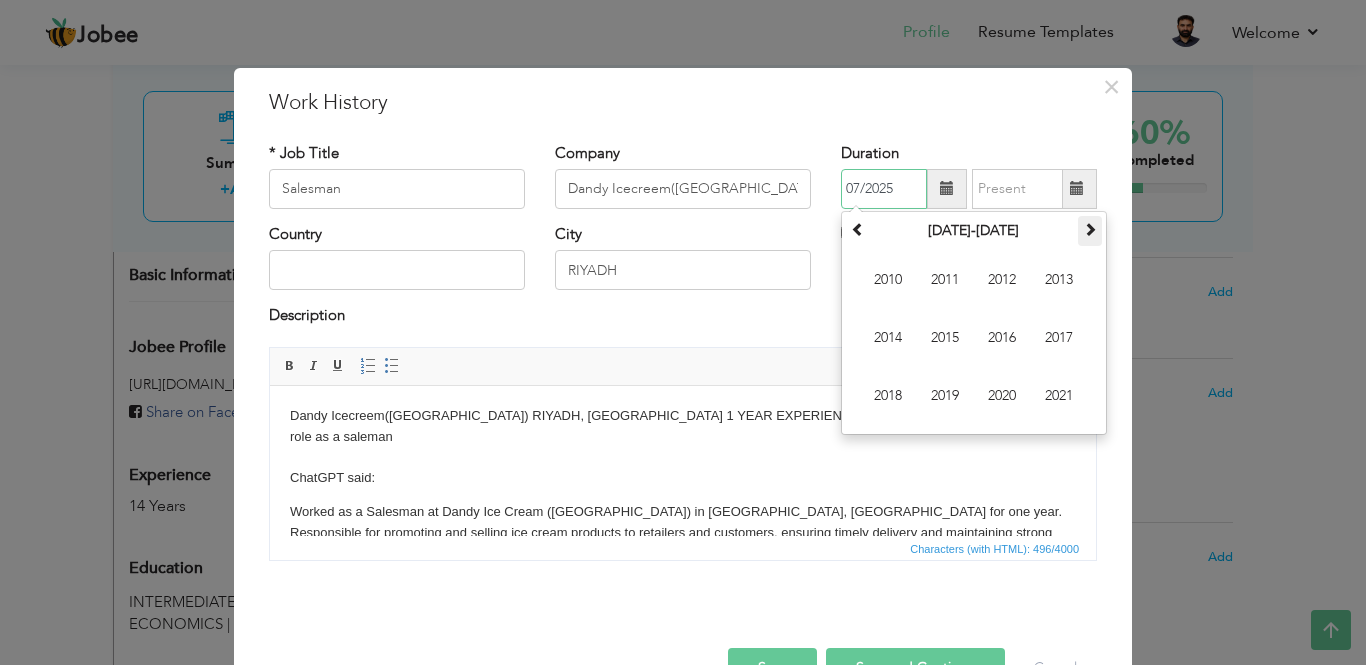 click at bounding box center (1090, 229) 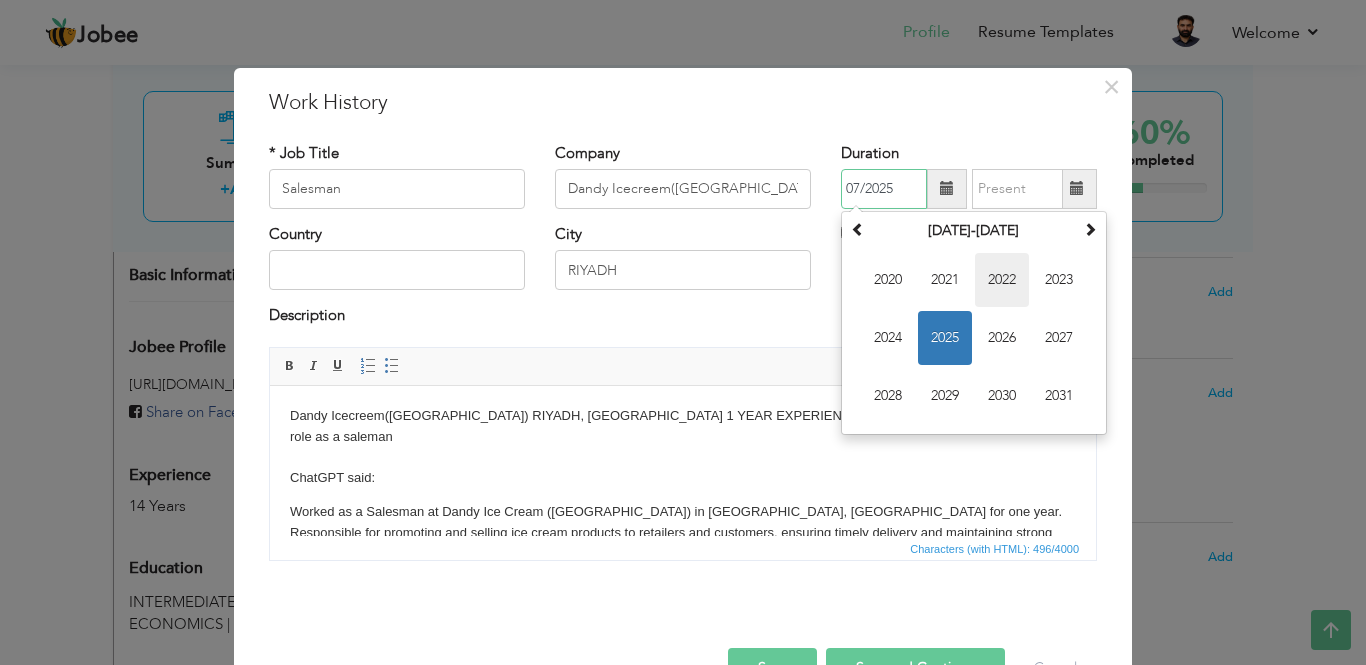 click on "2022" at bounding box center (1002, 280) 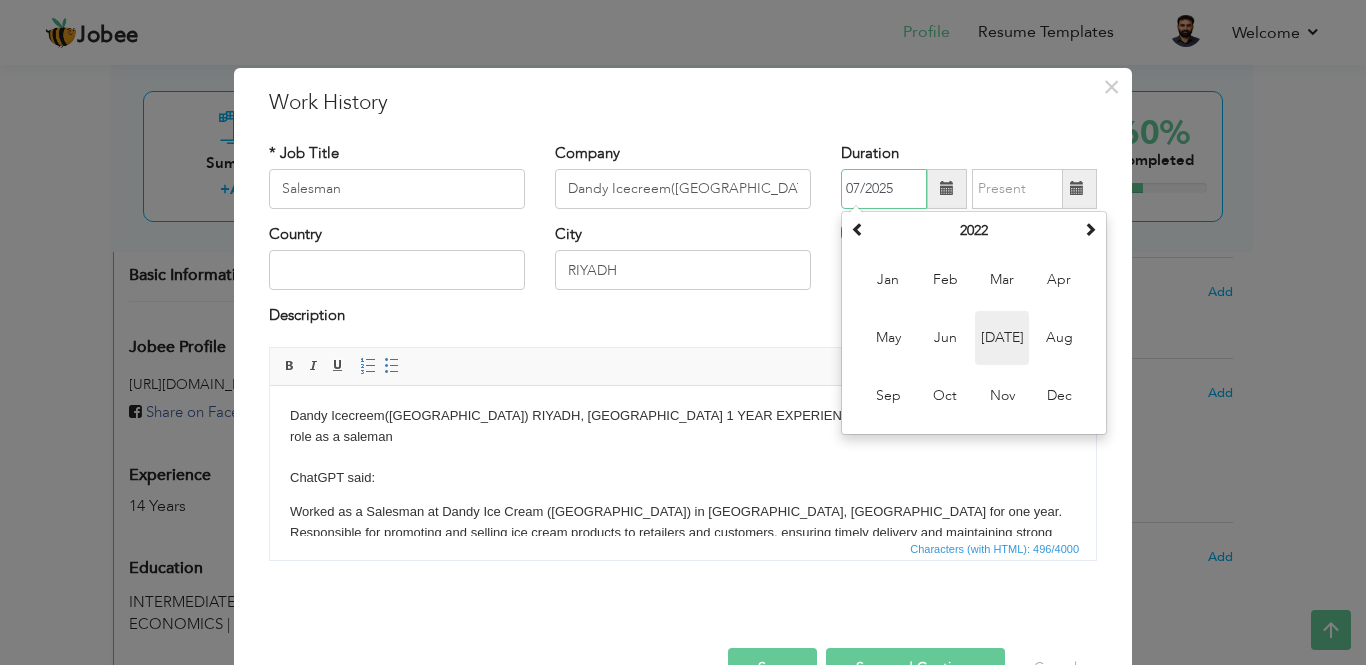 click on "Jul" at bounding box center [1002, 338] 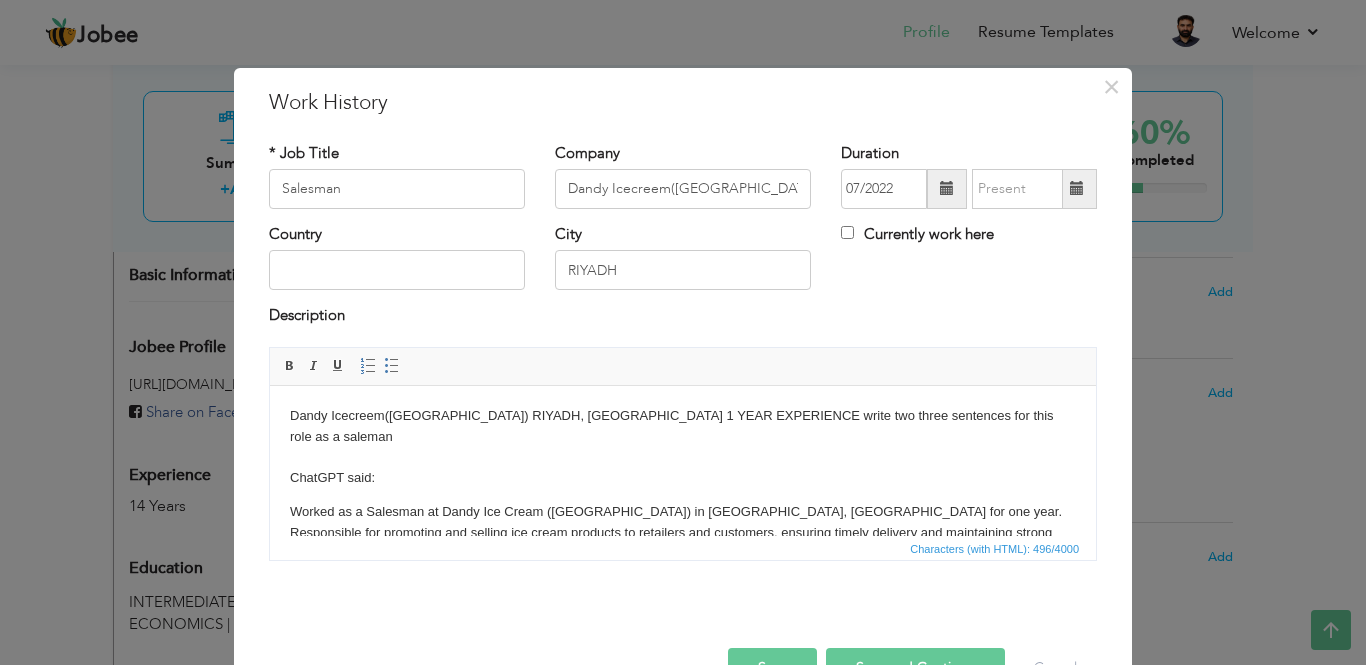 click at bounding box center (947, 188) 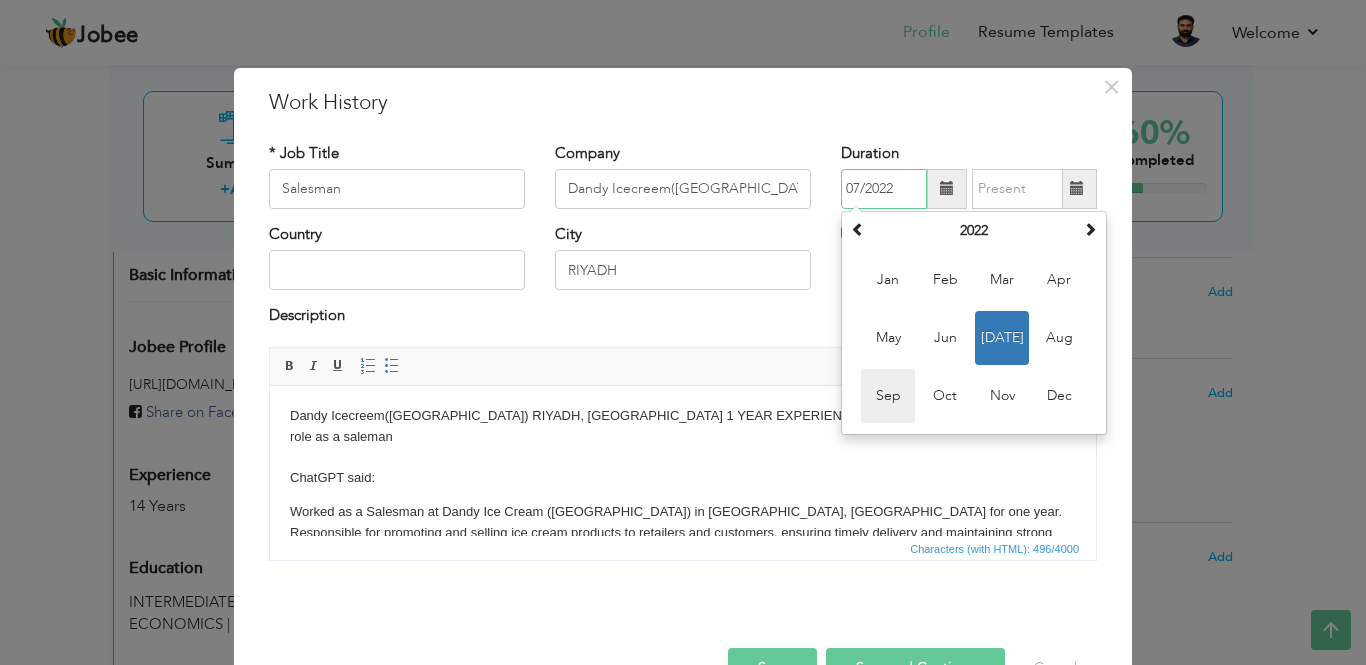 click on "Sep" at bounding box center [888, 396] 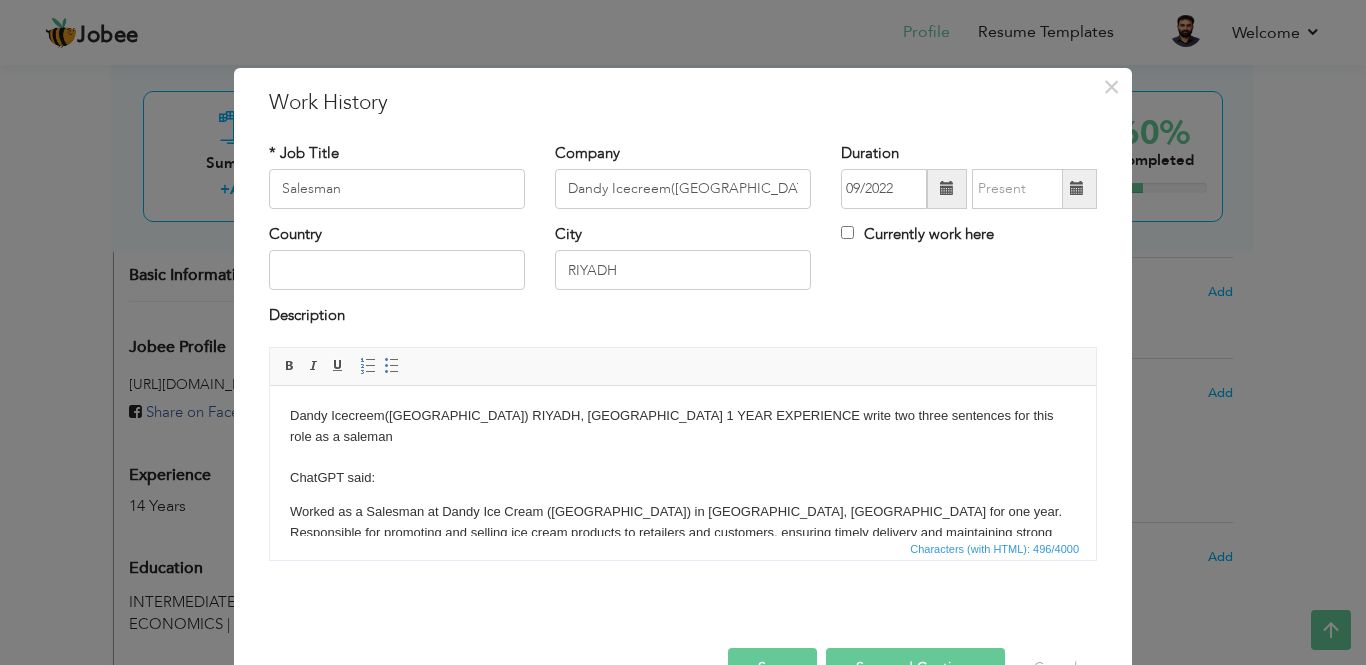 click at bounding box center (947, 188) 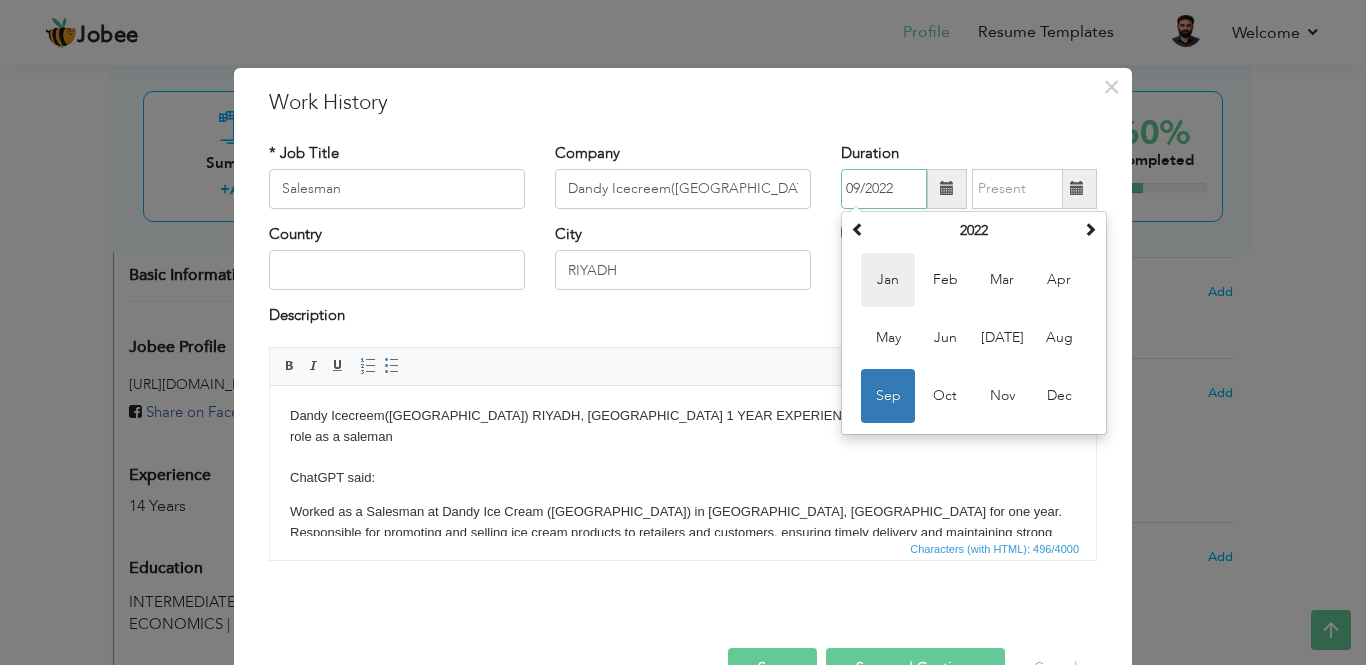 click on "Jan" at bounding box center [888, 280] 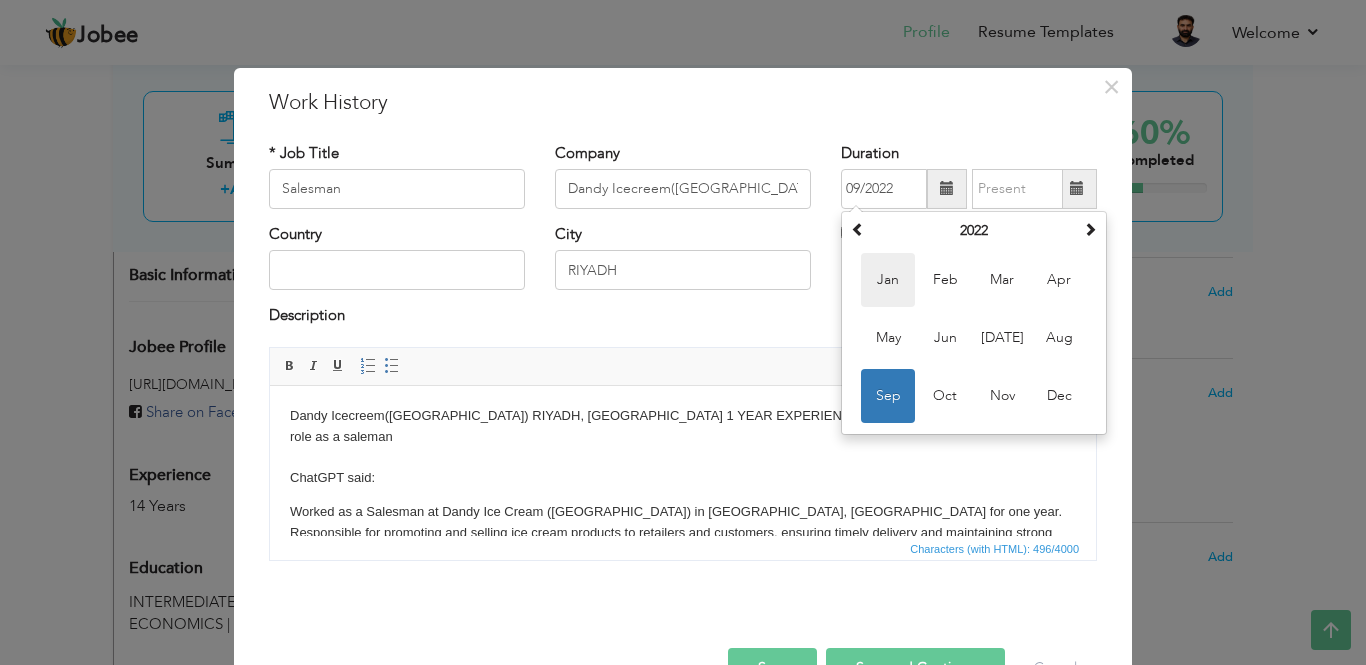 type on "01/2022" 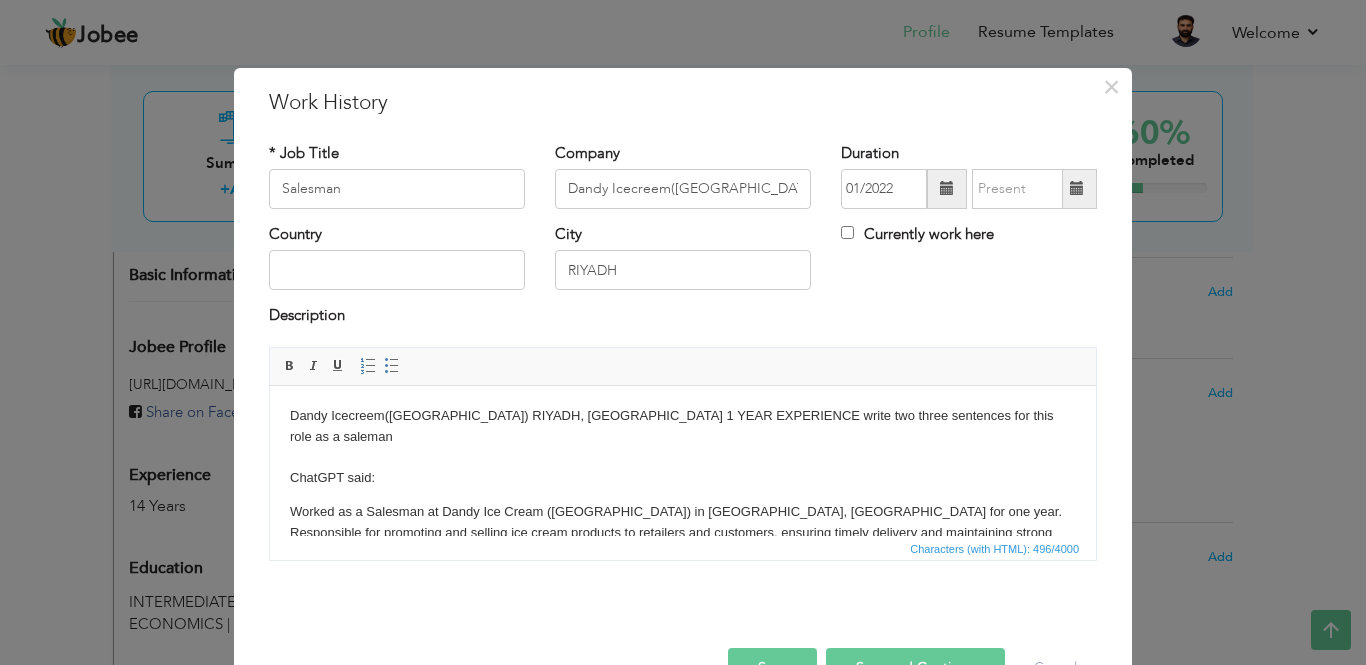 click at bounding box center [1077, 189] 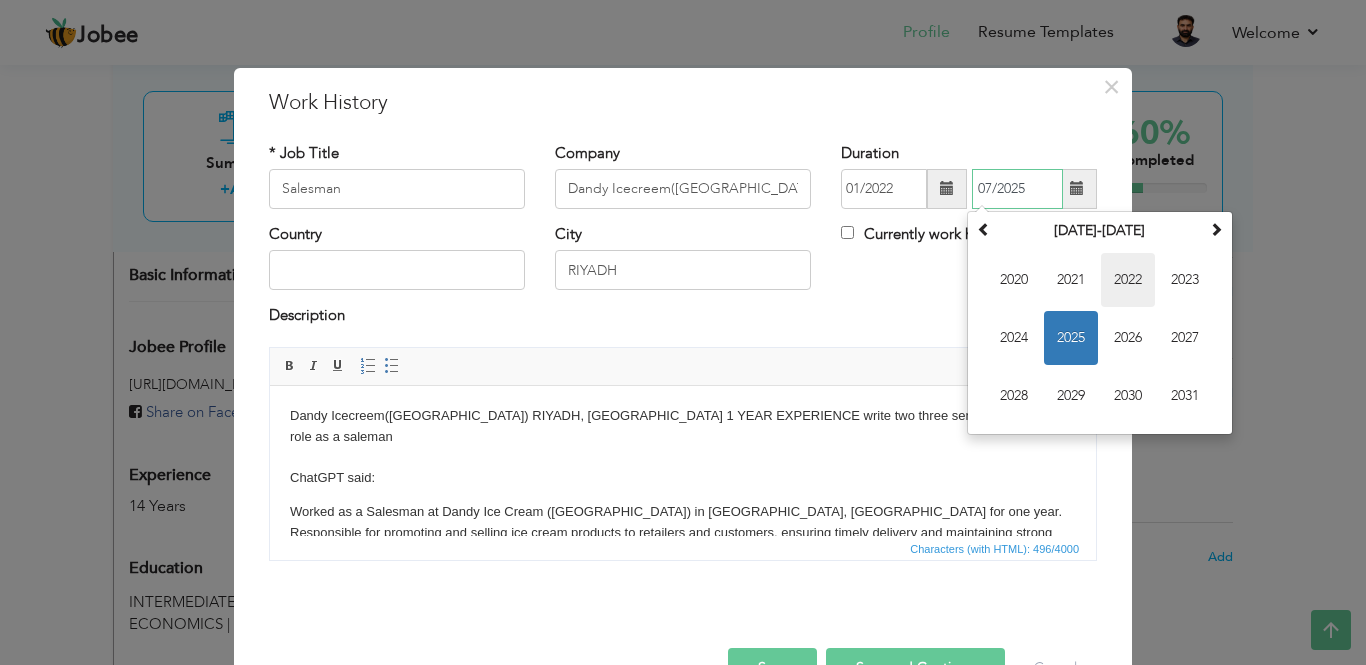 click on "2022" at bounding box center (1128, 280) 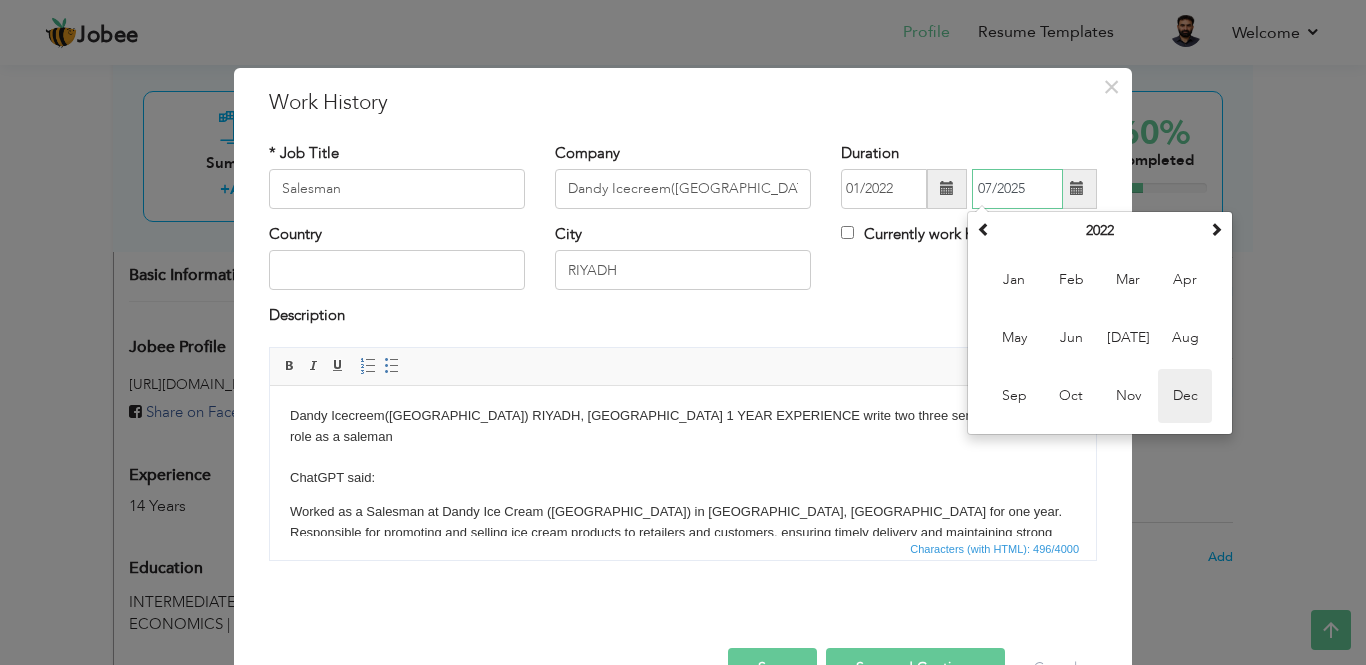 click on "Dec" at bounding box center [1185, 396] 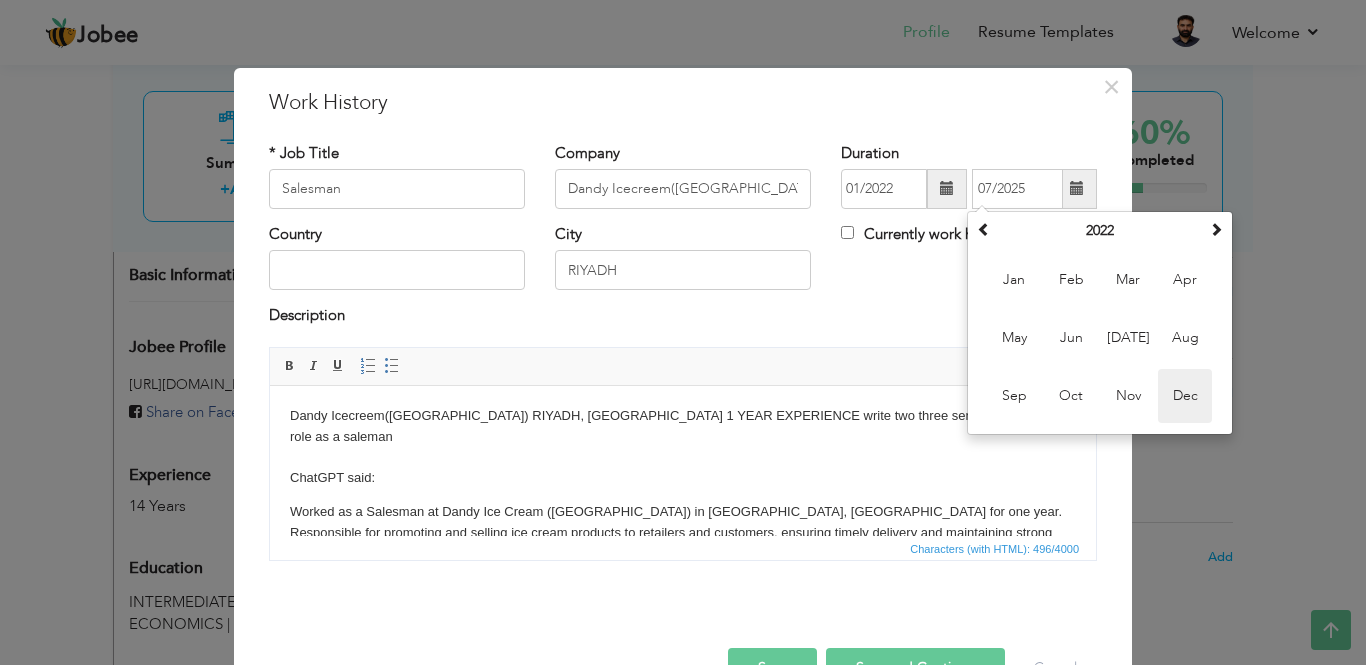 type on "12/2022" 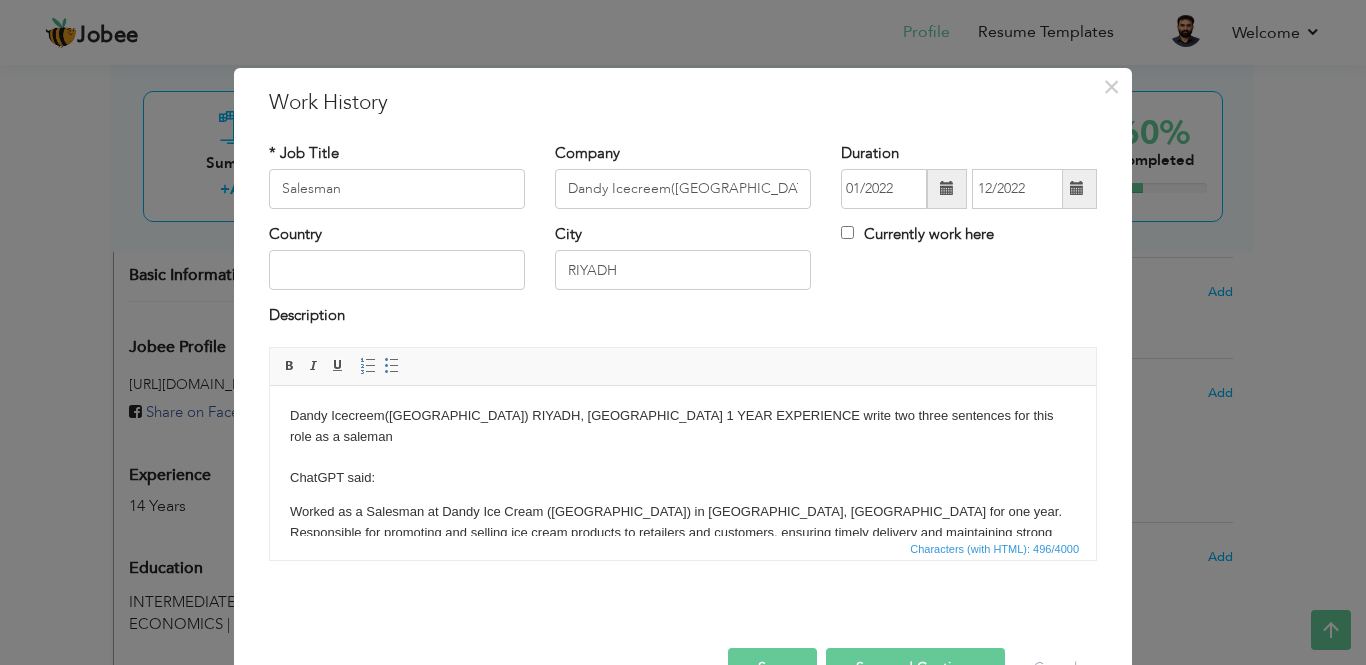 click on "×
Work History
* Job Title
Salesman
Company
Dandy Icecreem(india)
01/2022" at bounding box center [683, 332] 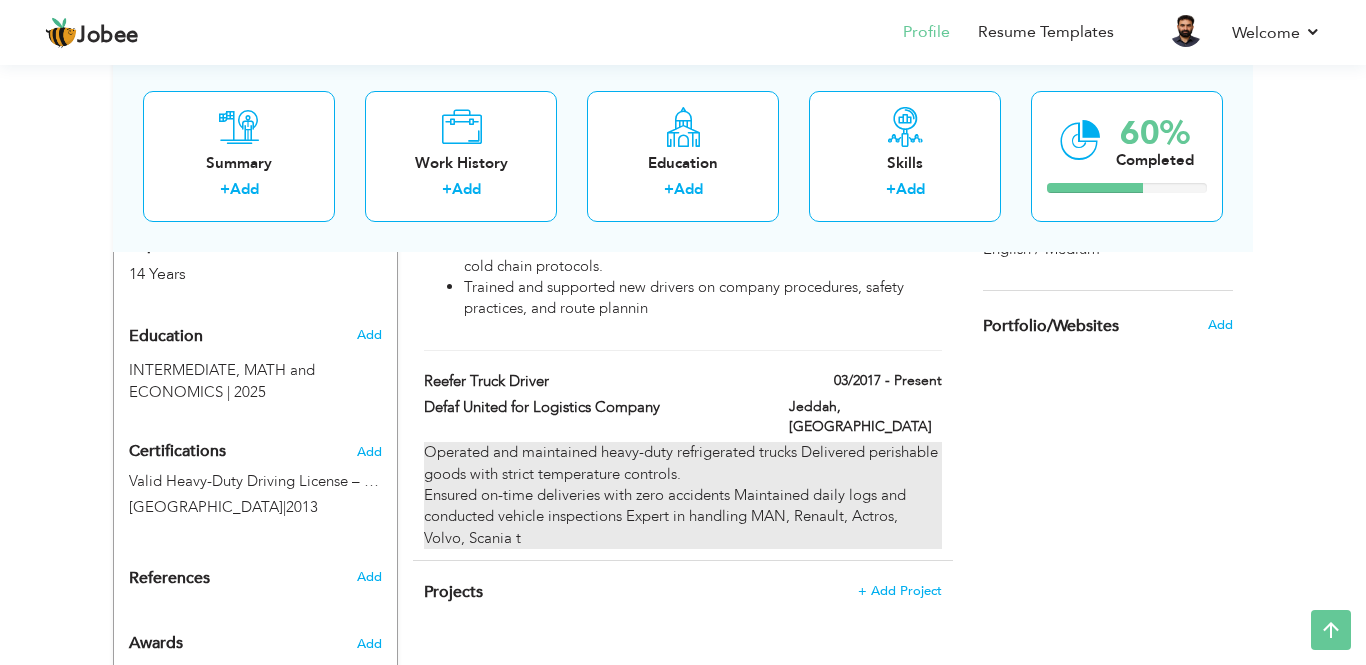 scroll, scrollTop: 854, scrollLeft: 0, axis: vertical 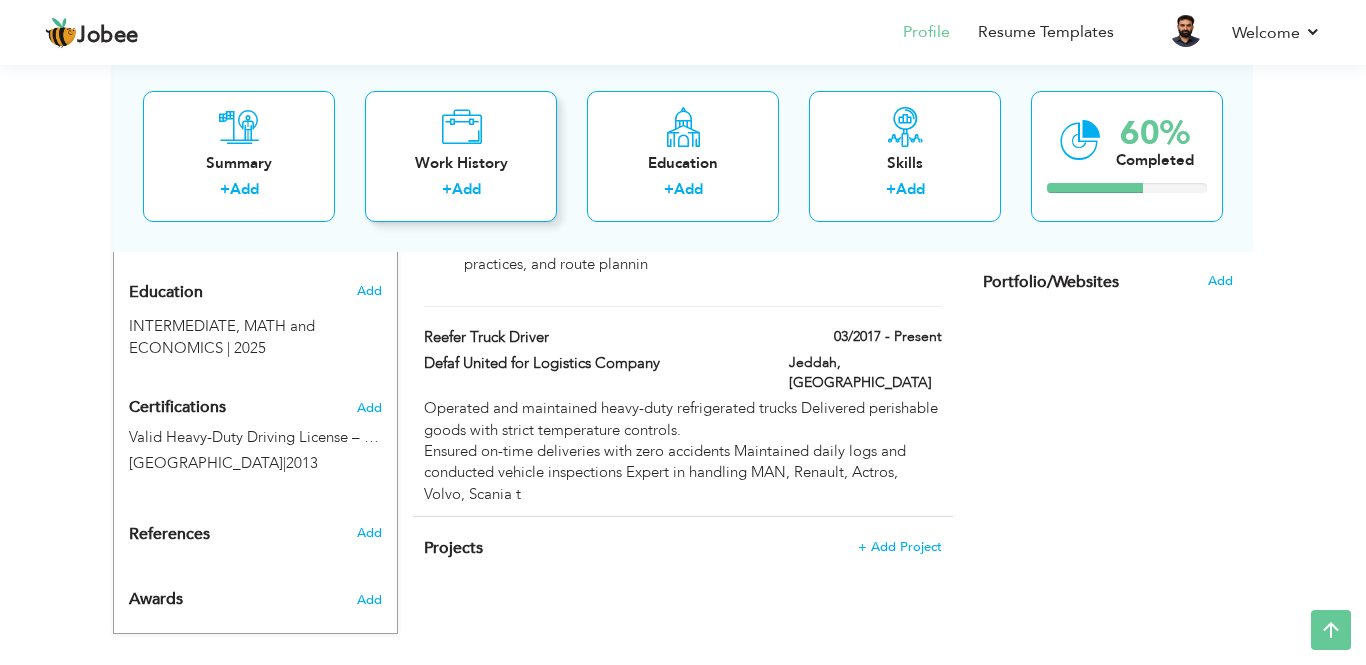 click on "Work History
+  Add" at bounding box center (461, 155) 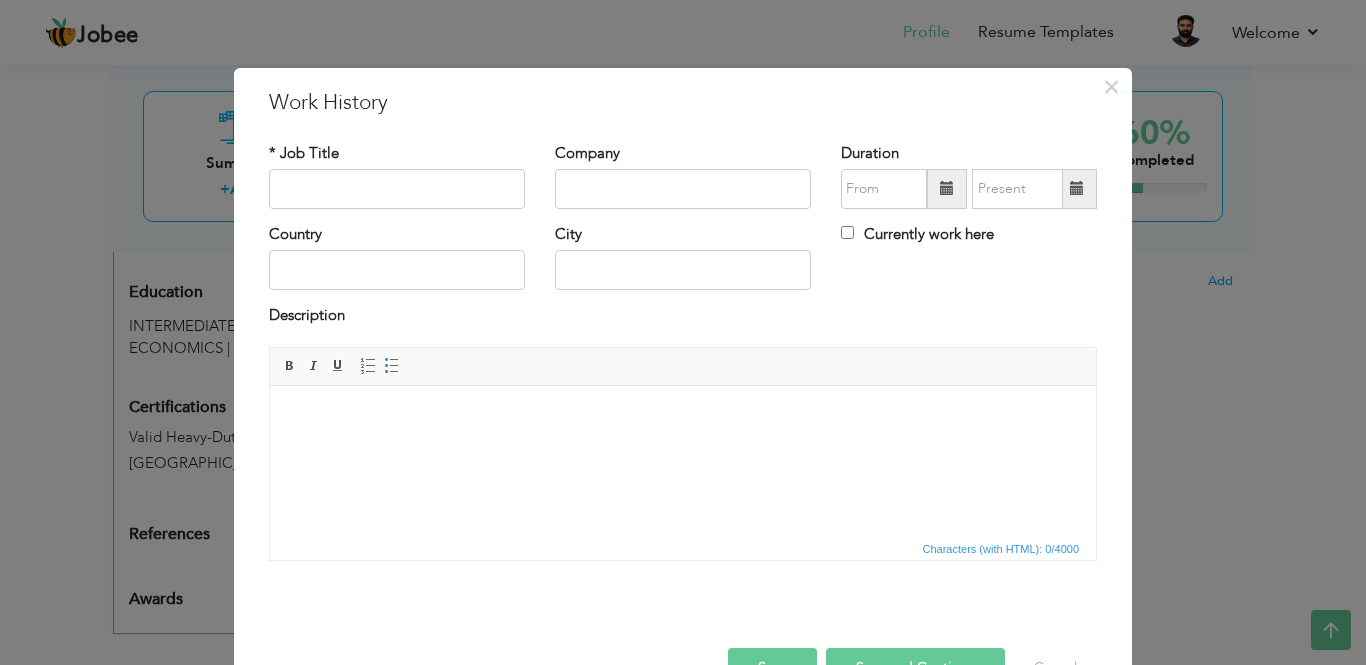 click at bounding box center (683, 415) 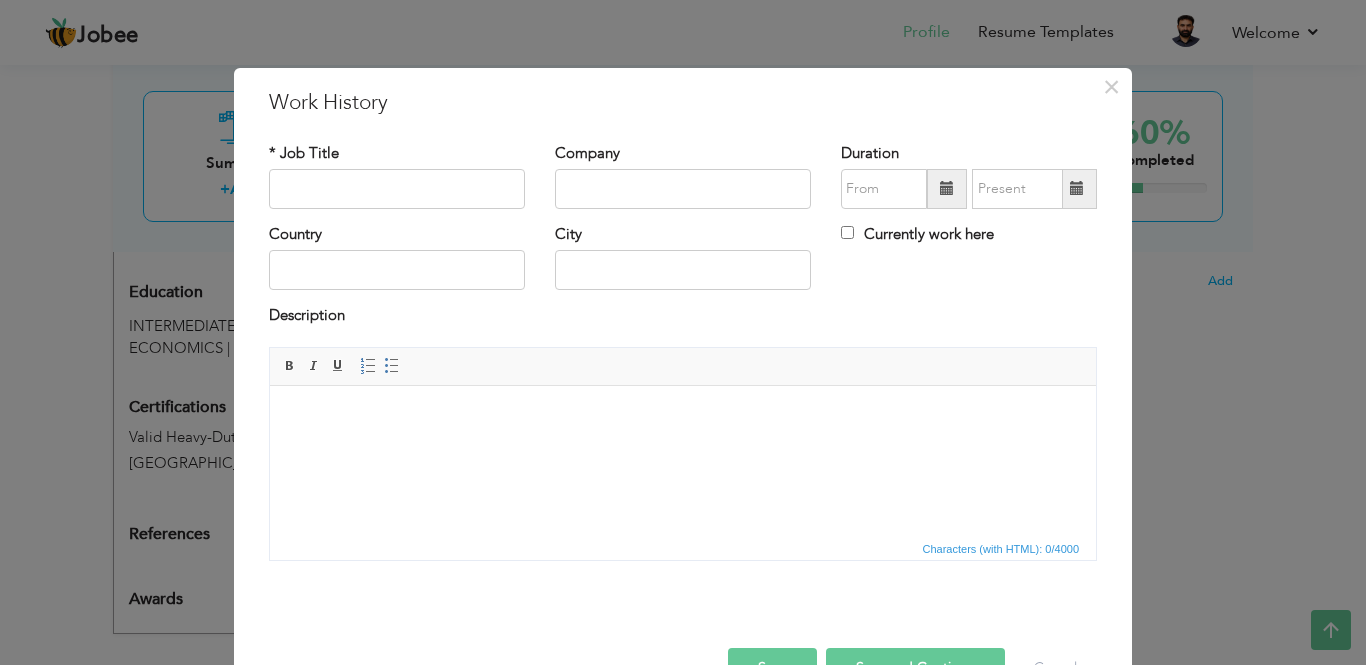 click at bounding box center [683, 415] 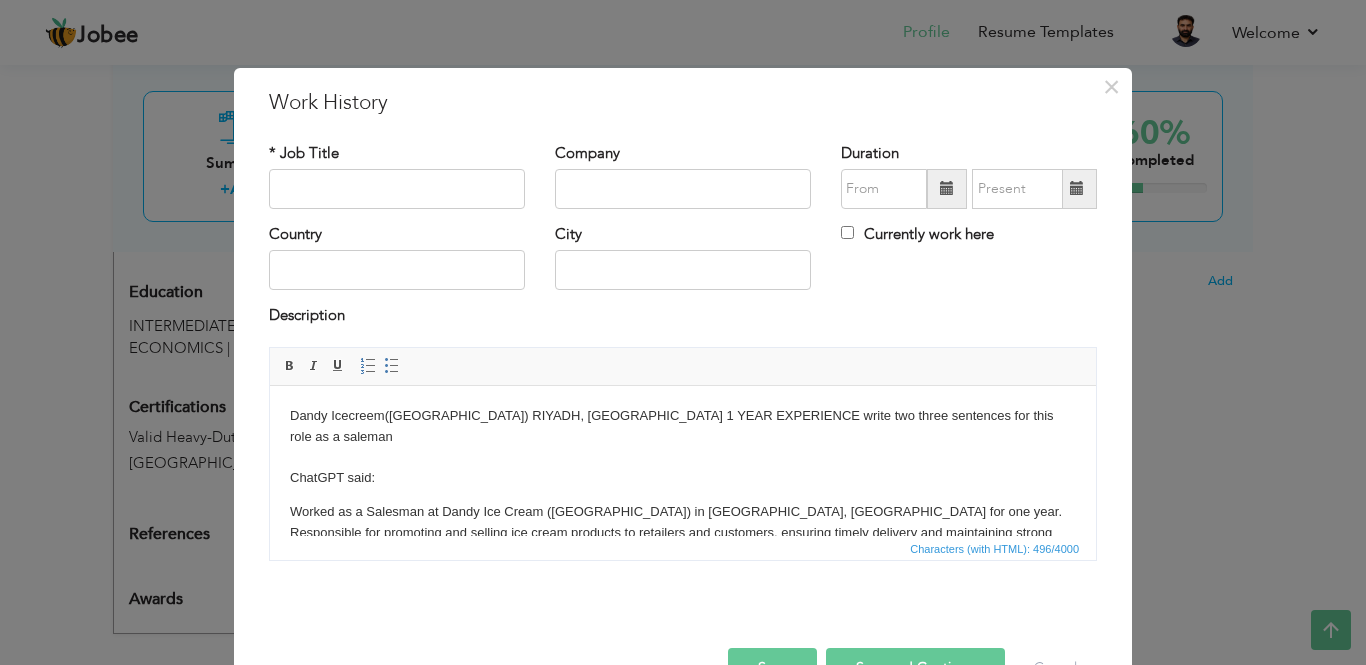 drag, startPoint x: 419, startPoint y: 399, endPoint x: 285, endPoint y: 381, distance: 135.20355 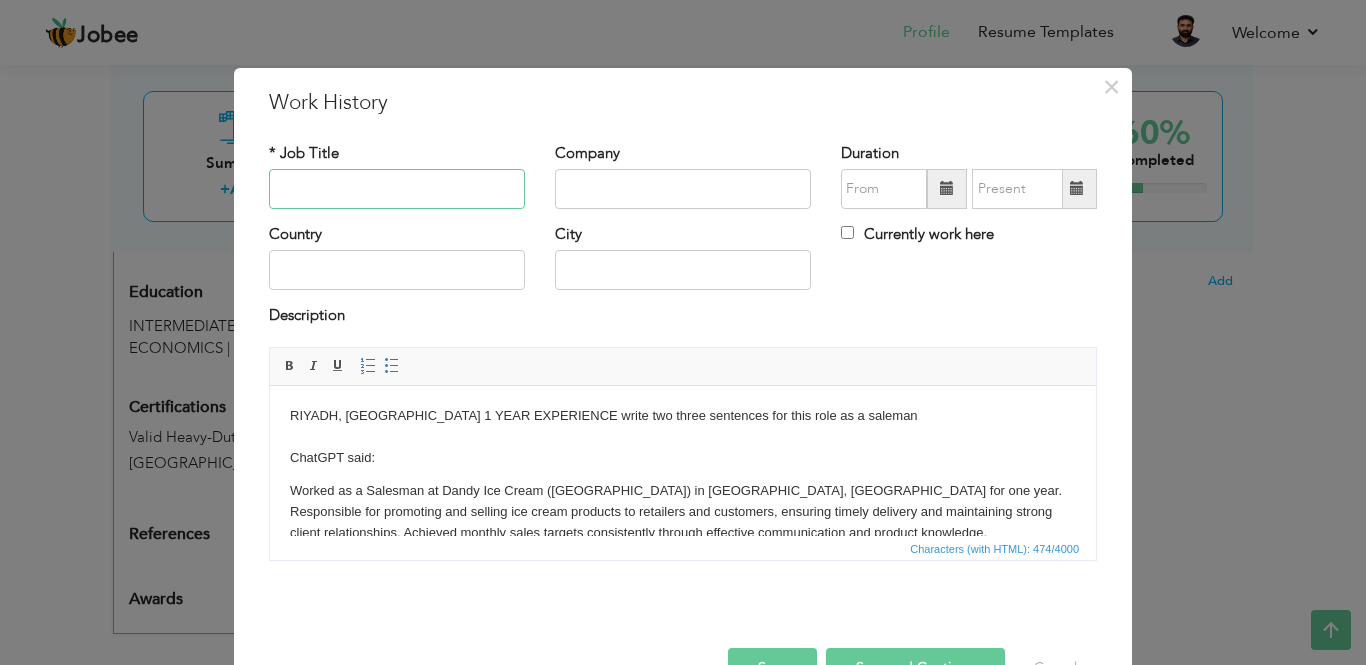 click at bounding box center (397, 189) 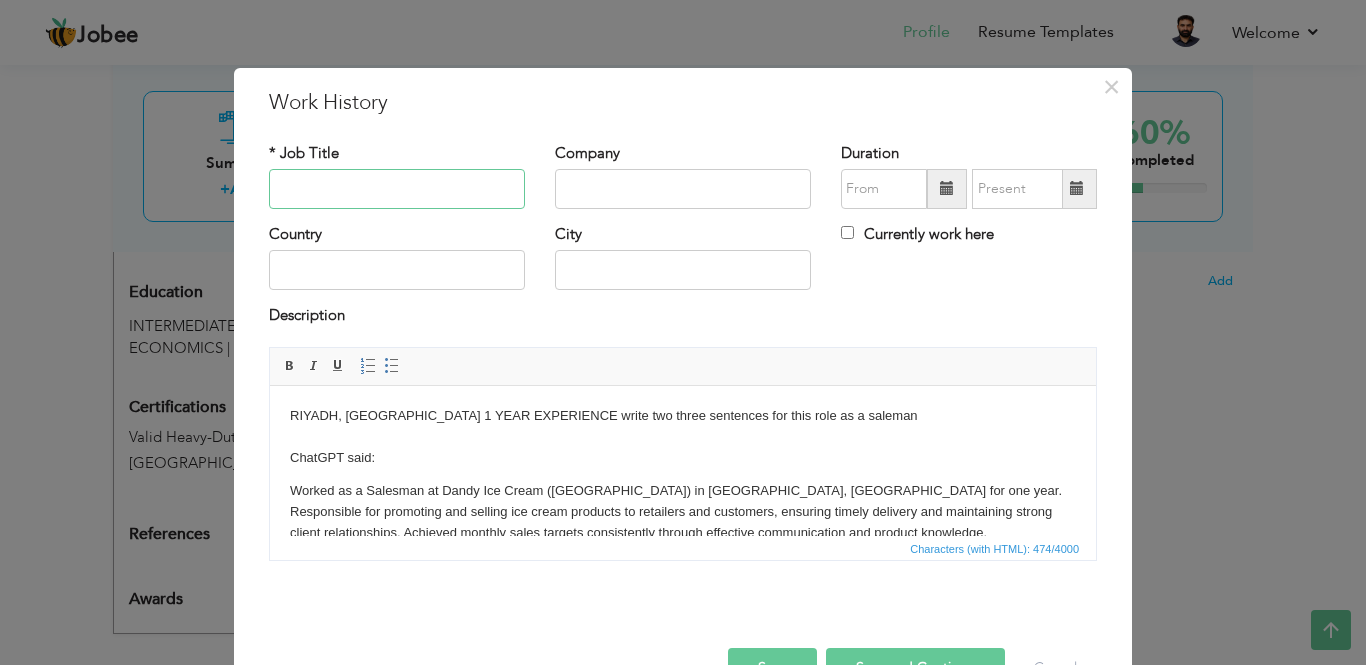 paste on "Dandy Icecreem(india)" 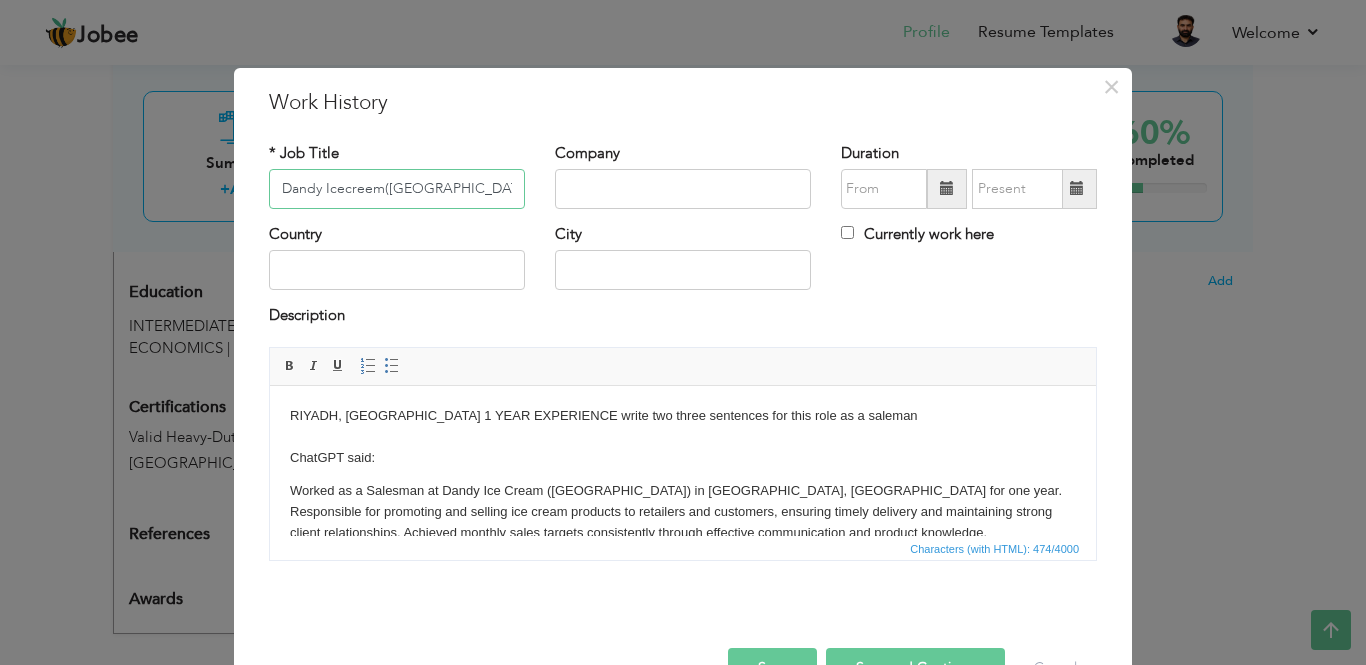 type on "Dandy Icecreem(india)" 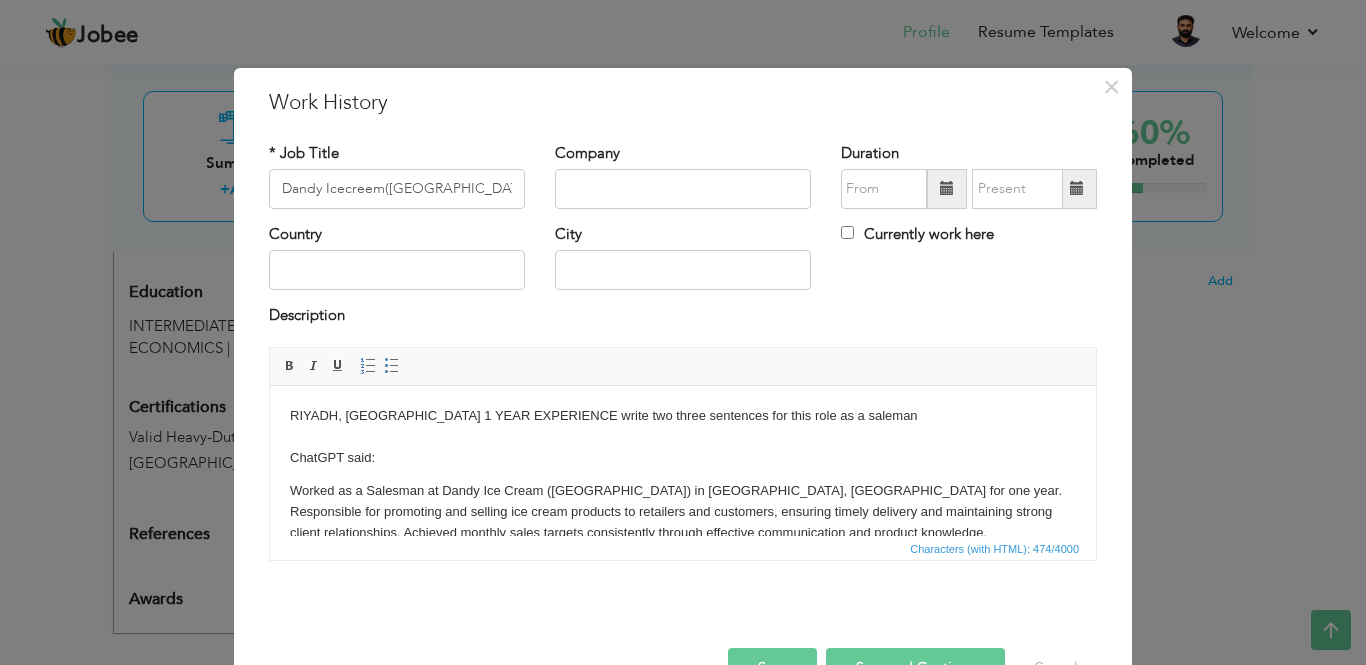 click on "RIYADH, SAUDI ARABIA 1 YEAR EXPERIENCE write two three sentences for this role as a saleman ChatGPT said: Worked as a Salesman at Dandy Ice Cream (India) in Riyadh, Saudi Arabia for one year. Responsible for promoting and selling ice cream products to retailers and customers, ensuring timely delivery and maintaining strong client relationships. Achieved monthly sales targets consistently through effective communication and product knowledge. ​​​​​​​" at bounding box center [683, 501] 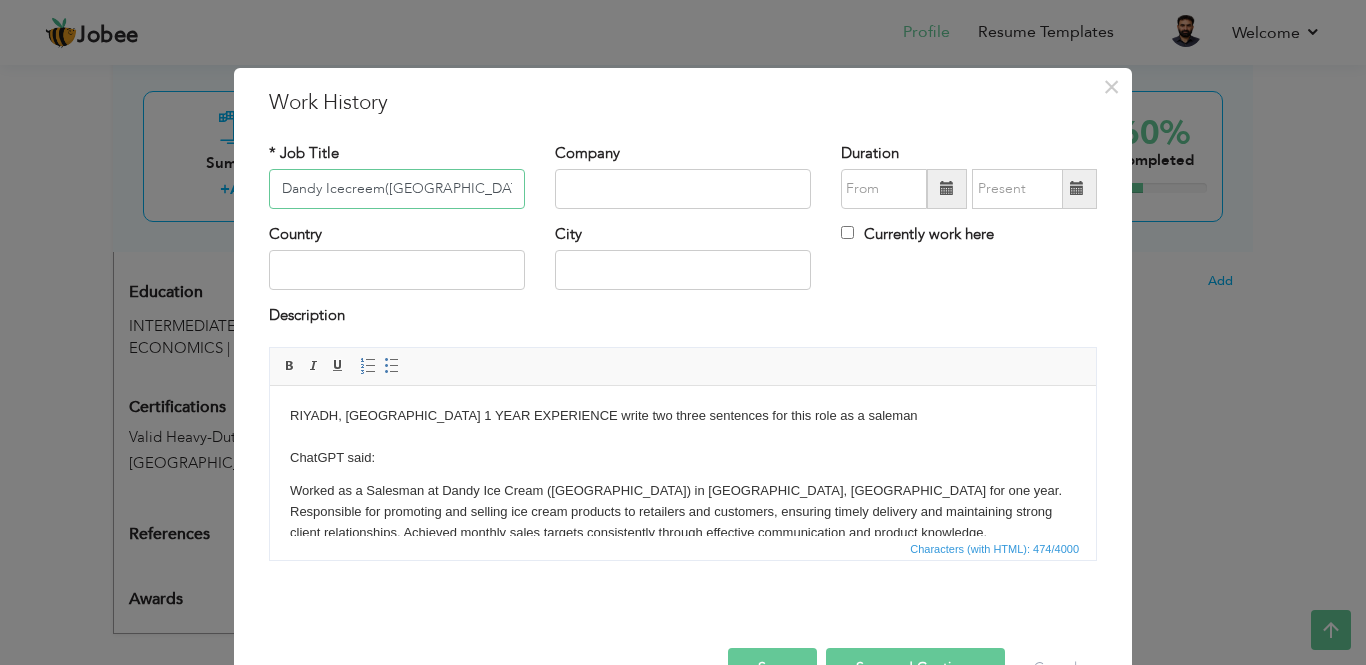 drag, startPoint x: 430, startPoint y: 191, endPoint x: 244, endPoint y: 174, distance: 186.77527 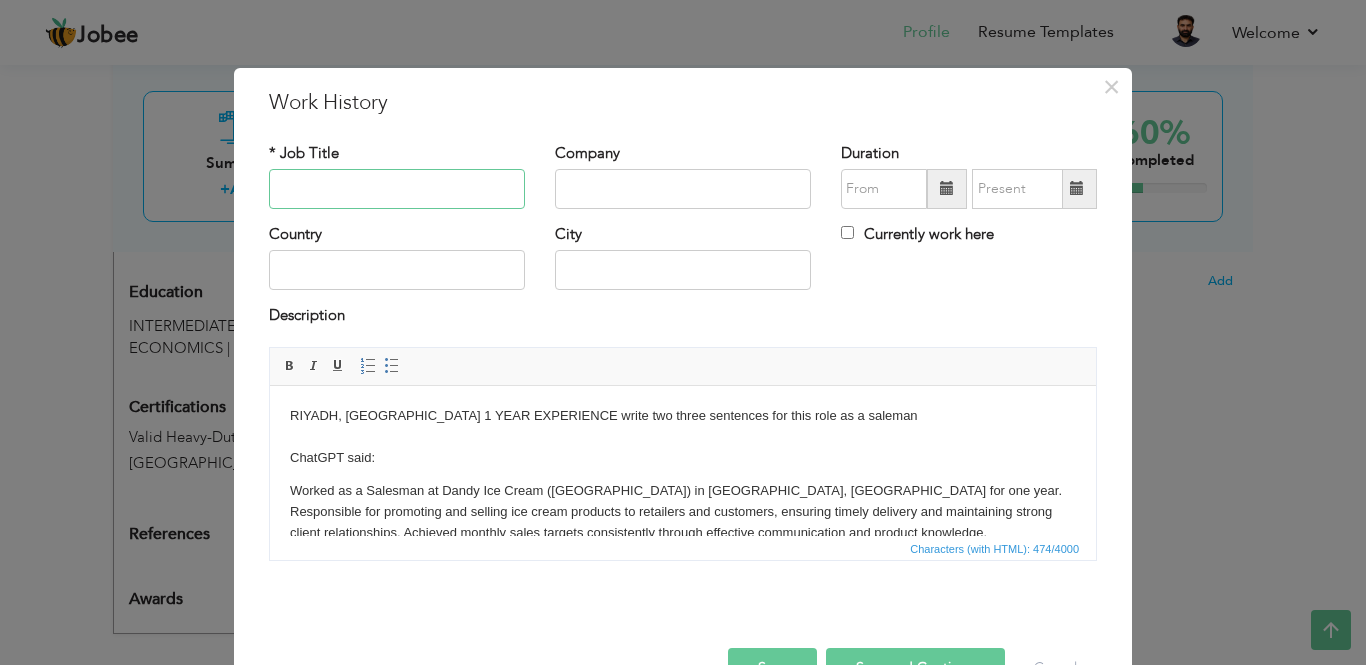 type 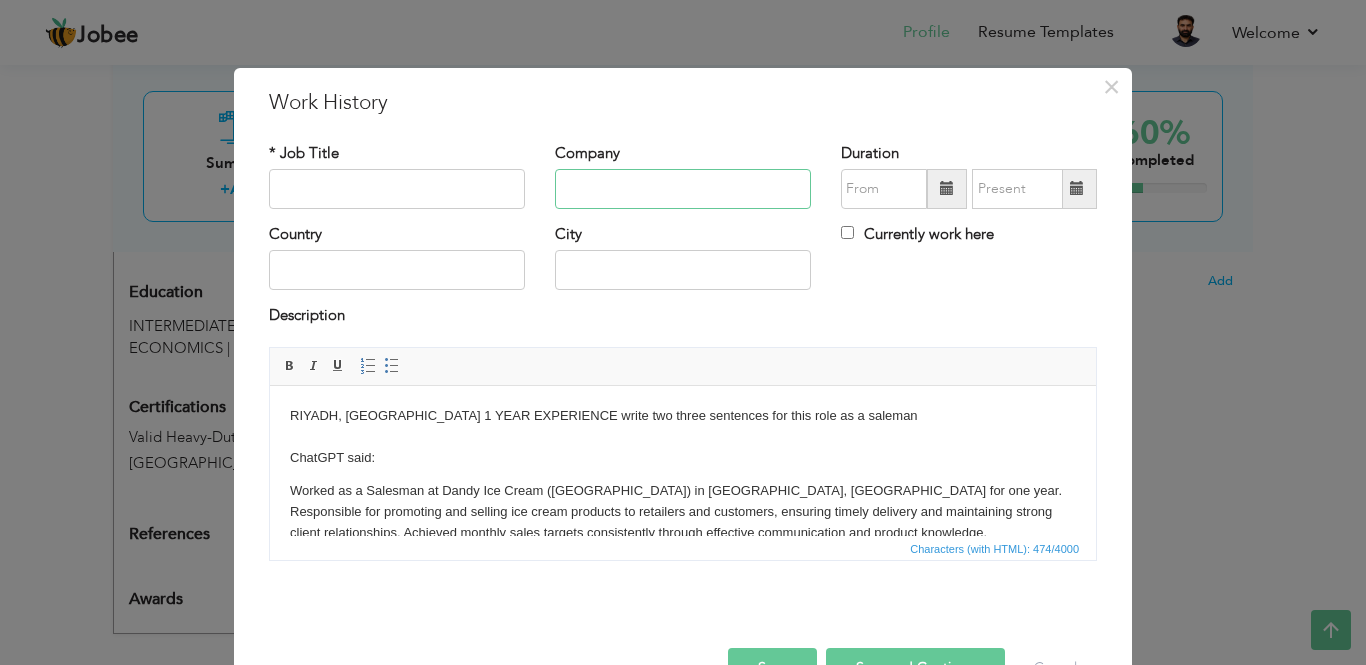 click at bounding box center (683, 189) 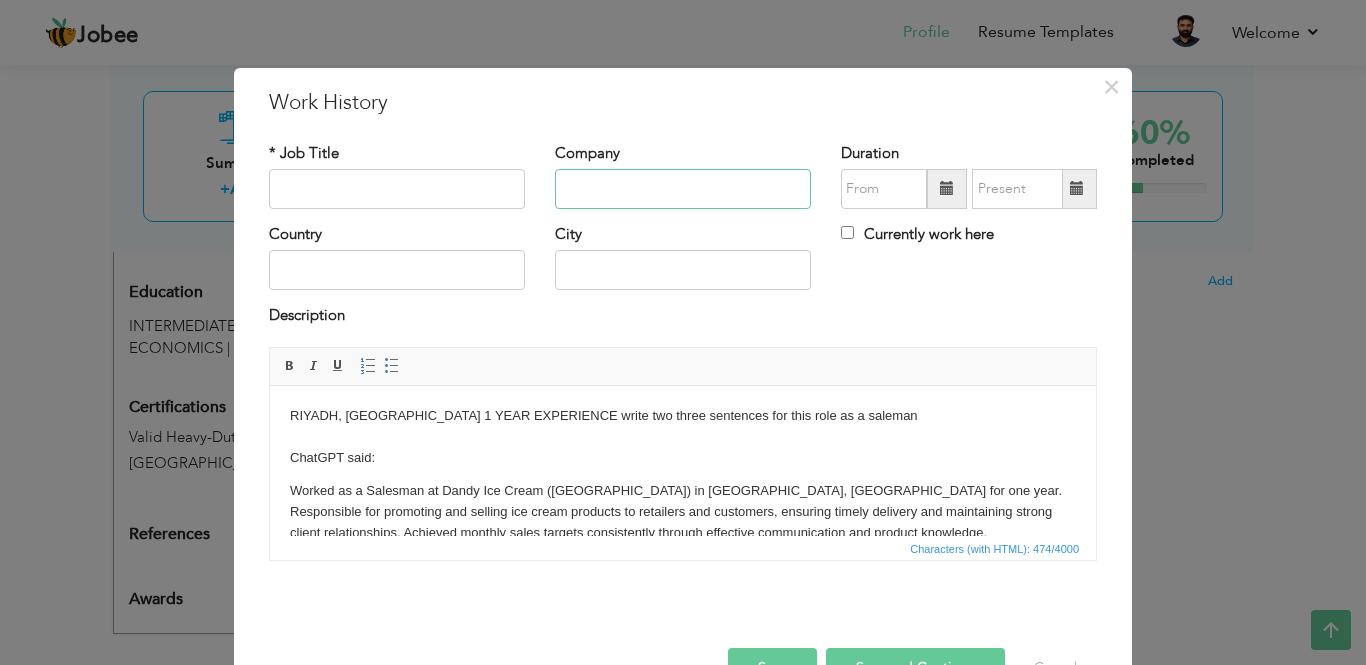 paste on "Dandy Icecreem(india)" 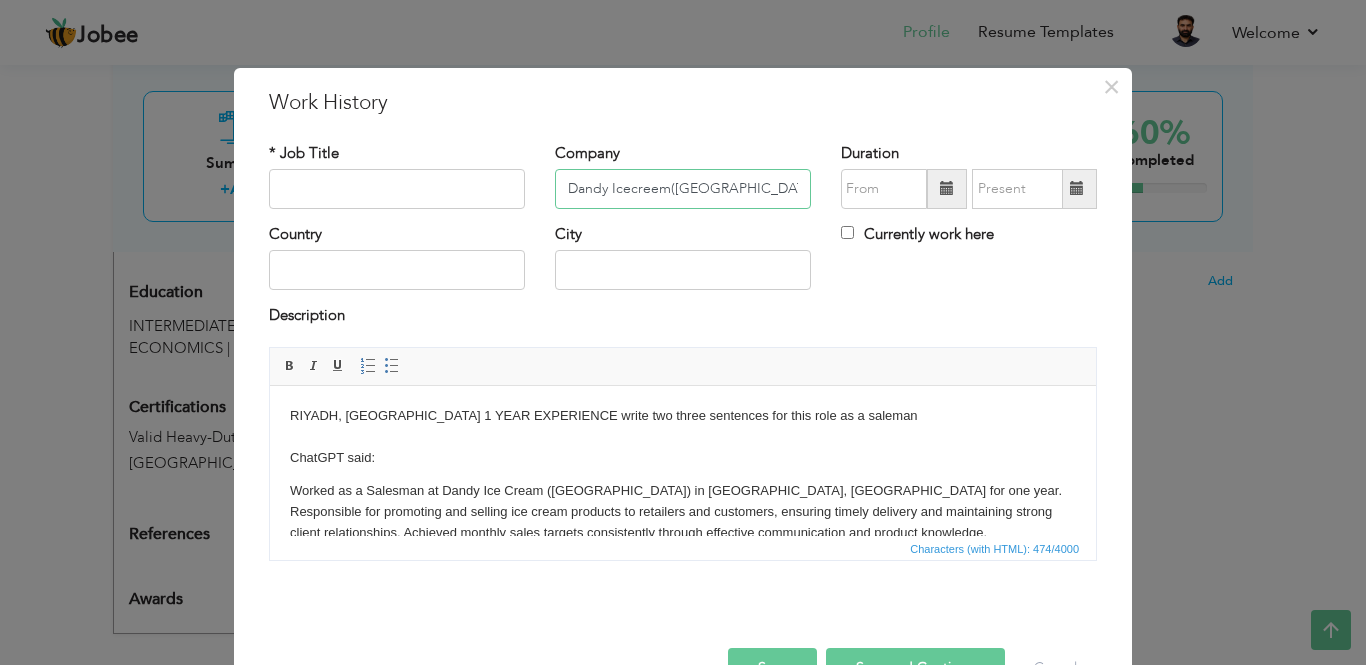 click on "Dandy Icecreem(india)" at bounding box center (683, 189) 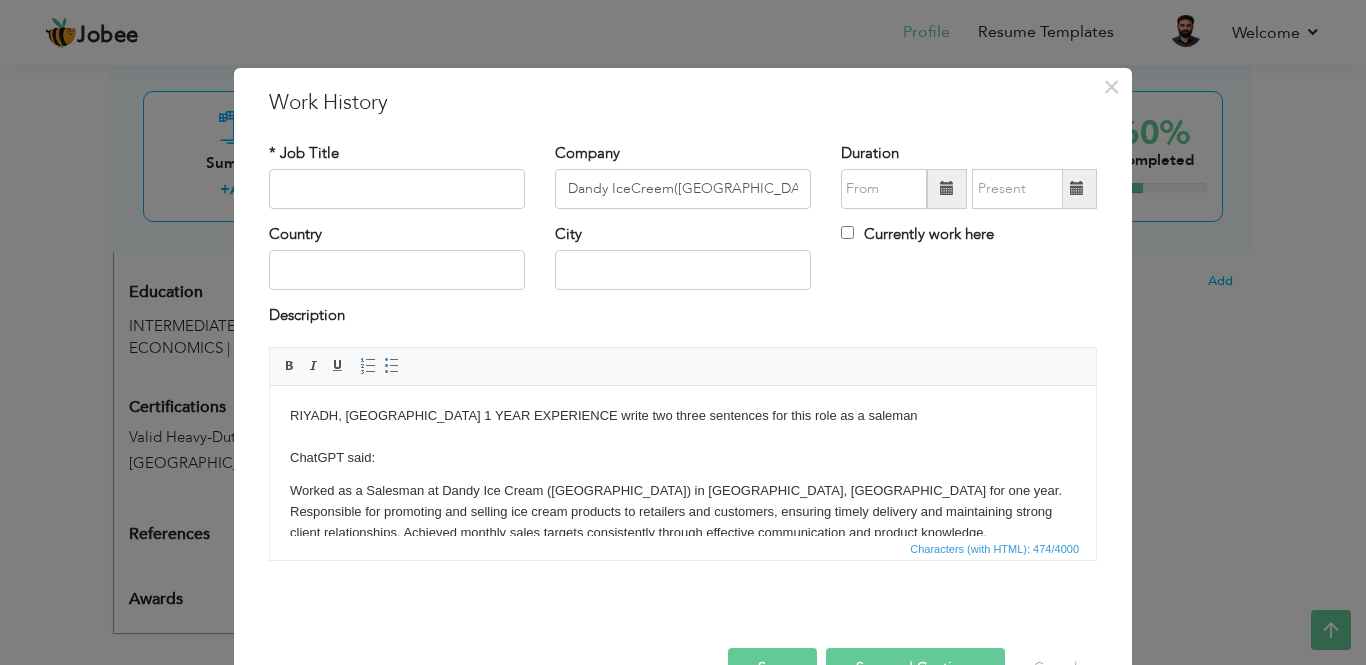 click on "Worked as a Salesman at Dandy Ice Cream (India) in Riyadh, Saudi Arabia for one year. Responsible for promoting and selling ice cream products to retailers and customers, ensuring timely delivery and maintaining strong client relationships. Achieved monthly sales targets consistently through effective communication and product knowledge." at bounding box center (683, 511) 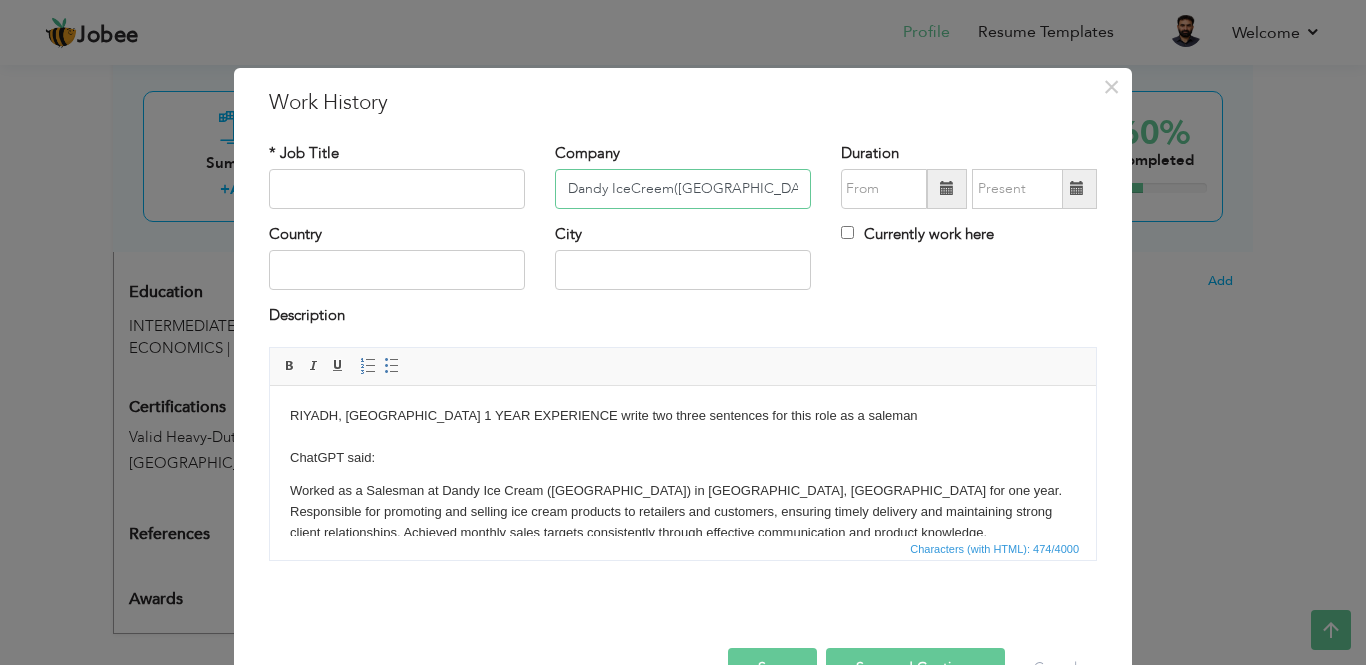 click on "Dandy IceCreem(india)" at bounding box center [683, 189] 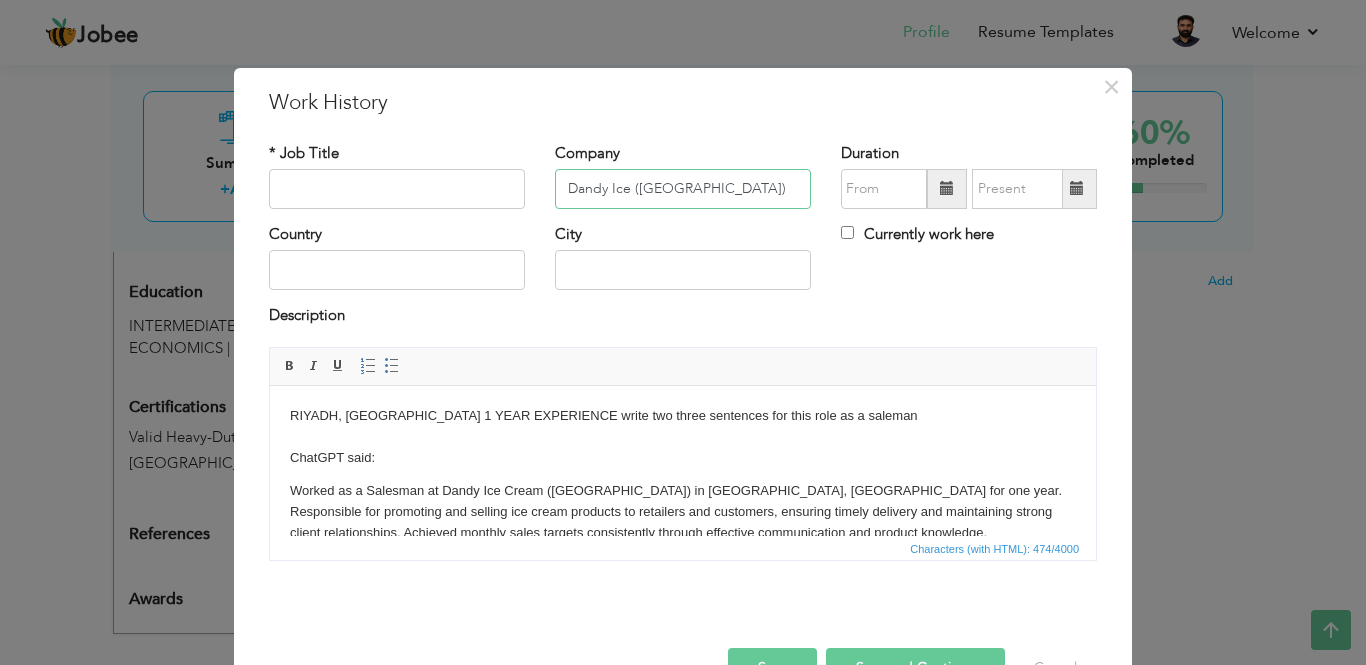 paste on "Cream" 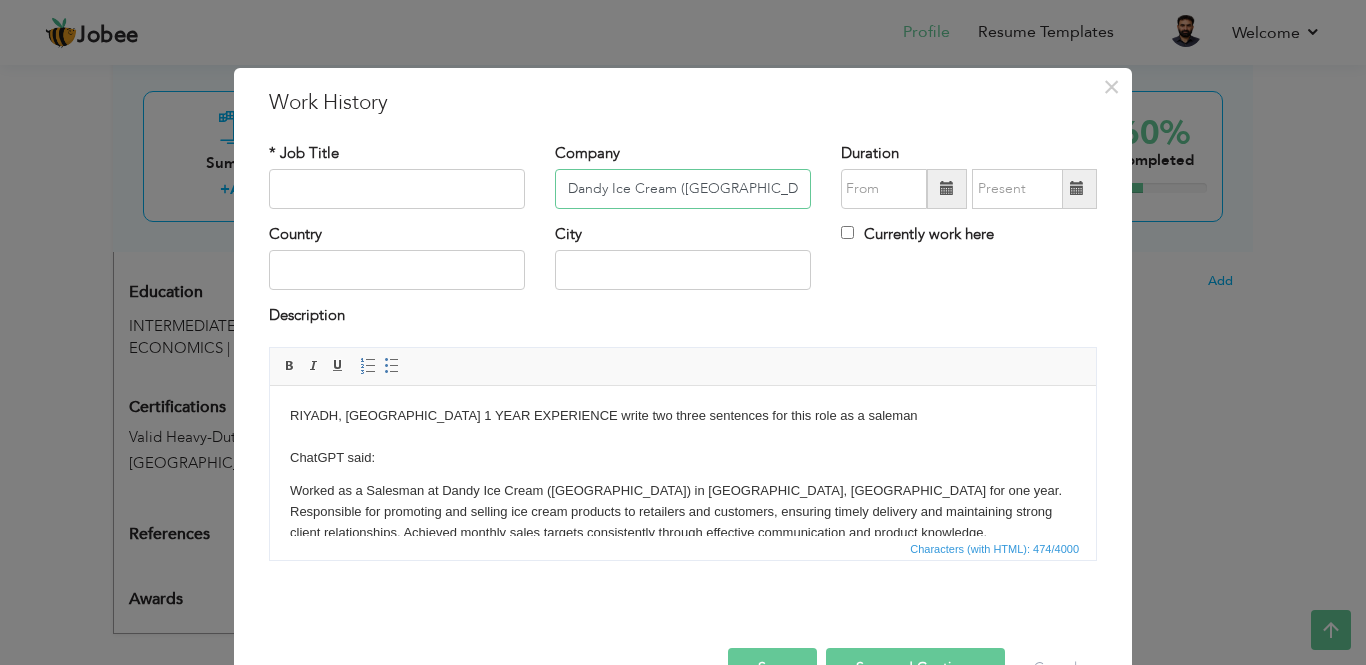 type on "Dandy Ice Cream ([GEOGRAPHIC_DATA])" 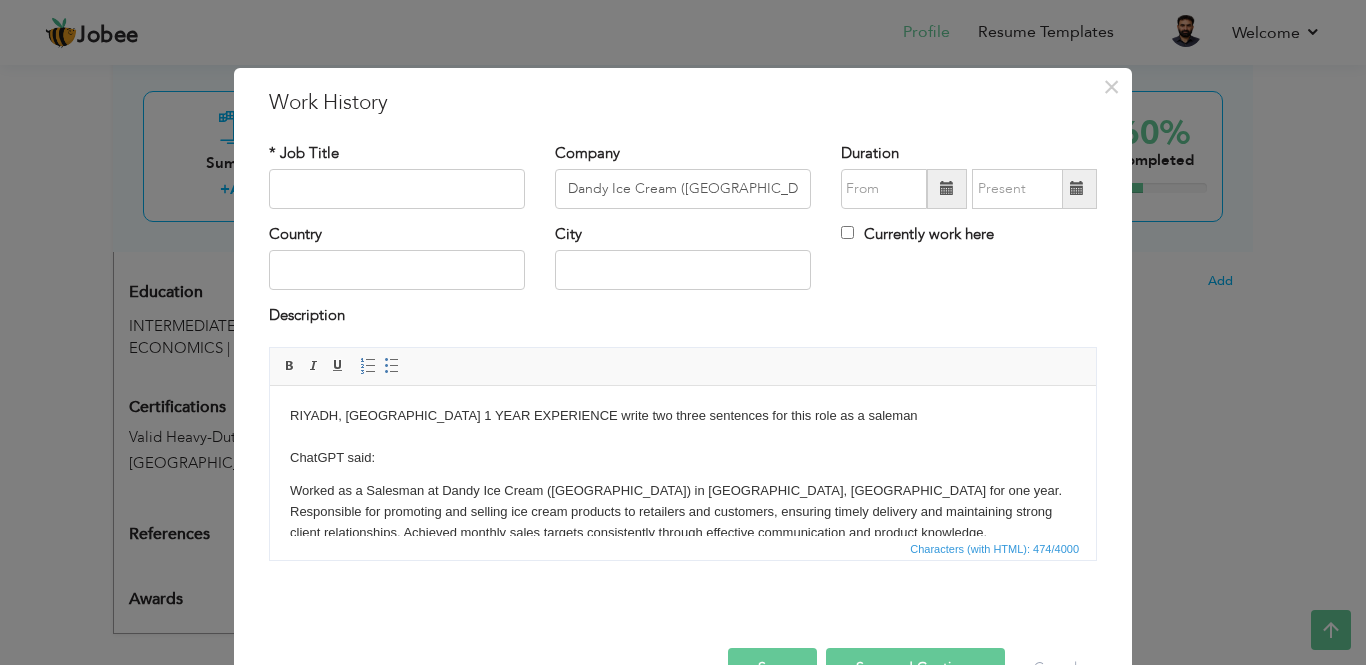 click on "Worked as a Salesman at Dandy Ice Cream (India) in Riyadh, Saudi Arabia for one year. Responsible for promoting and selling ice cream products to retailers and customers, ensuring timely delivery and maintaining strong client relationships. Achieved monthly sales targets consistently through effective communication and product knowledge." at bounding box center (683, 511) 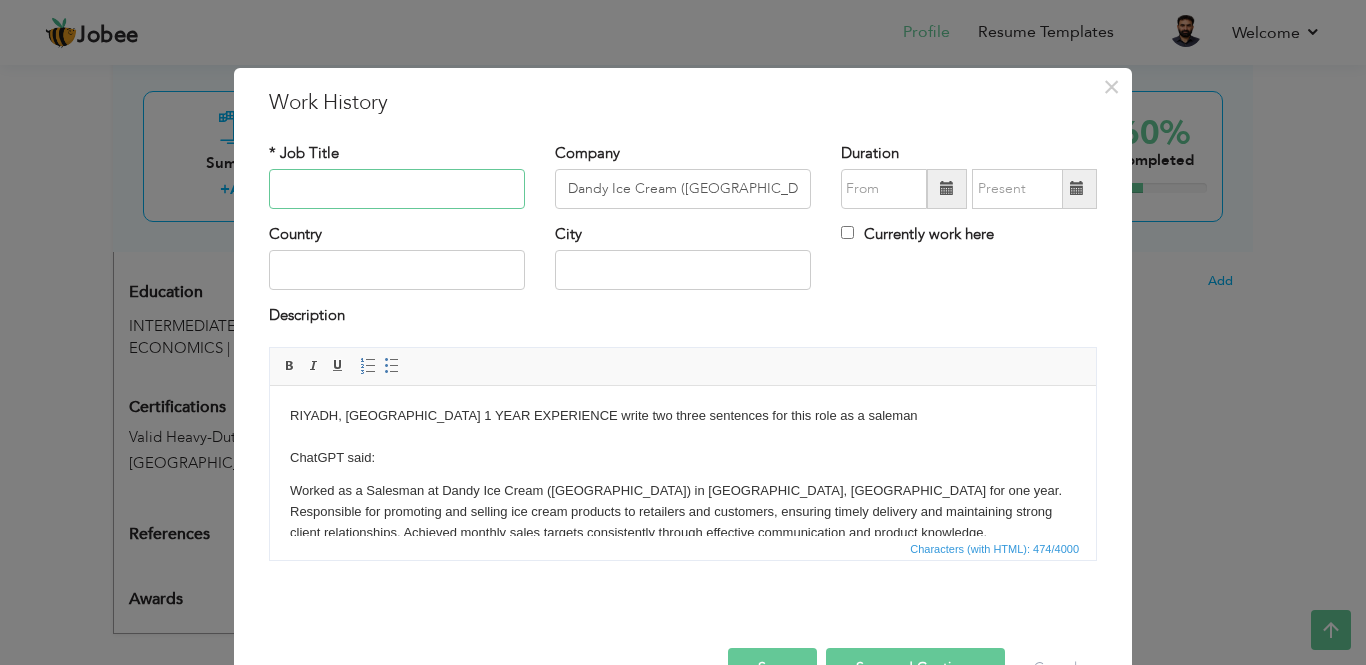 click at bounding box center [397, 189] 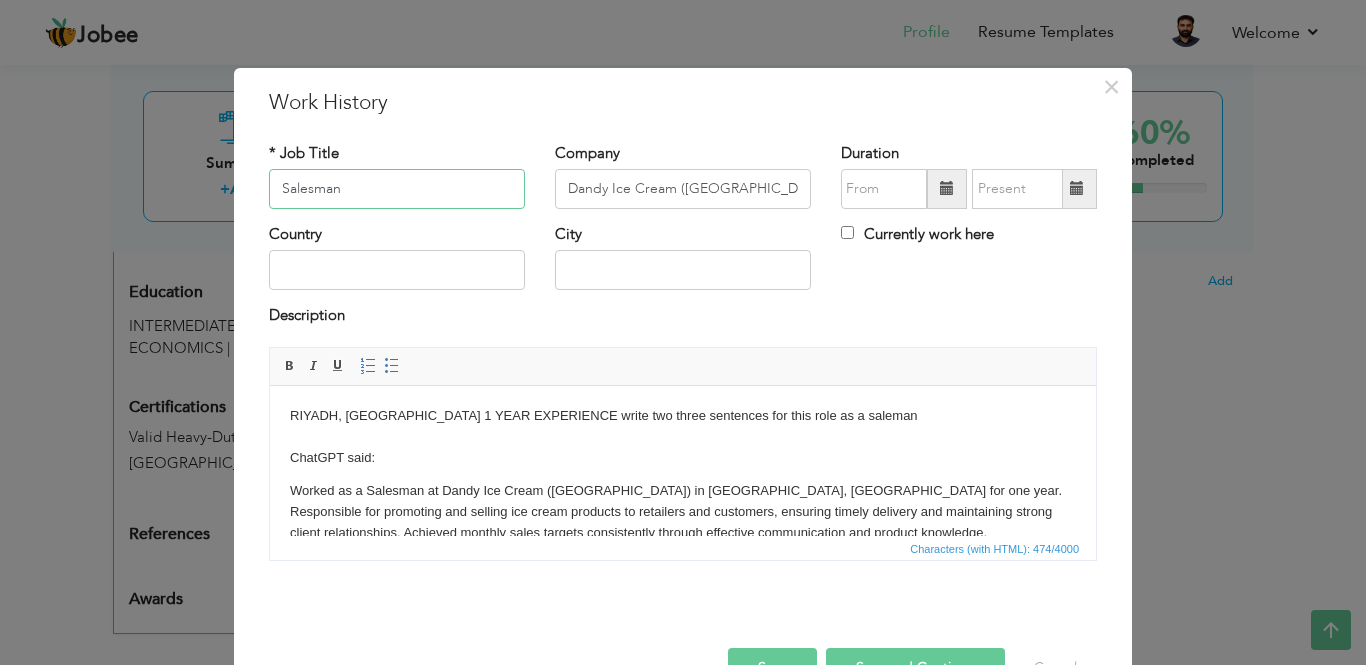 type on "Salesman" 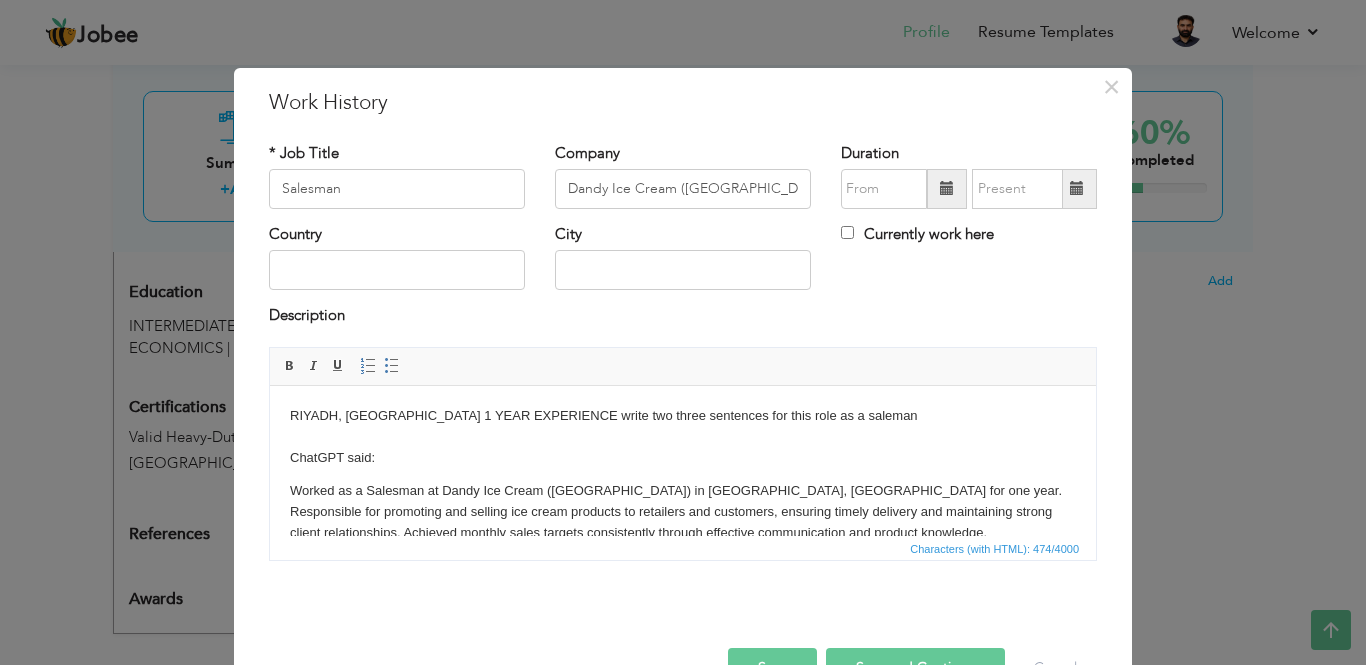 click on "RIYADH, SAUDI ARABIA 1 YEAR EXPERIENCE write two three sentences for this role as a saleman ChatGPT said: Worked as a Salesman at Dandy Ice Cream (India) in Riyadh, Saudi Arabia for one year. Responsible for promoting and selling ice cream products to retailers and customers, ensuring timely delivery and maintaining strong client relationships. Achieved monthly sales targets consistently through effective communication and product knowledge." at bounding box center (683, 501) 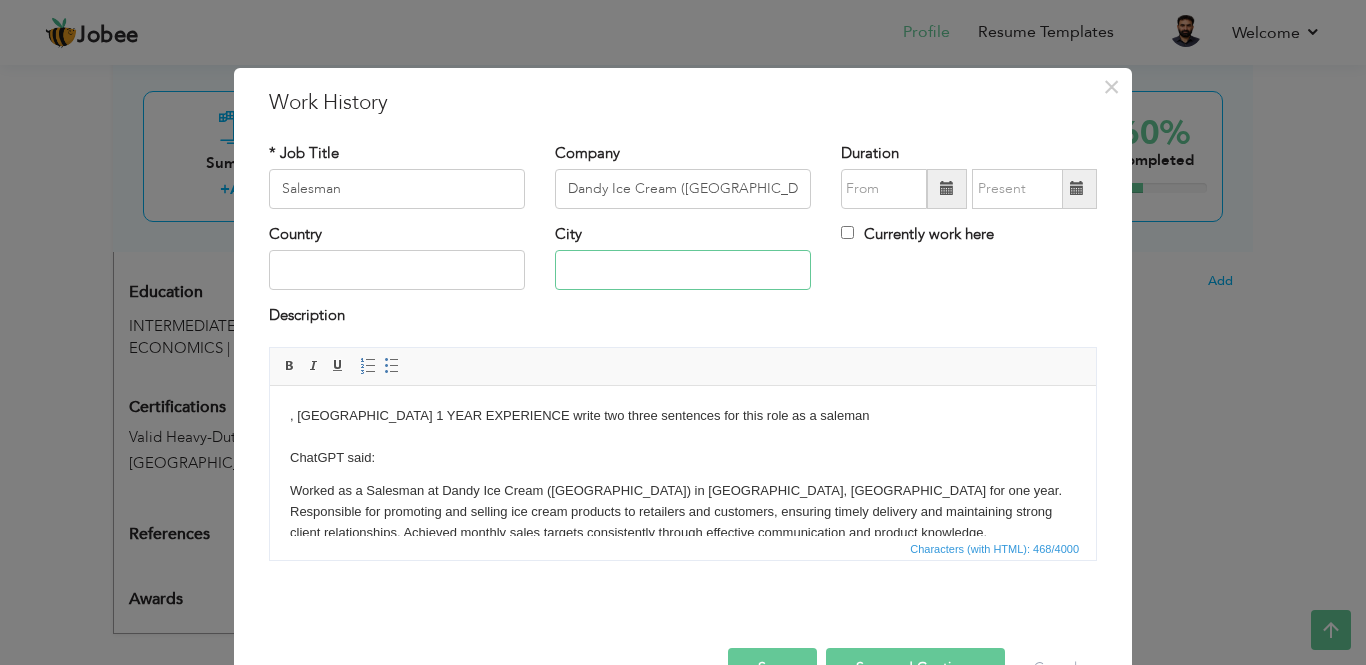 click at bounding box center (683, 270) 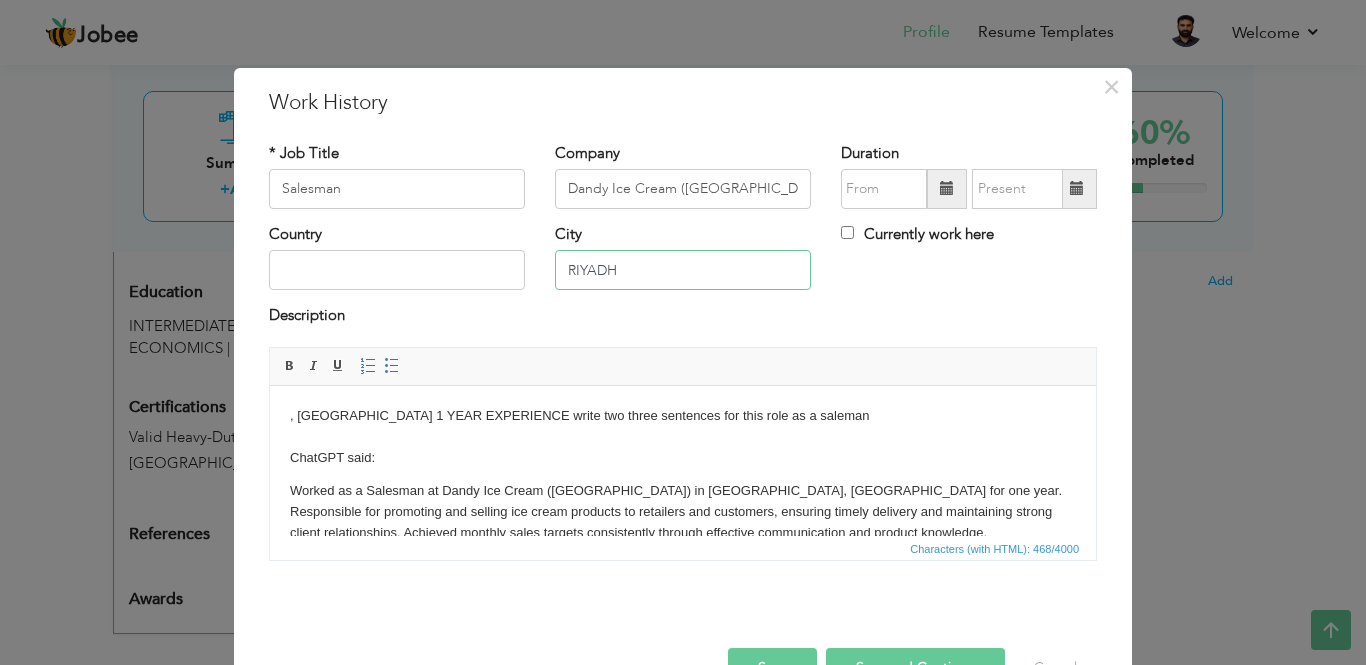 type on "RIYADH" 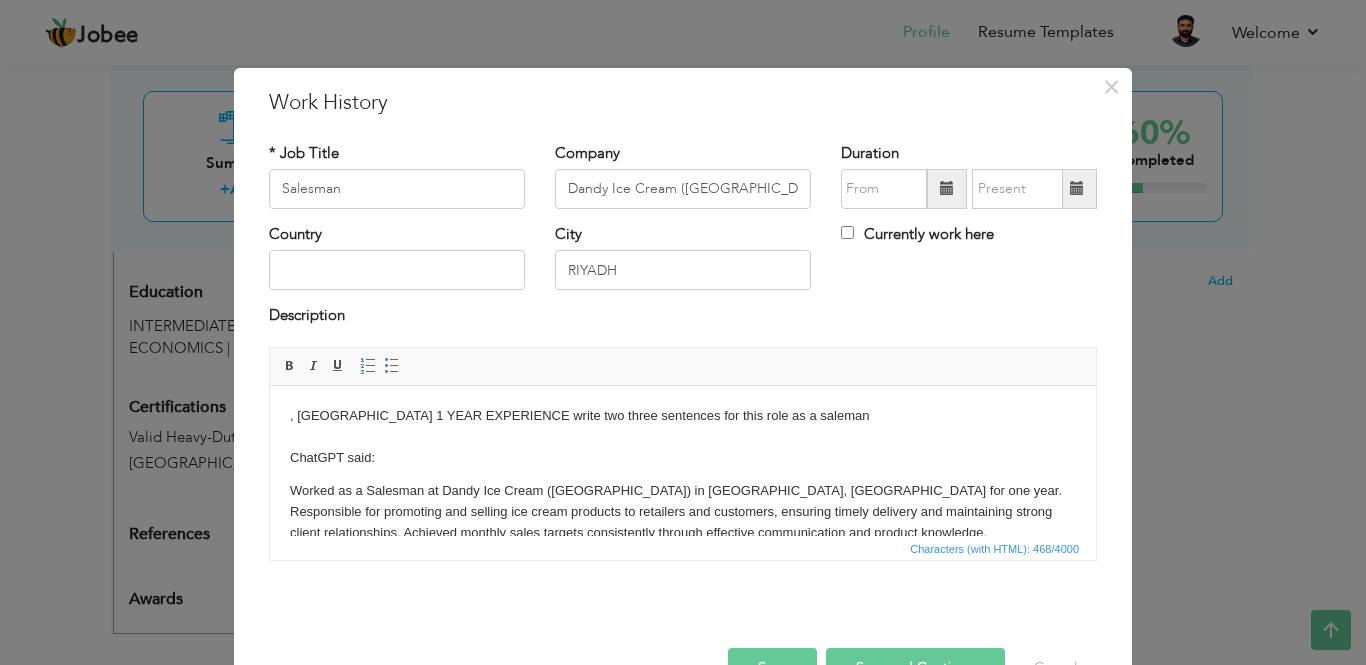 drag, startPoint x: 392, startPoint y: 416, endPoint x: 297, endPoint y: 413, distance: 95.047356 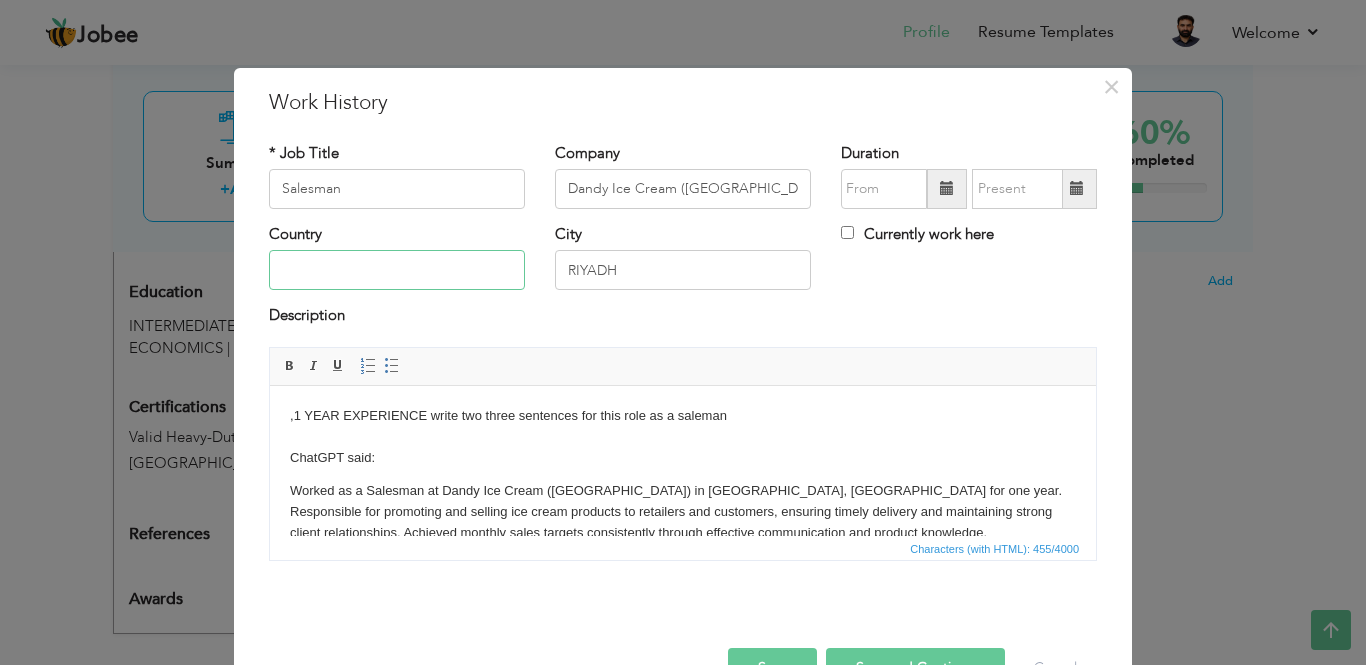 click at bounding box center (397, 270) 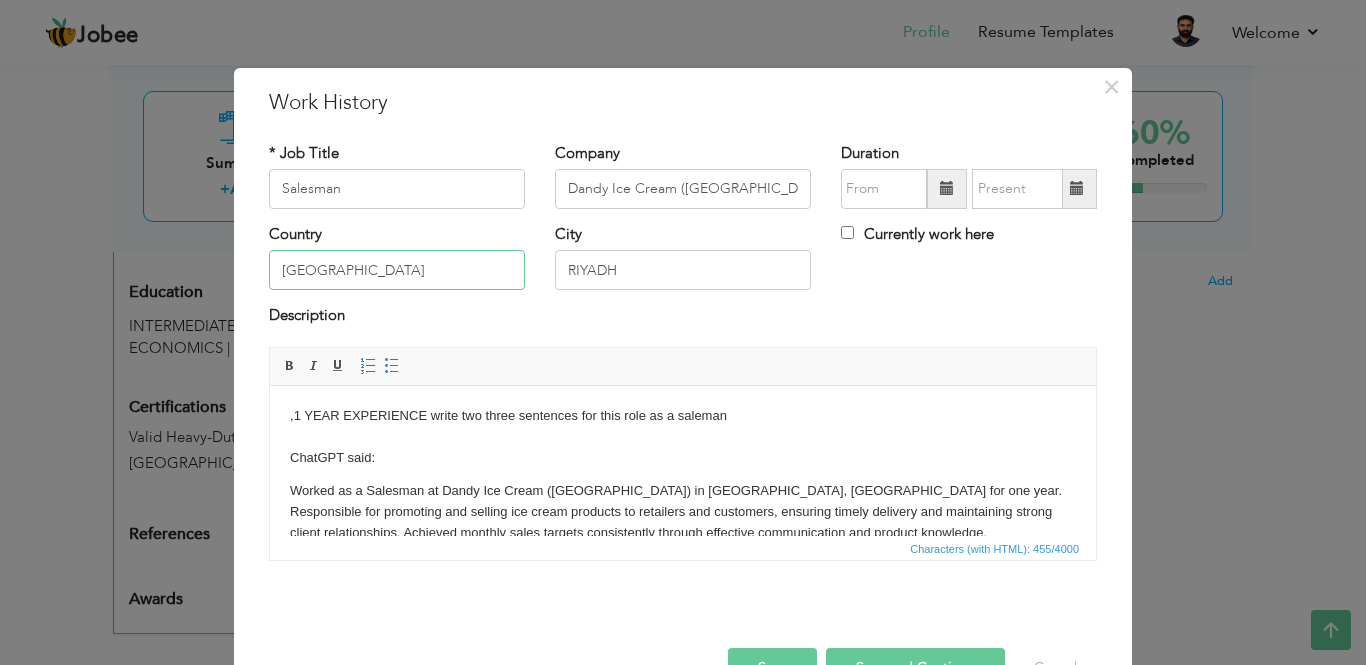 type on "[GEOGRAPHIC_DATA]" 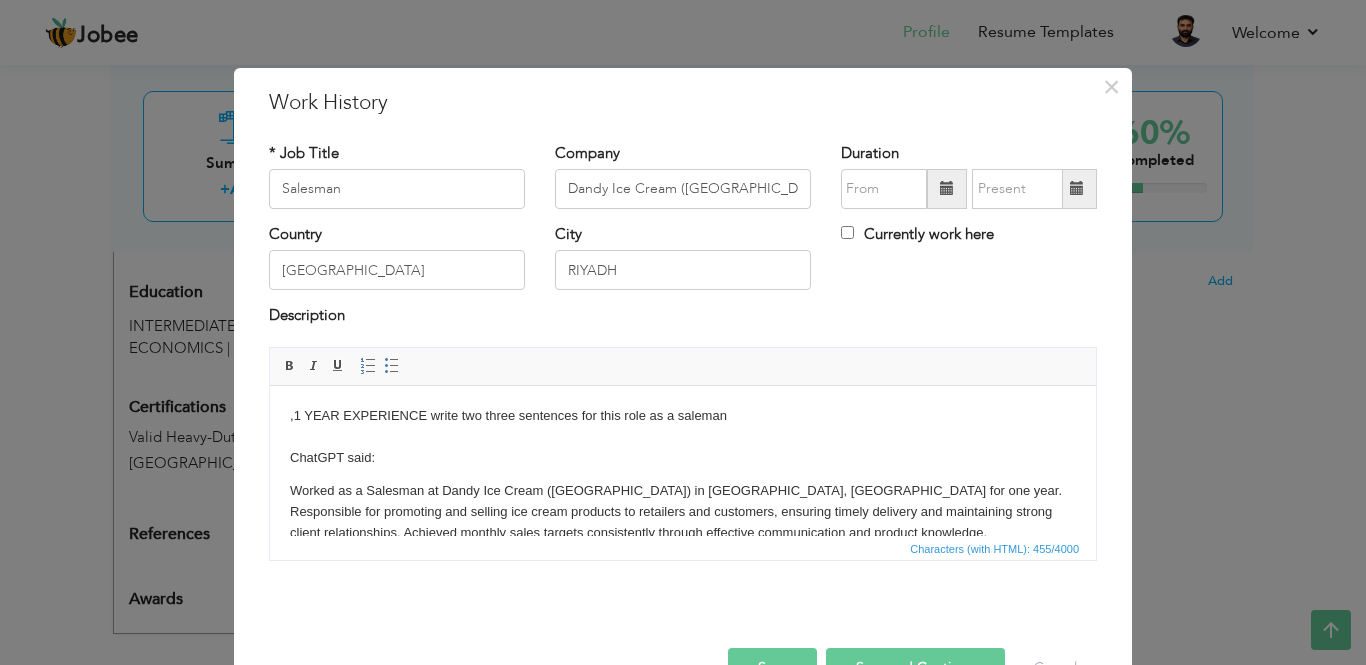 click at bounding box center (947, 188) 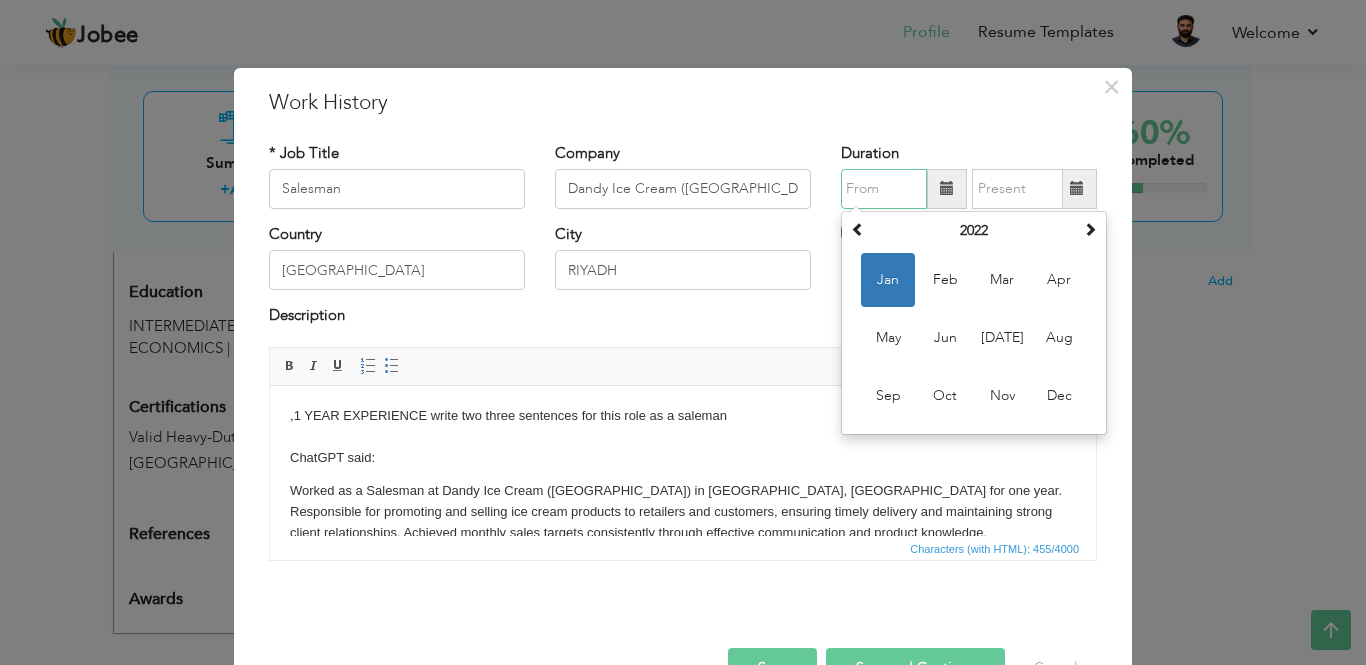 click on "Jan" at bounding box center [888, 280] 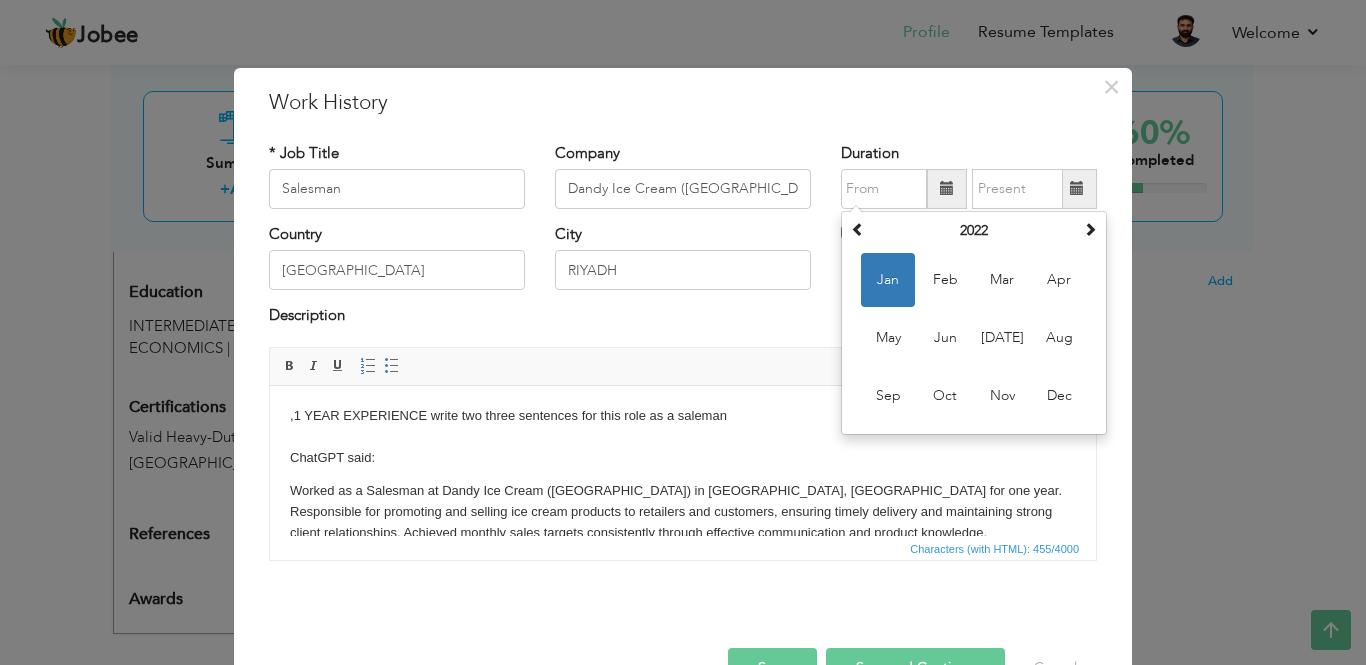 type on "01/2022" 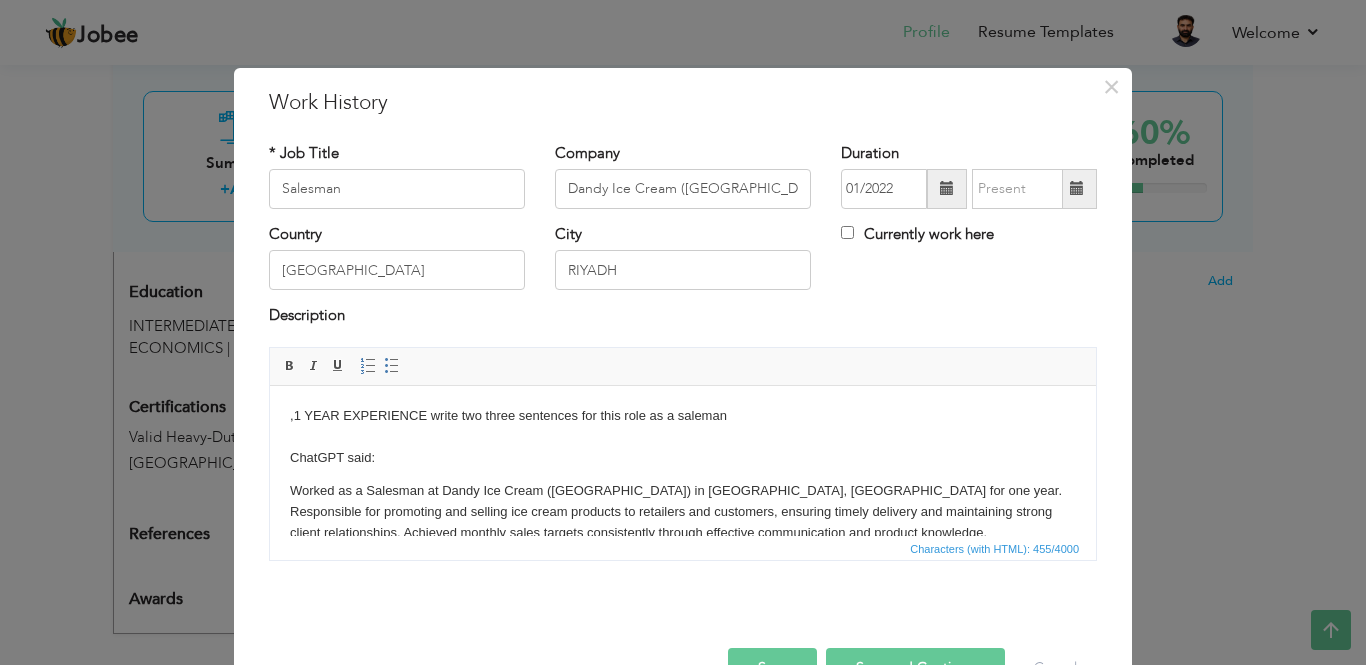 click at bounding box center (1077, 189) 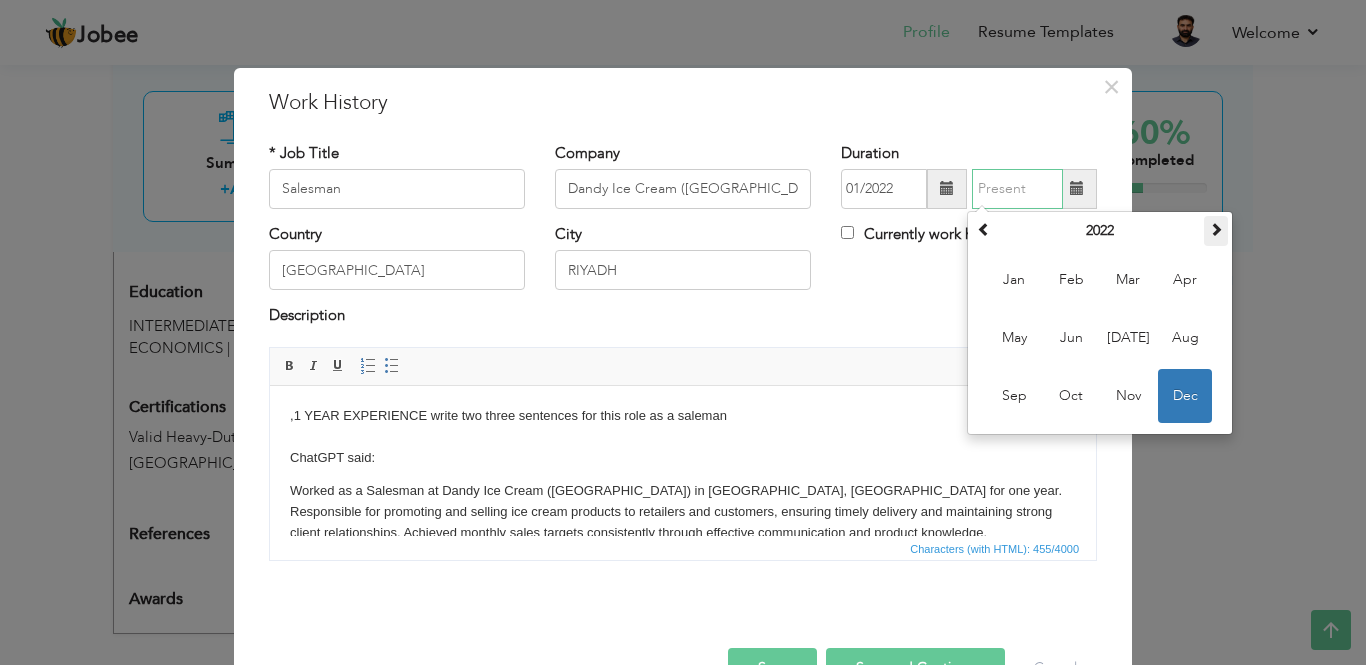 click at bounding box center (1216, 229) 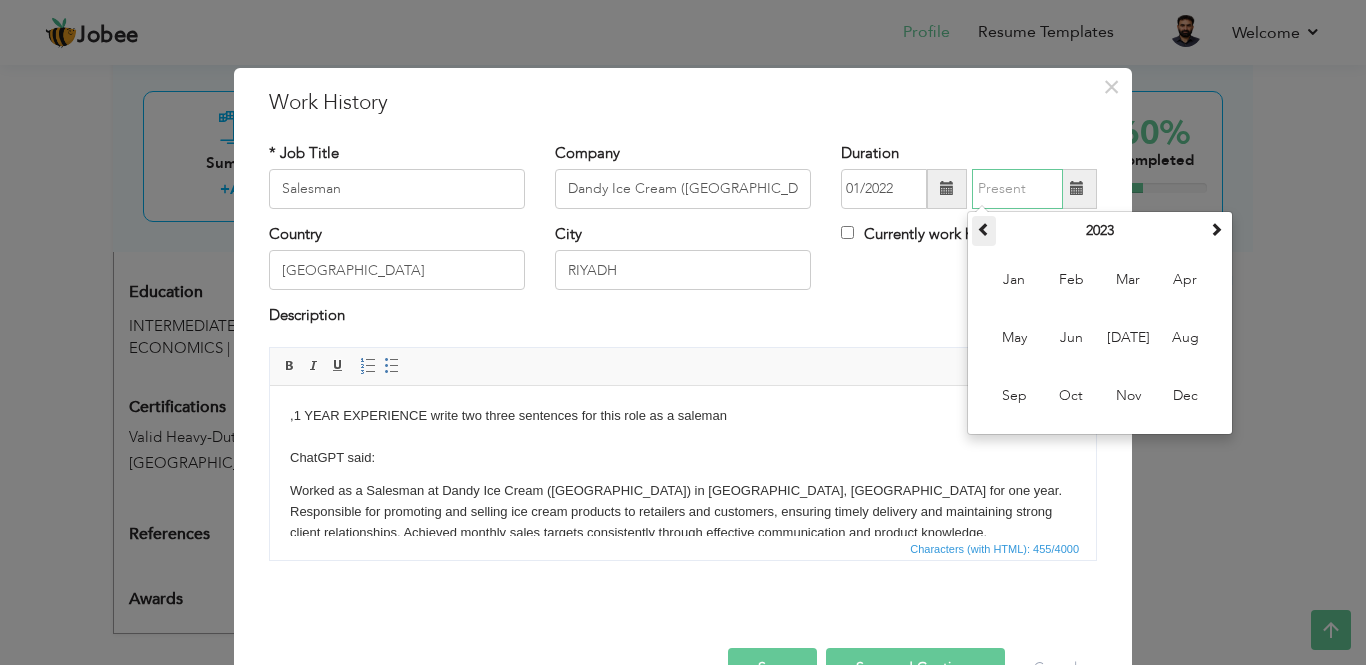 click at bounding box center (984, 231) 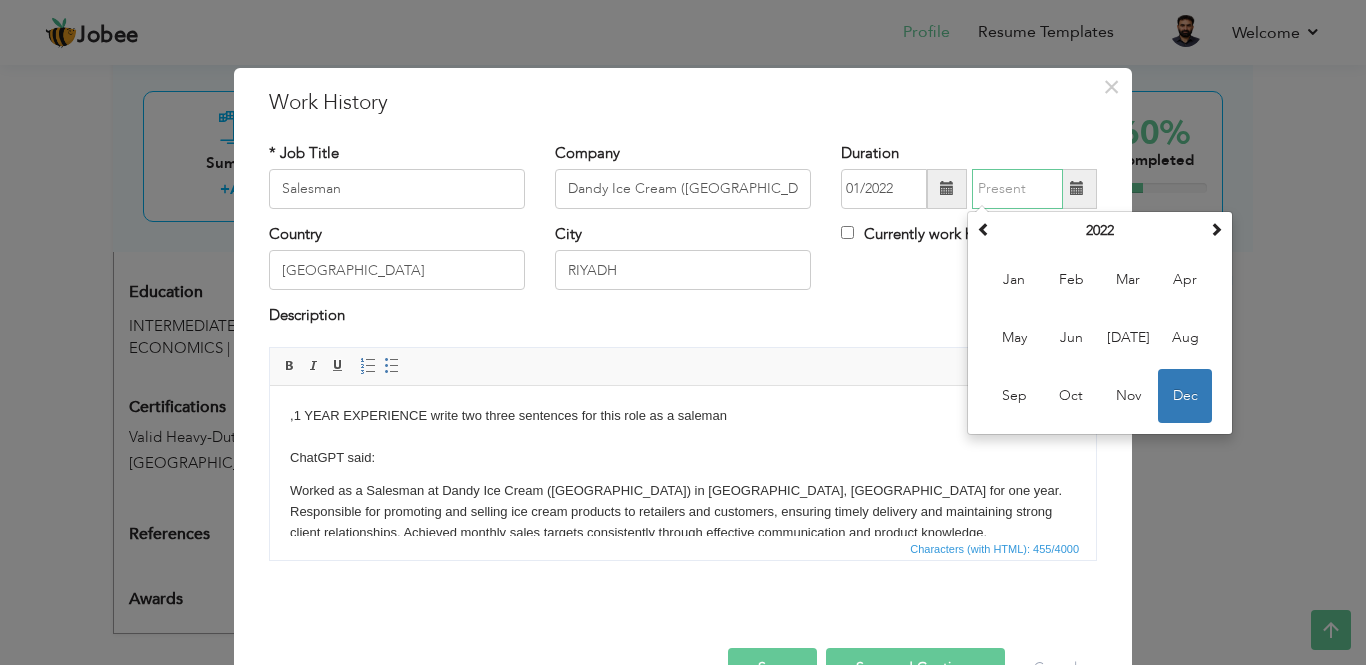 click on "Dec" at bounding box center (1185, 396) 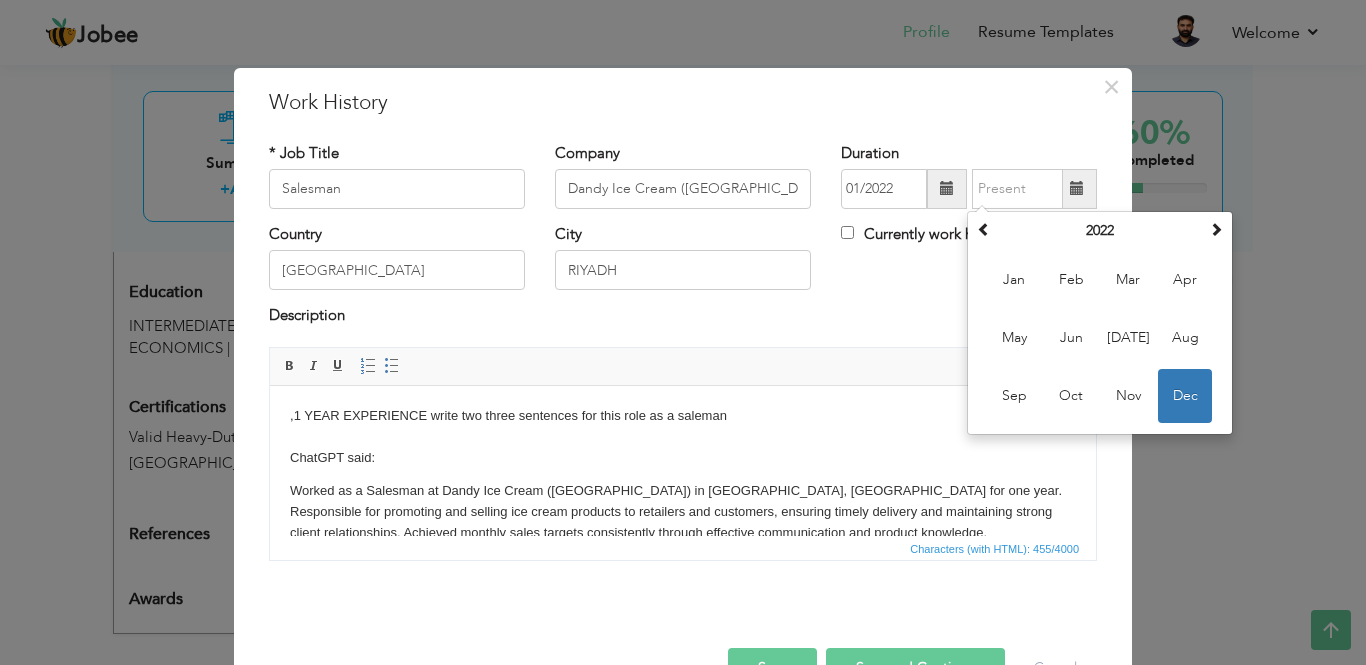 type on "12/2022" 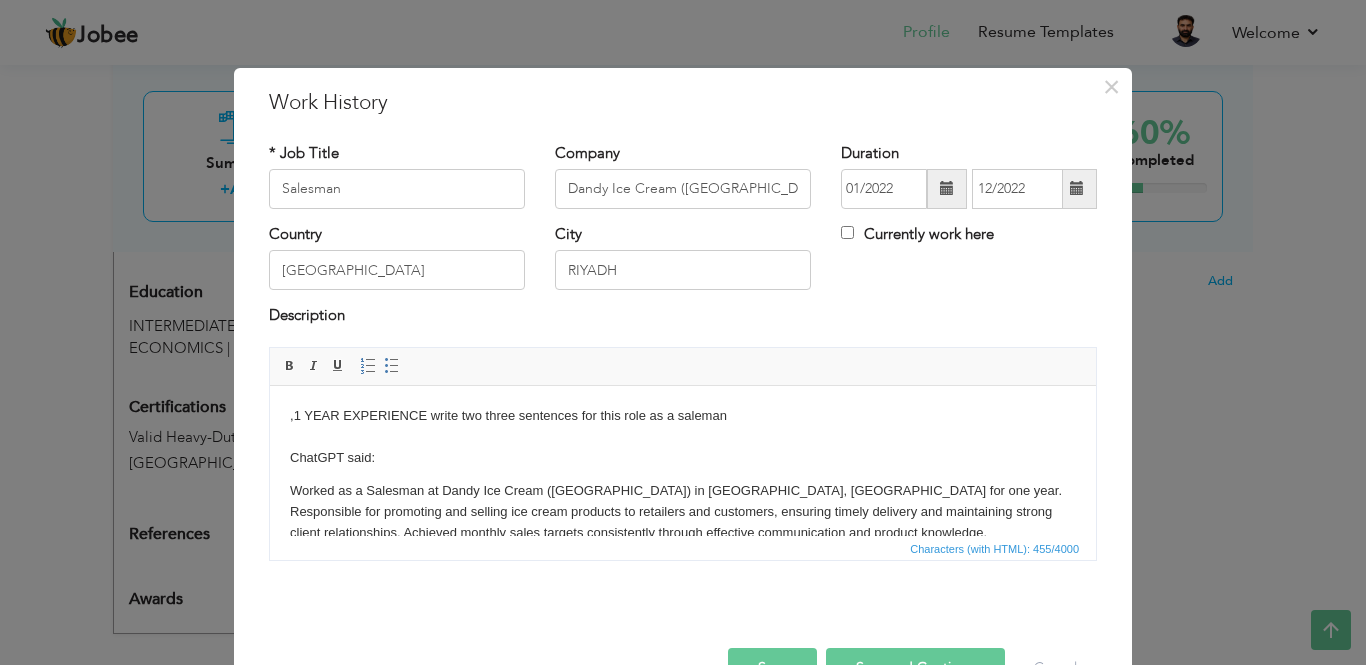 drag, startPoint x: 289, startPoint y: 418, endPoint x: 387, endPoint y: 475, distance: 113.37107 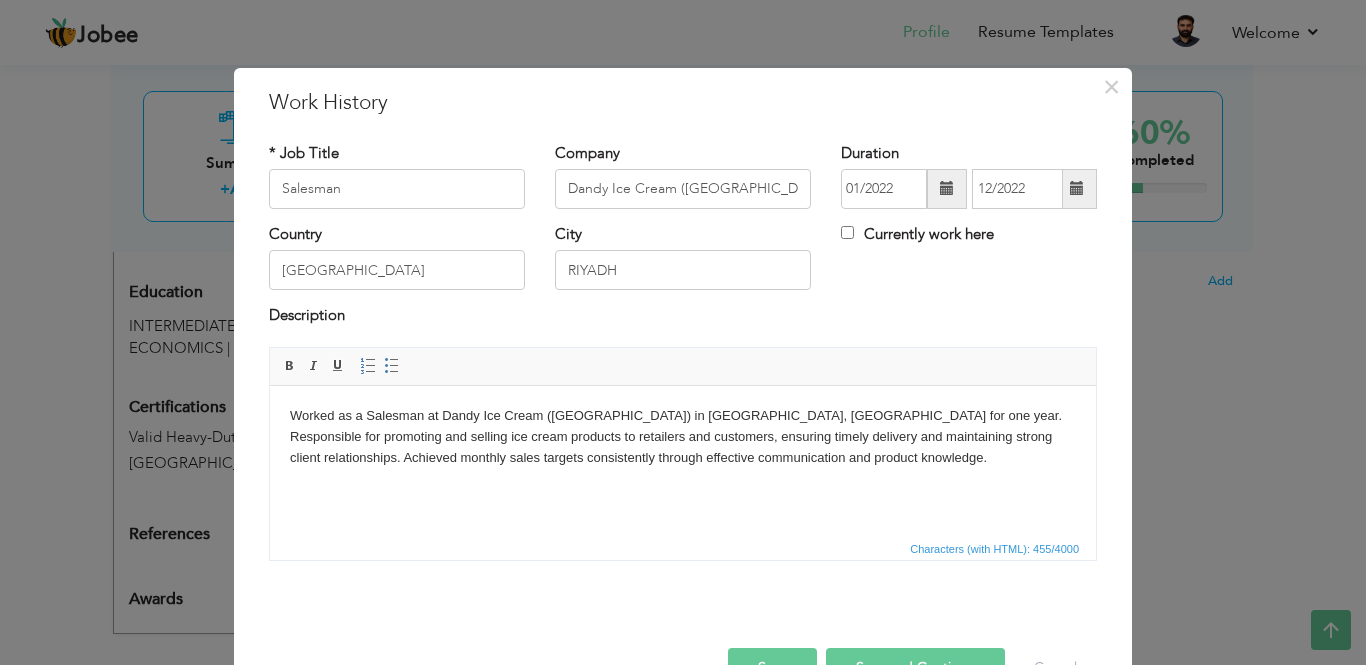 type 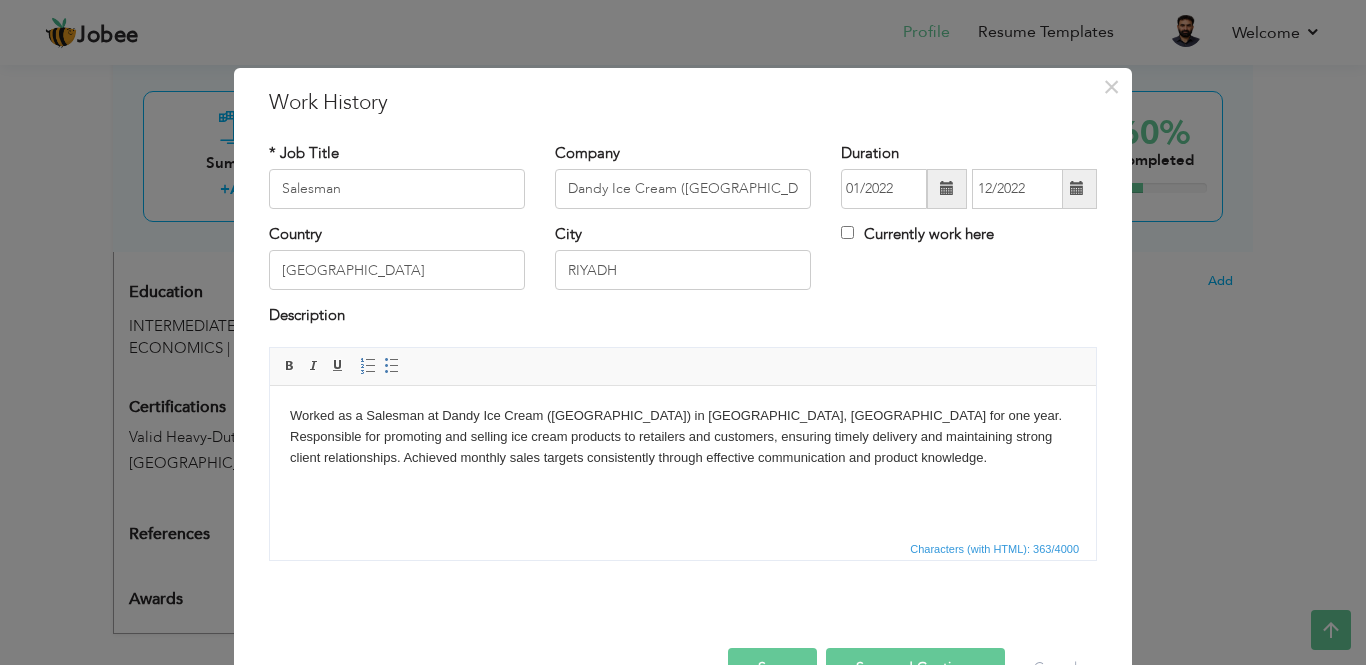 click on "Worked as a Salesman at Dandy Ice Cream (India) in Riyadh, Saudi Arabia for one year. Responsible for promoting and selling ice cream products to retailers and customers, ensuring timely delivery and maintaining strong client relationships. Achieved monthly sales targets consistently through effective communication and product knowledge." at bounding box center (683, 436) 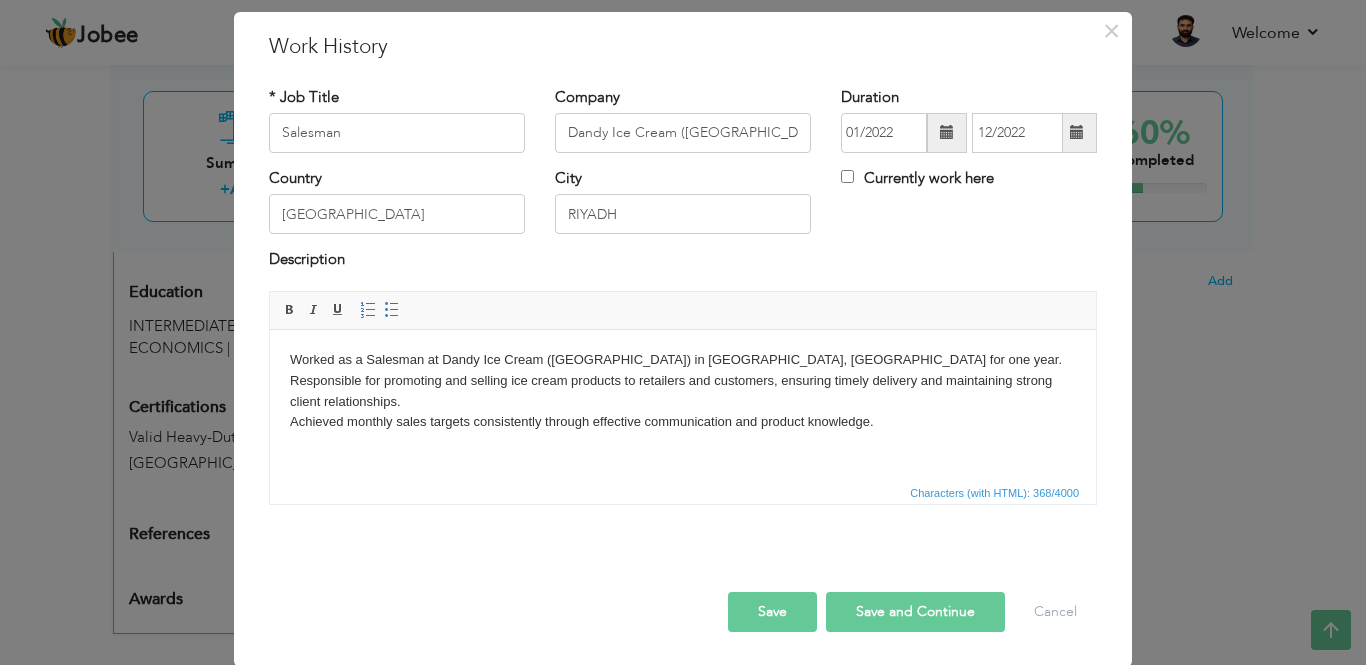 scroll, scrollTop: 60, scrollLeft: 0, axis: vertical 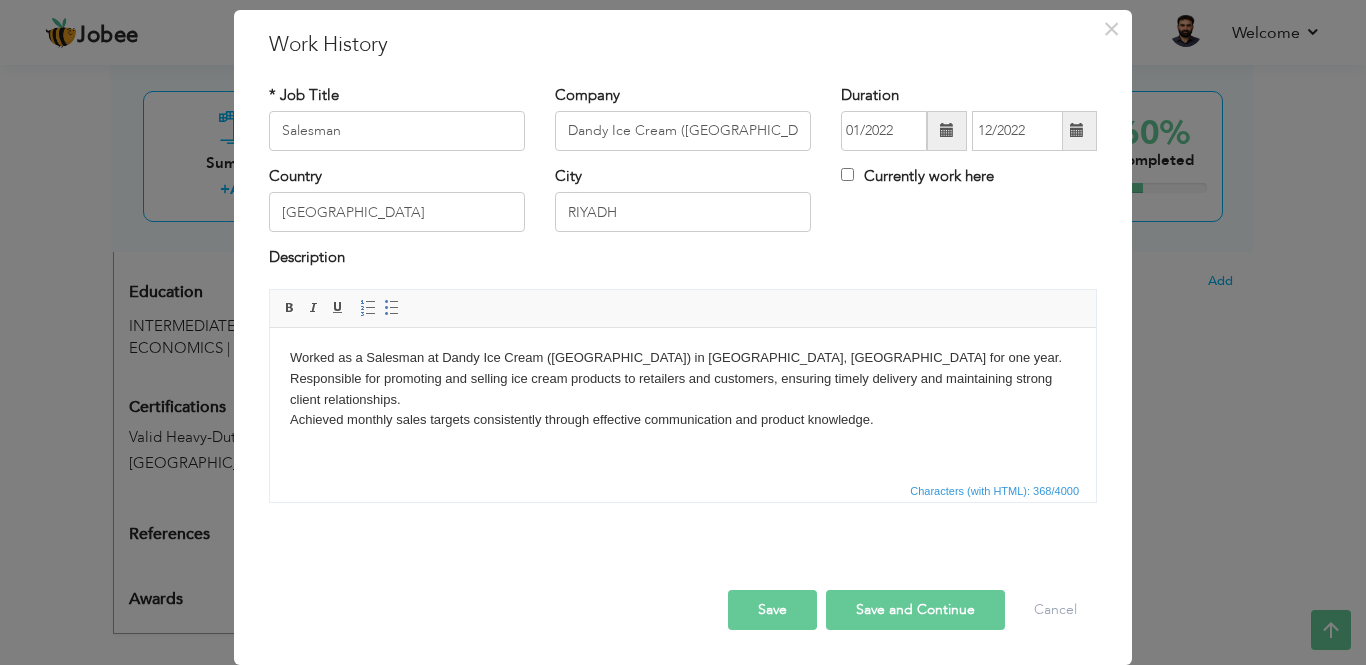 click on "Save" at bounding box center [772, 610] 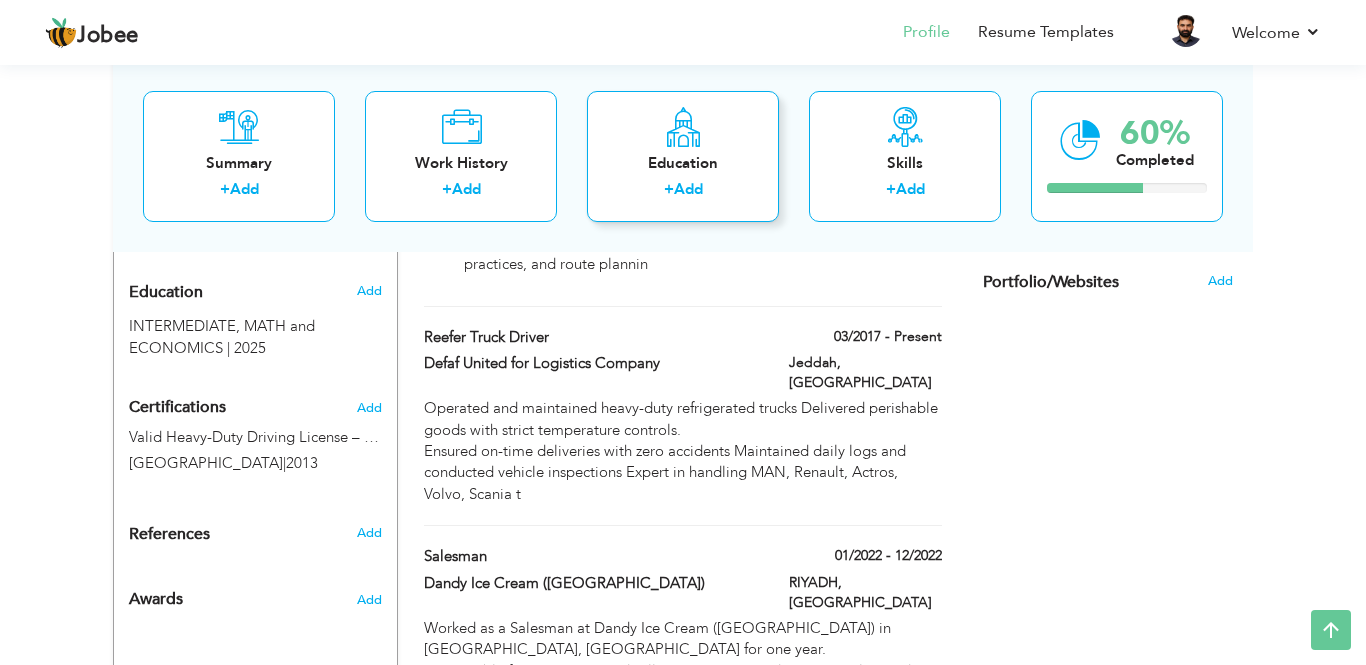 click on "+  Add" at bounding box center [683, 192] 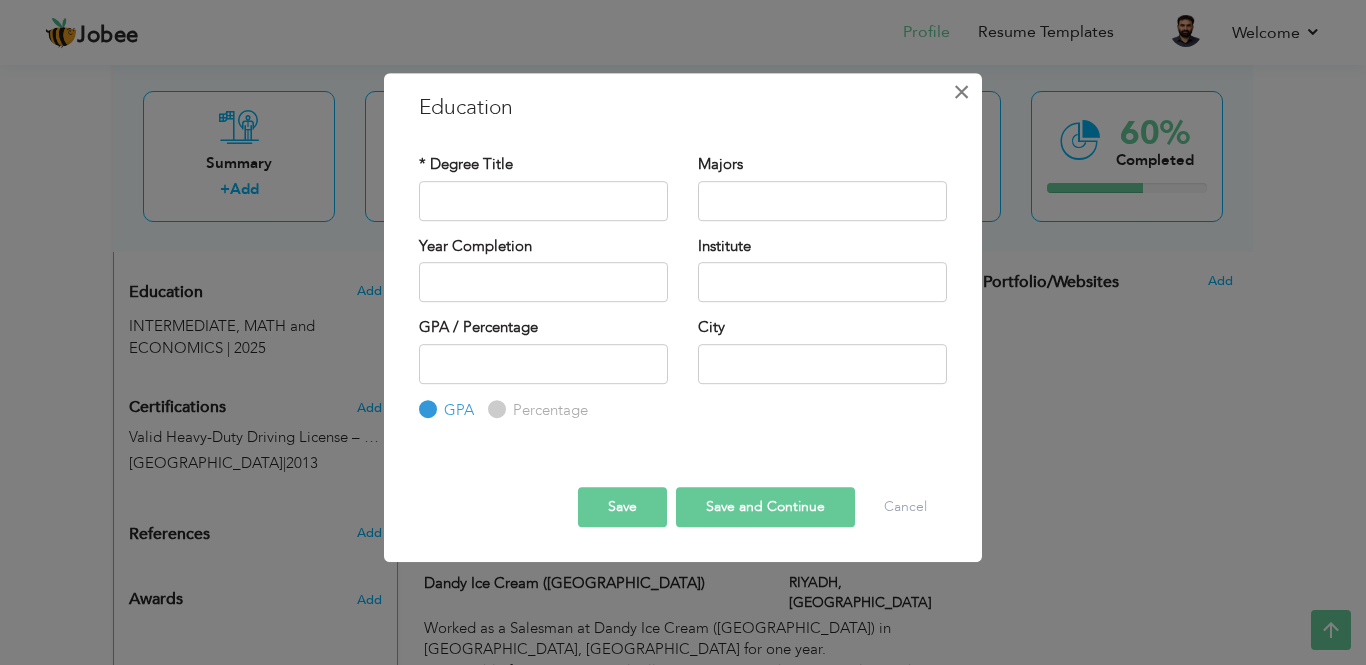 click on "×" at bounding box center [961, 92] 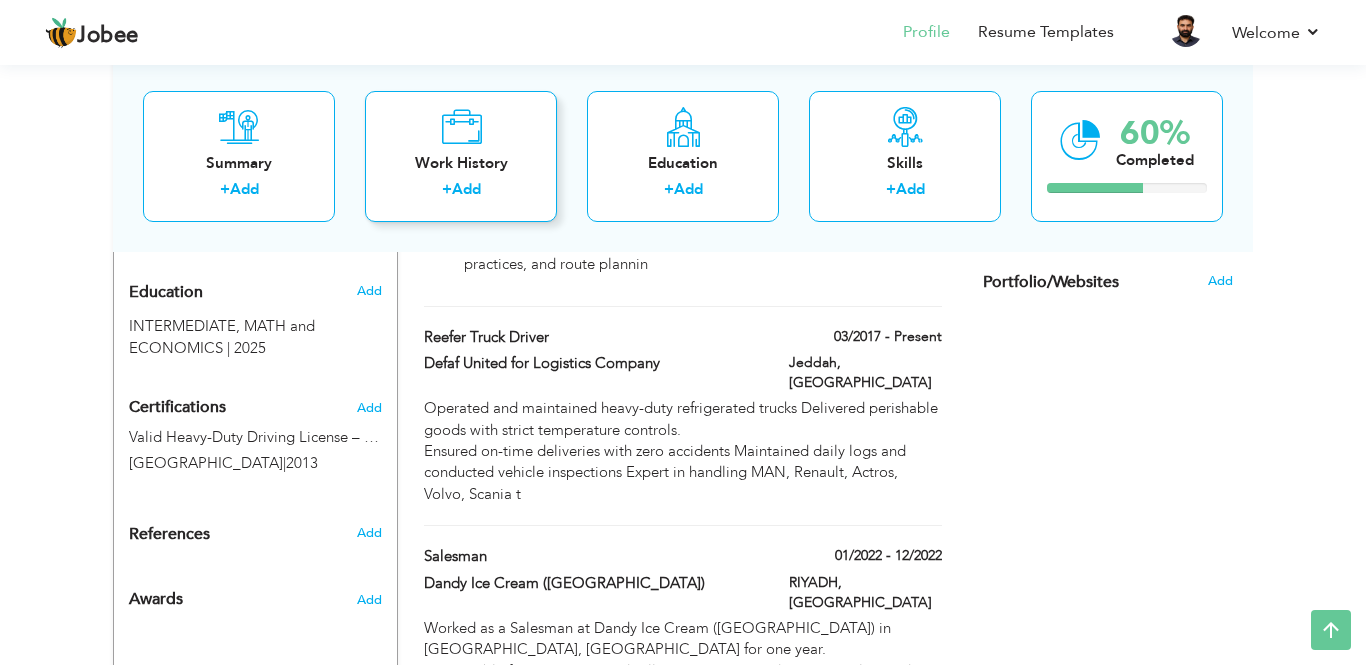 click on "Add" at bounding box center (466, 189) 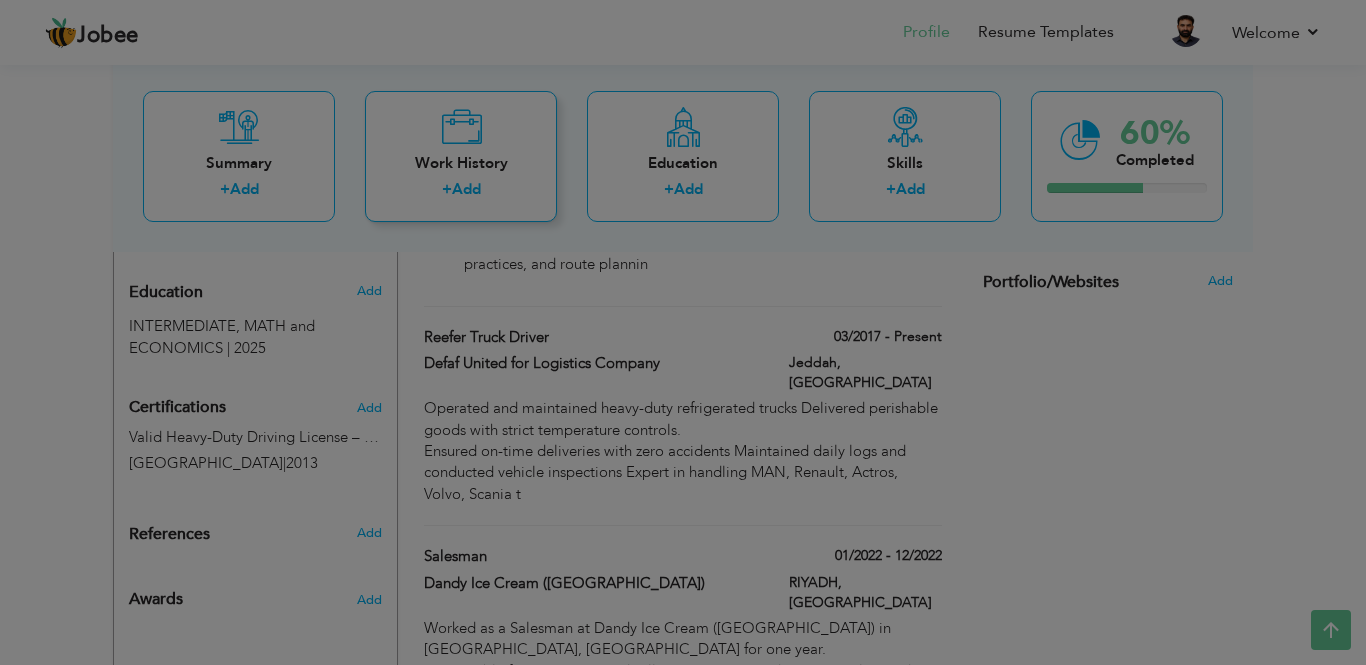 type 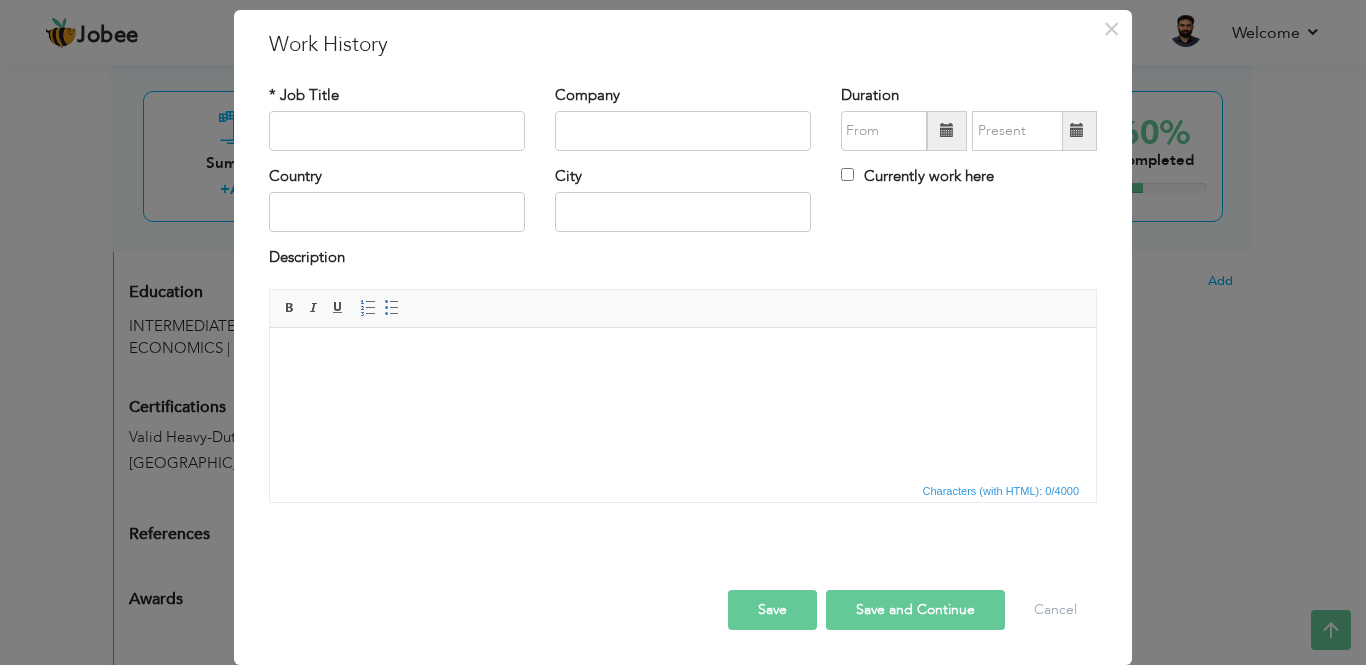 scroll, scrollTop: 0, scrollLeft: 0, axis: both 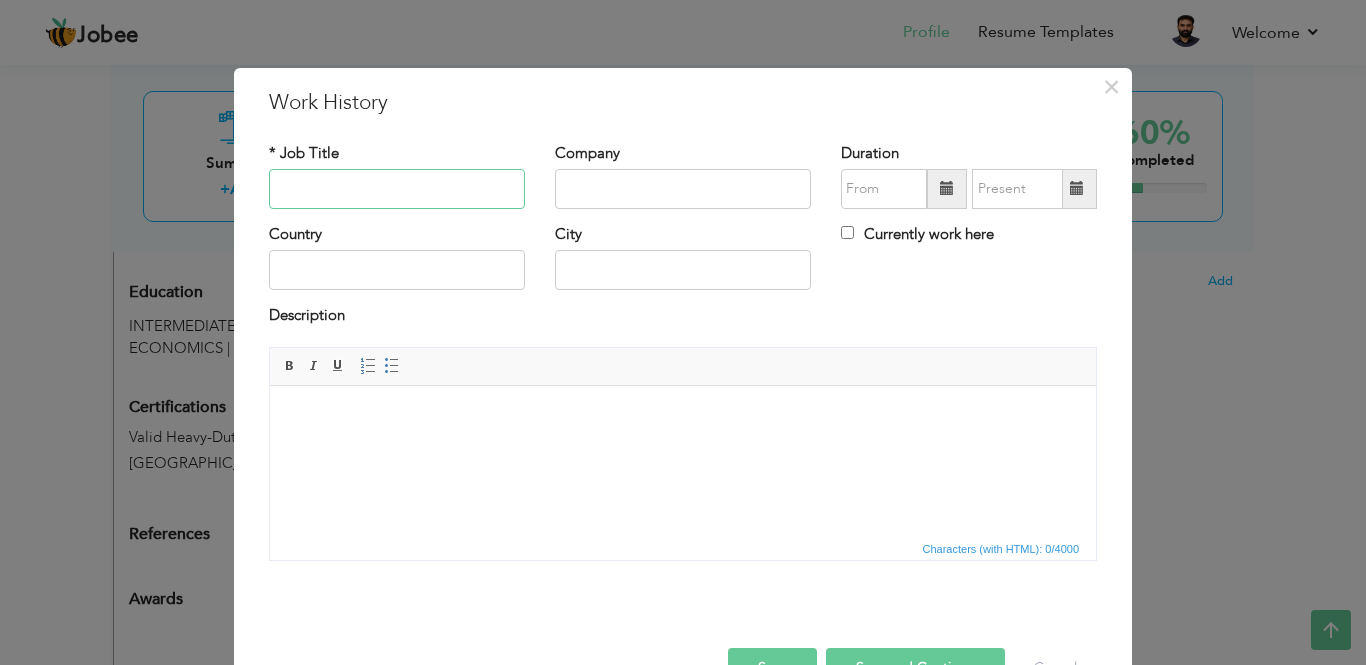 click at bounding box center (397, 189) 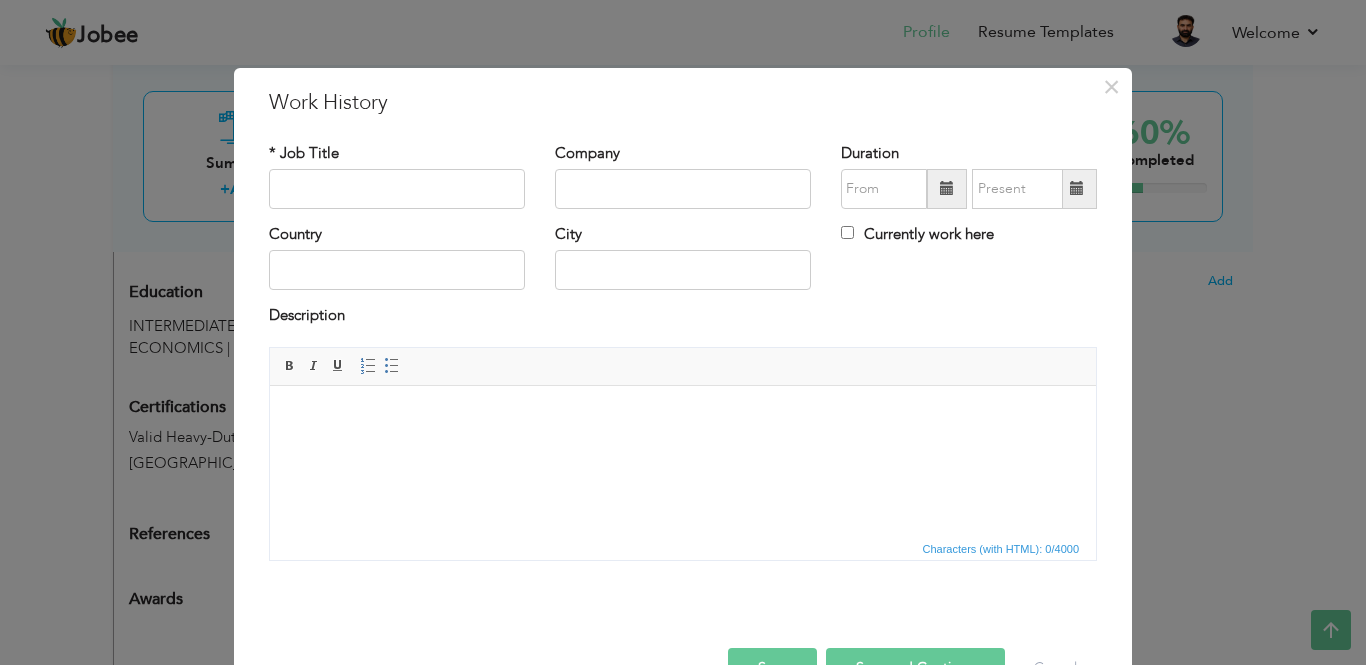 click at bounding box center [683, 415] 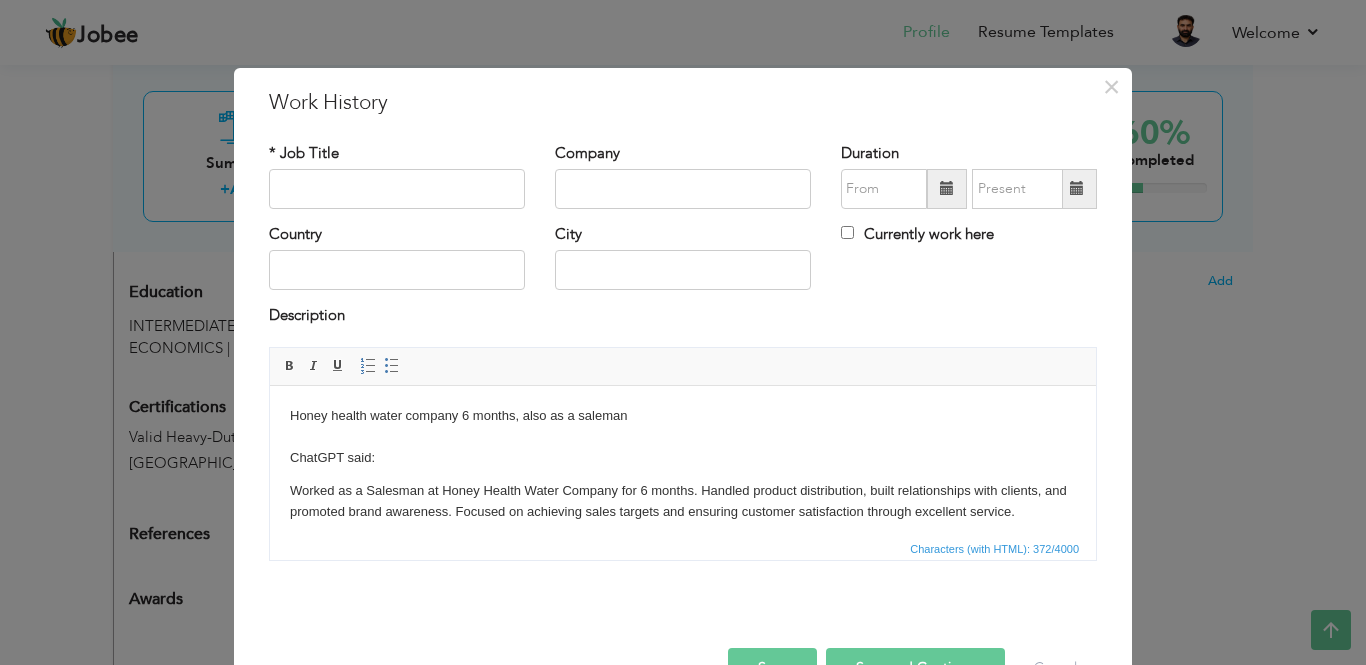 drag, startPoint x: 460, startPoint y: 417, endPoint x: 293, endPoint y: 438, distance: 168.31519 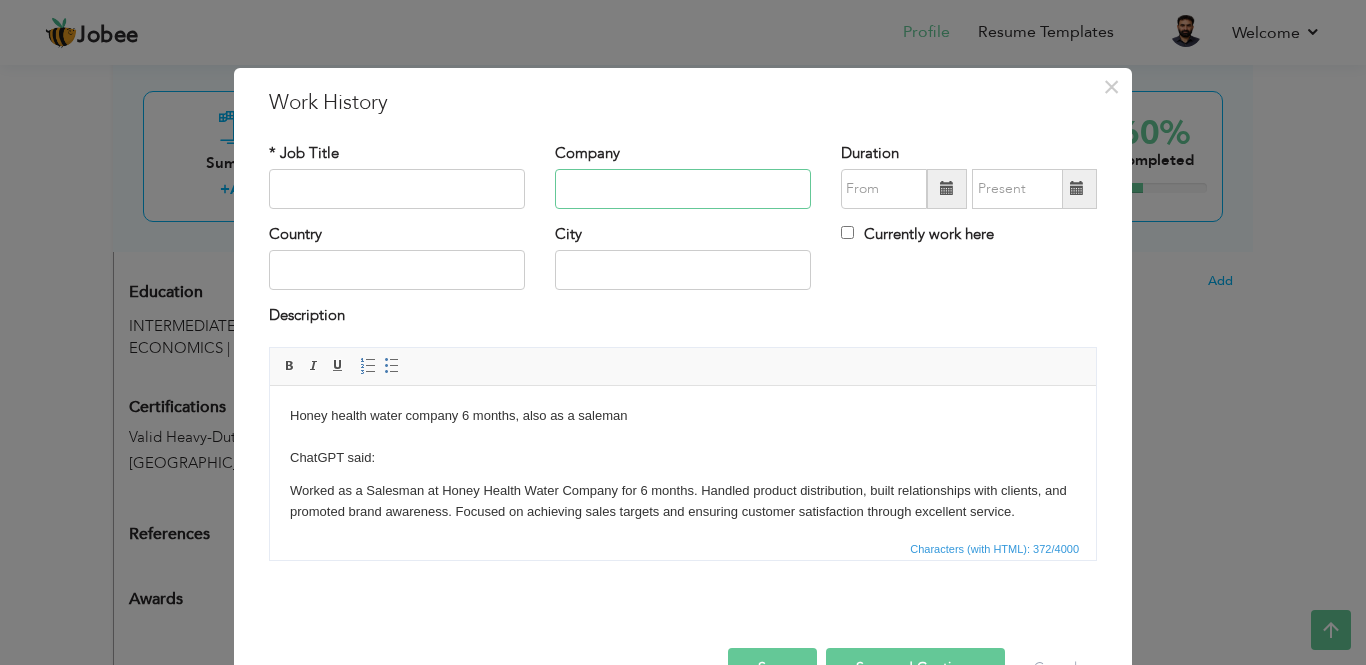 click at bounding box center (683, 189) 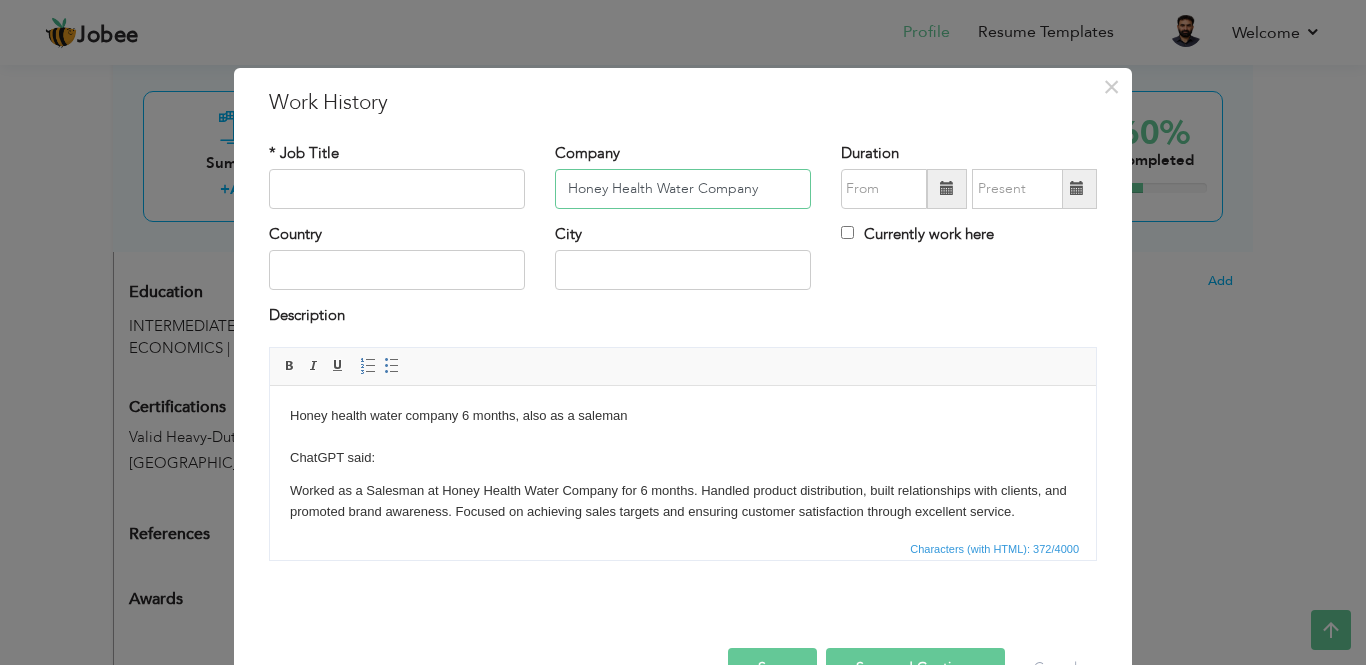 type on "Honey Health Water Company" 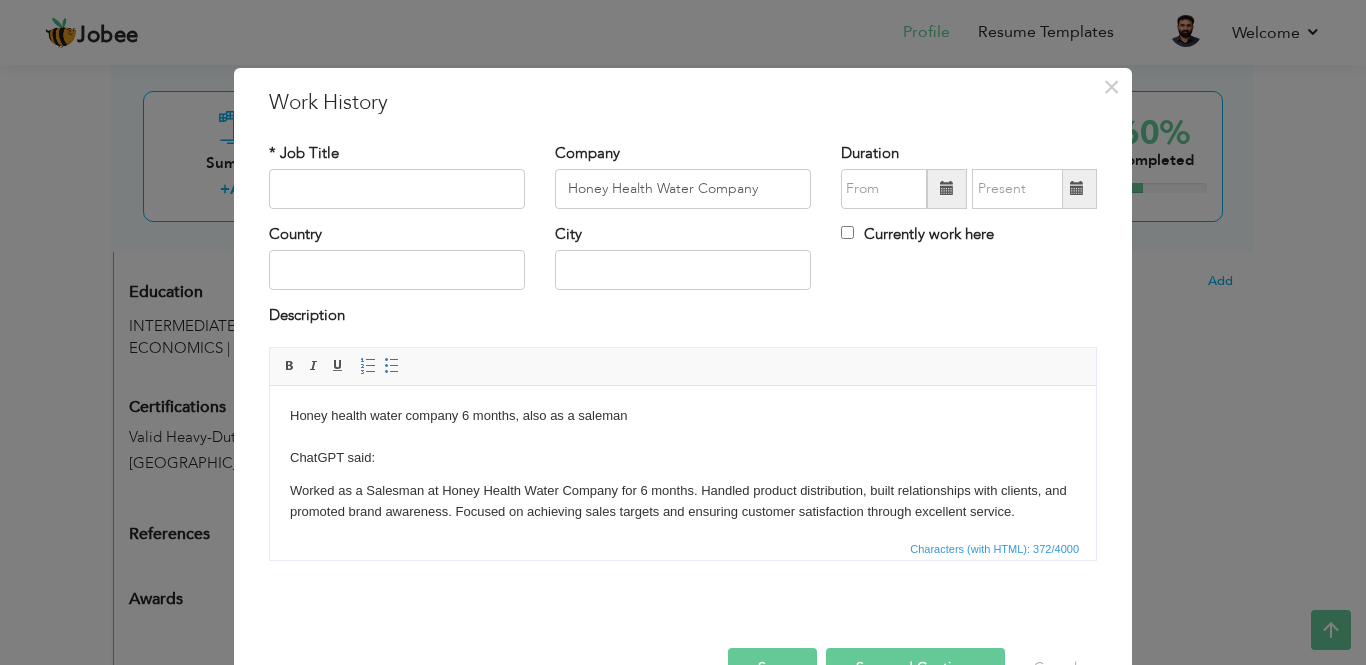 click on "Worked as a Salesman at Honey Health Water Company for 6 months. Handled product distribution, built relationships with clients, and promoted brand awareness. Focused on achieving sales targets and ensuring customer satisfaction through excellent service." at bounding box center (683, 501) 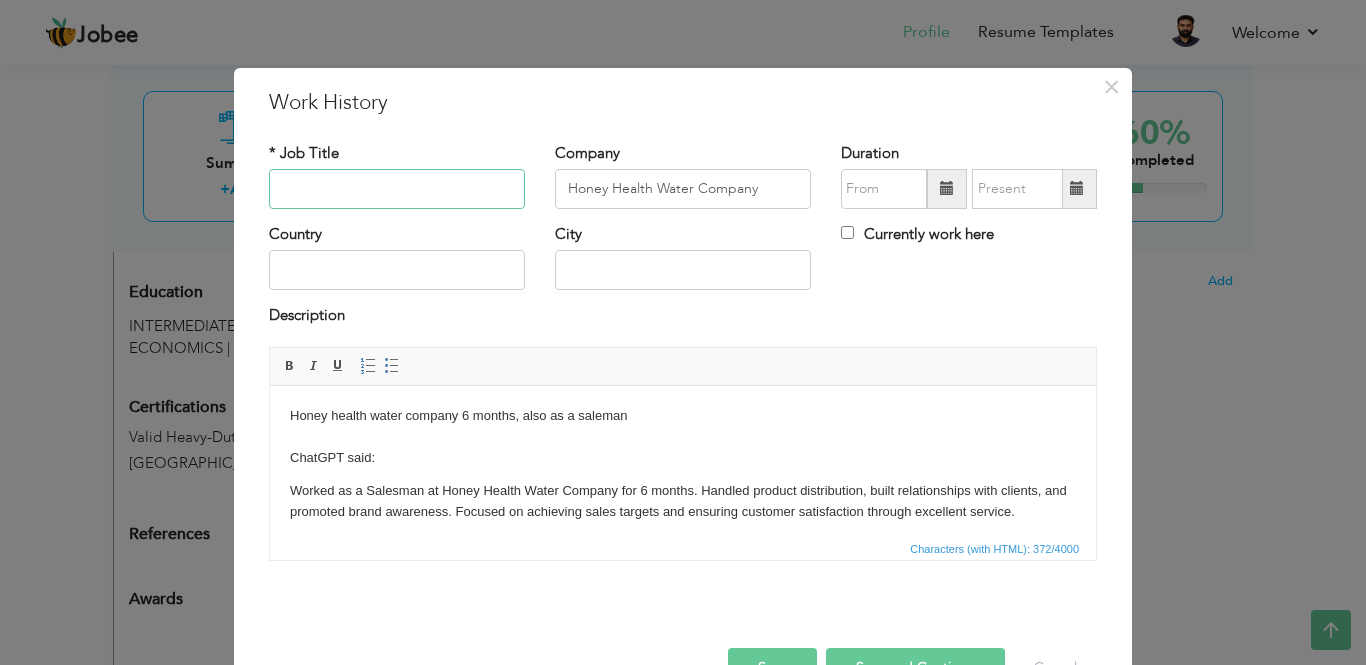 click at bounding box center [397, 189] 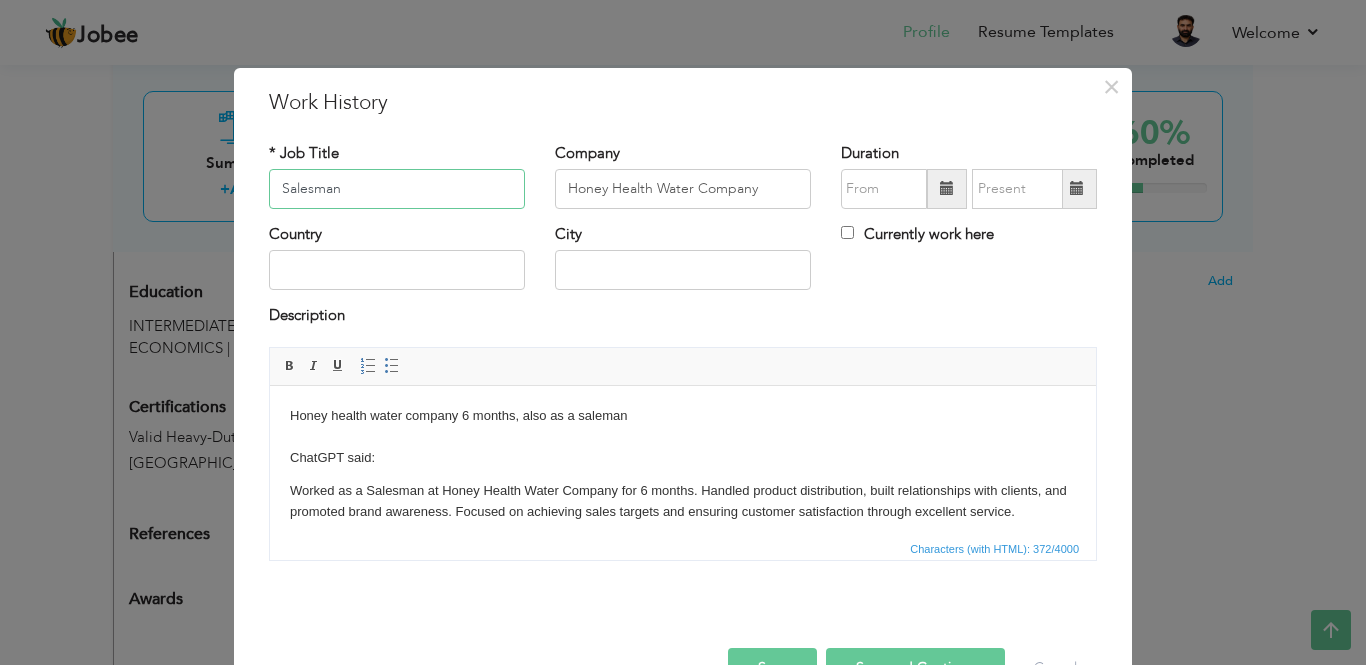 type on "Salesman" 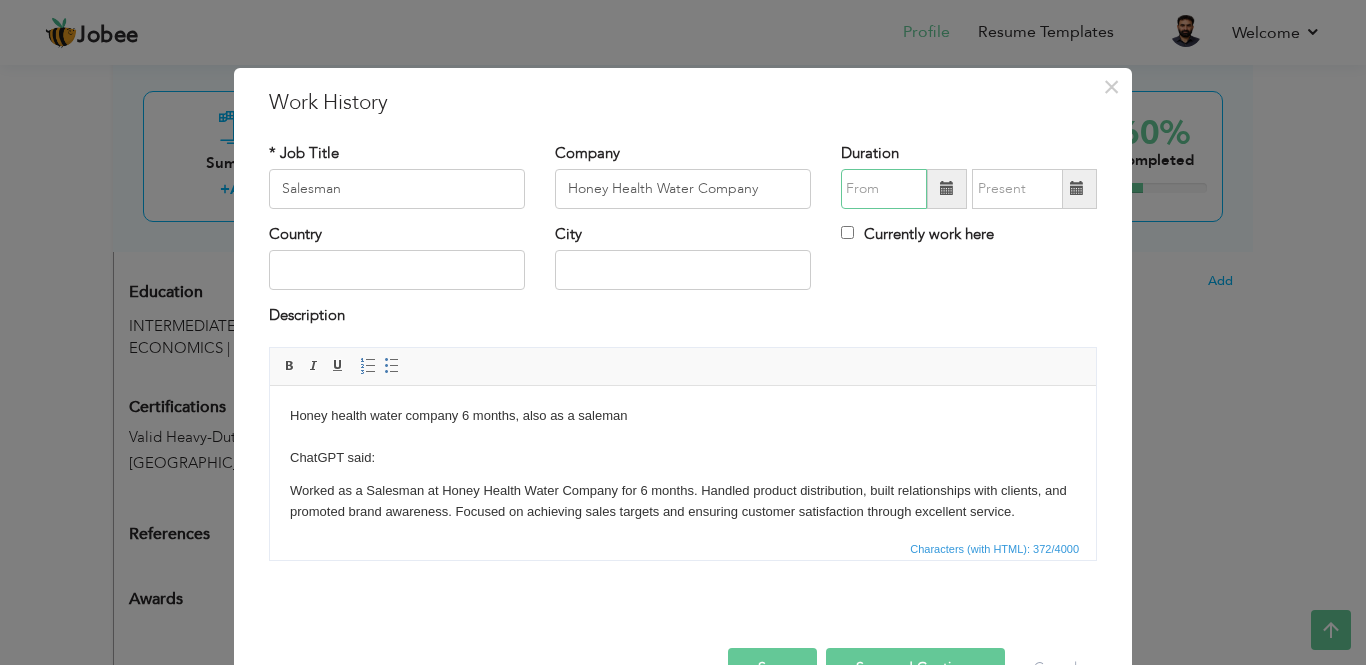 click at bounding box center (884, 189) 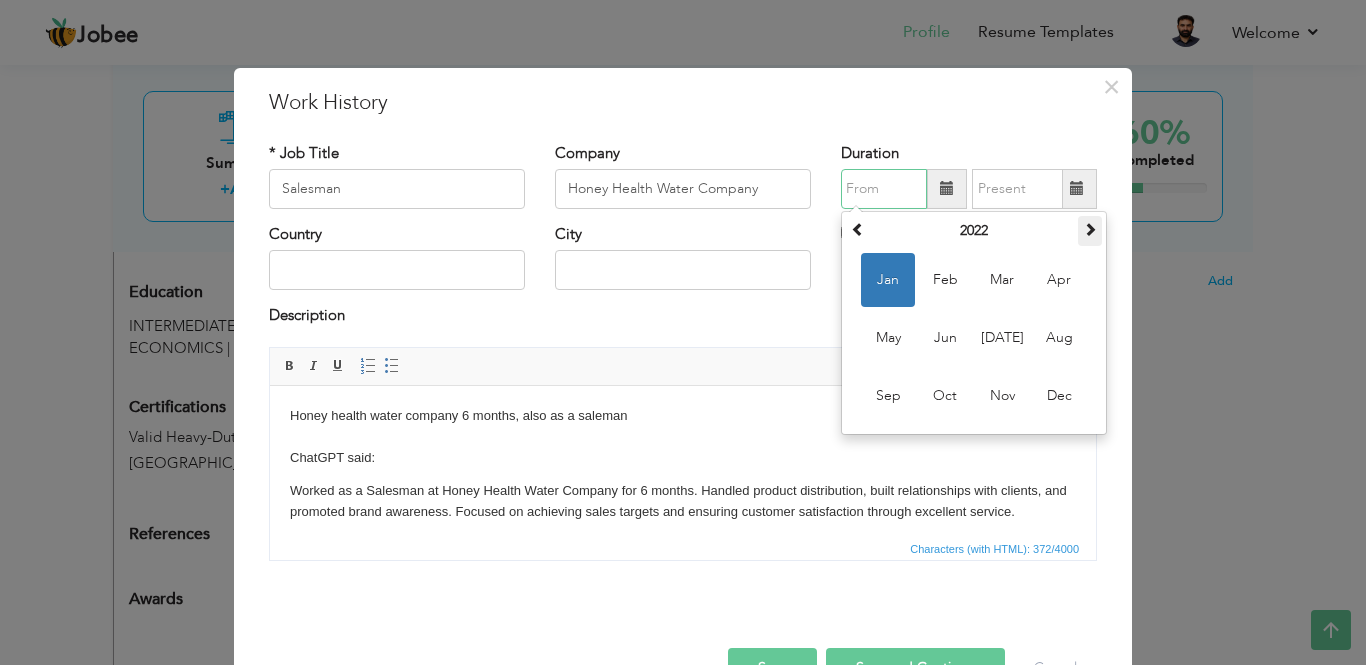 click at bounding box center [1090, 231] 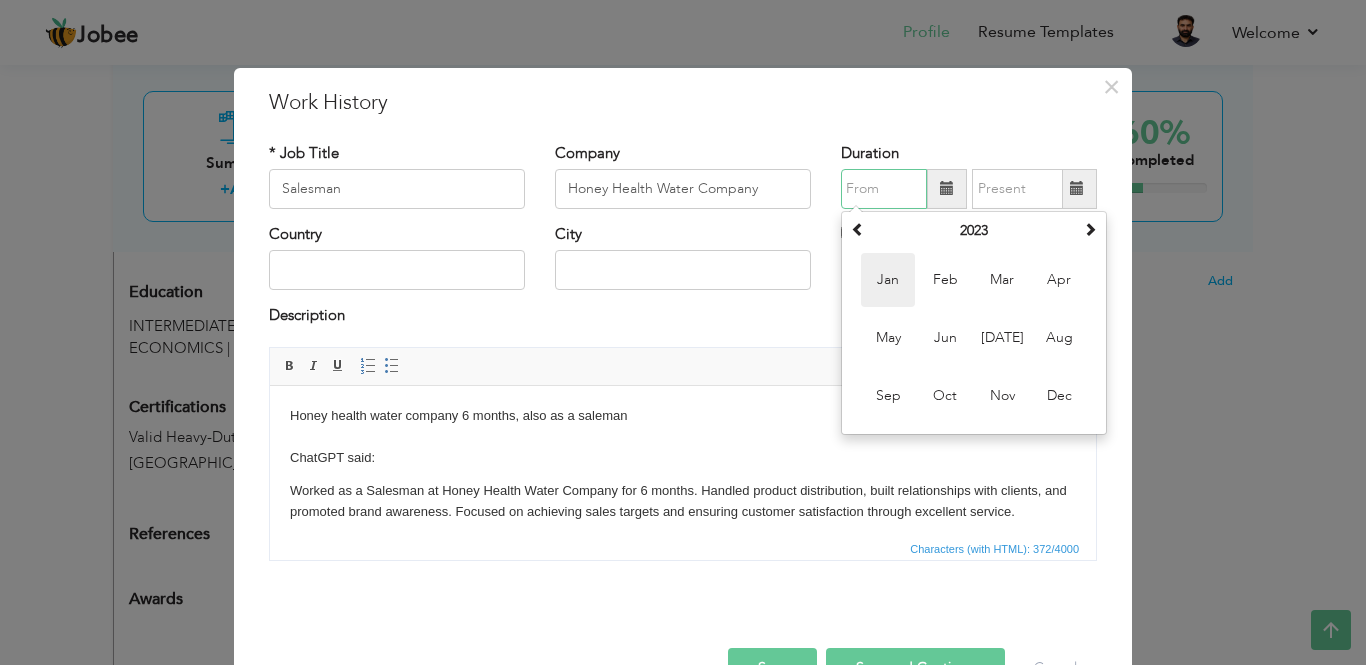 click on "Jan" at bounding box center [888, 280] 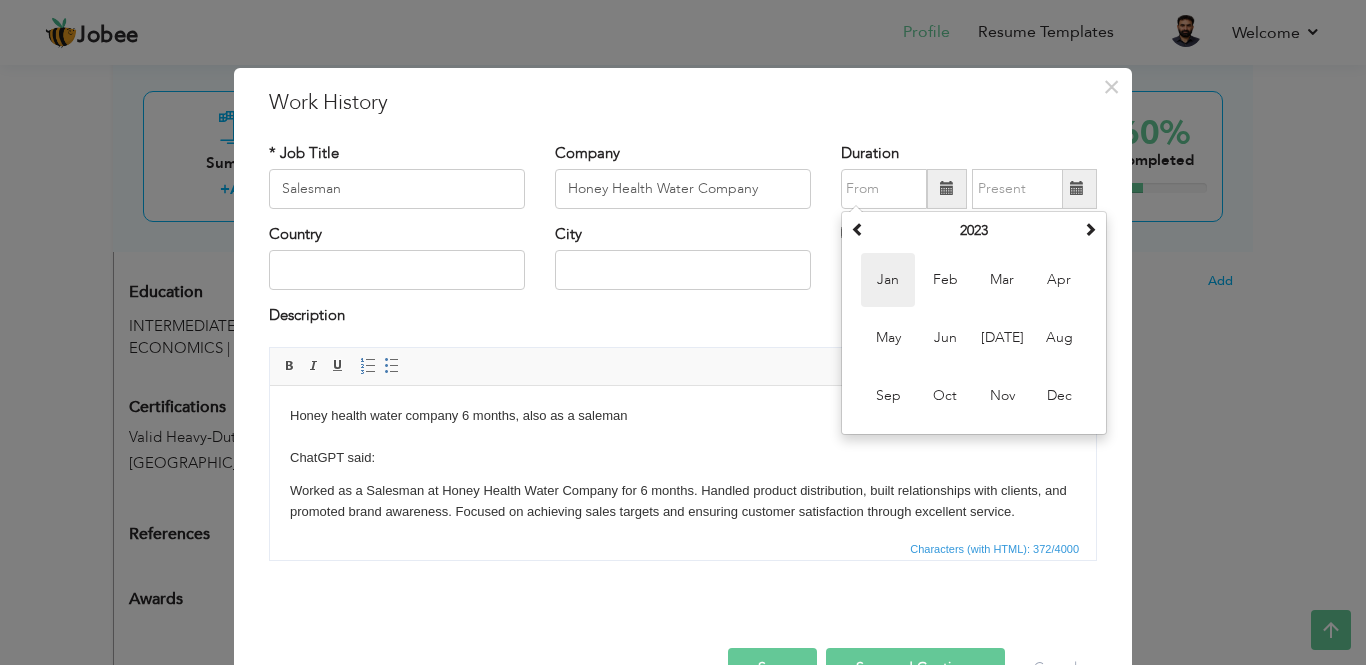 type on "01/2023" 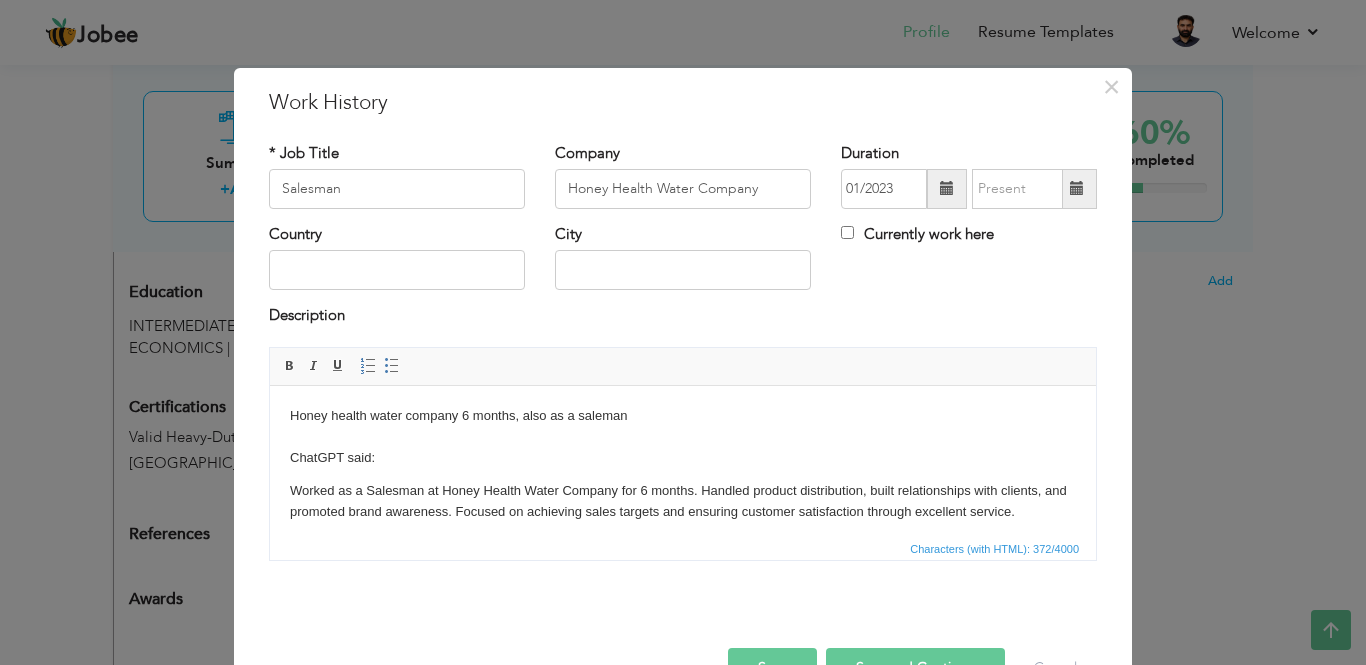 click at bounding box center (1077, 188) 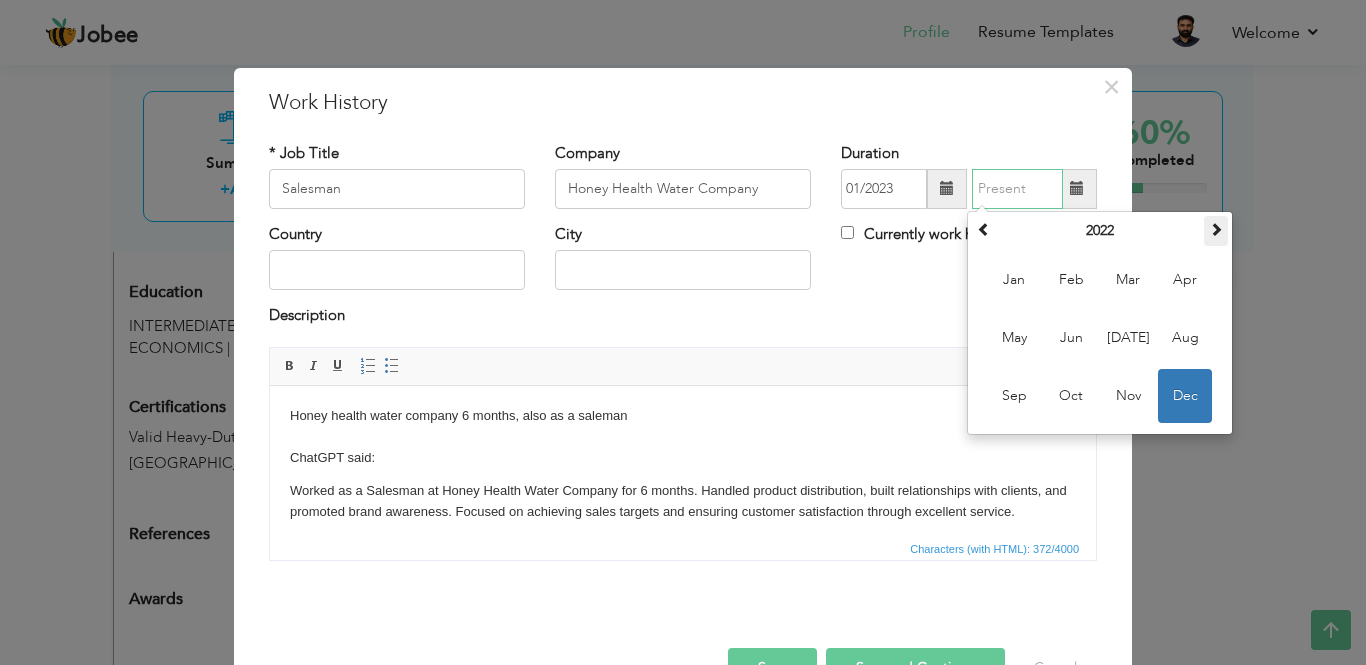 click at bounding box center (1216, 231) 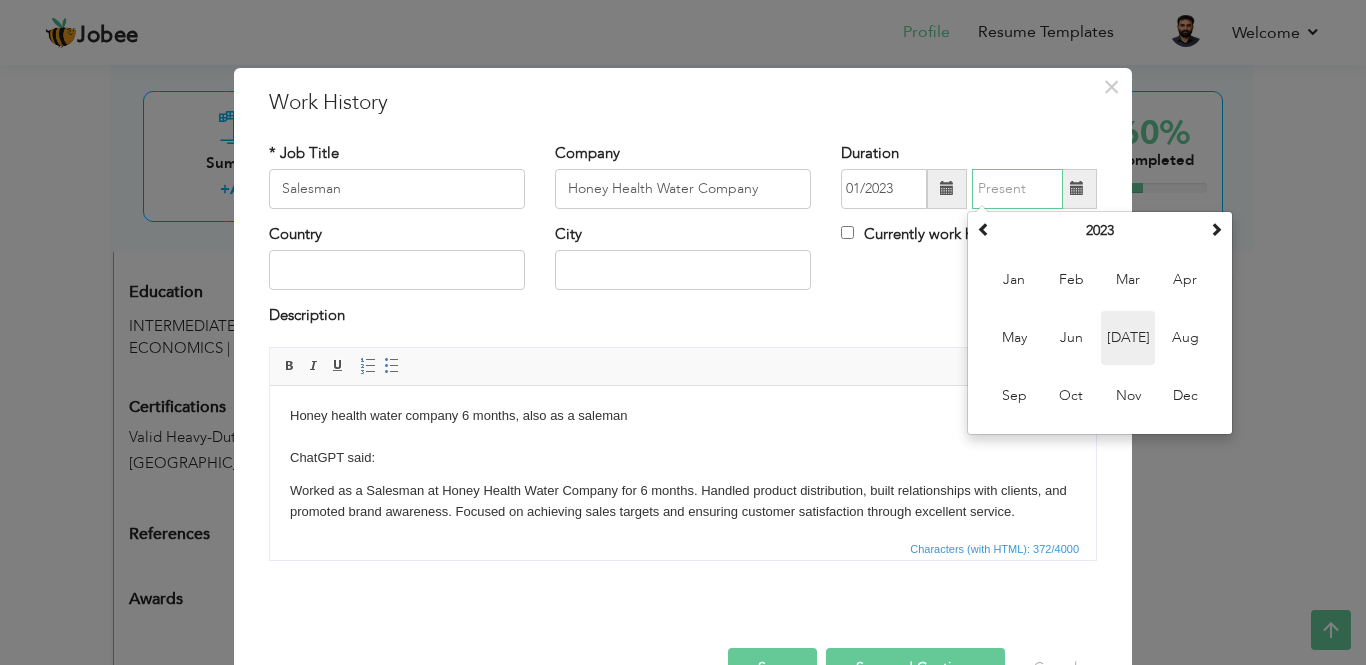 click on "Jul" at bounding box center (1128, 338) 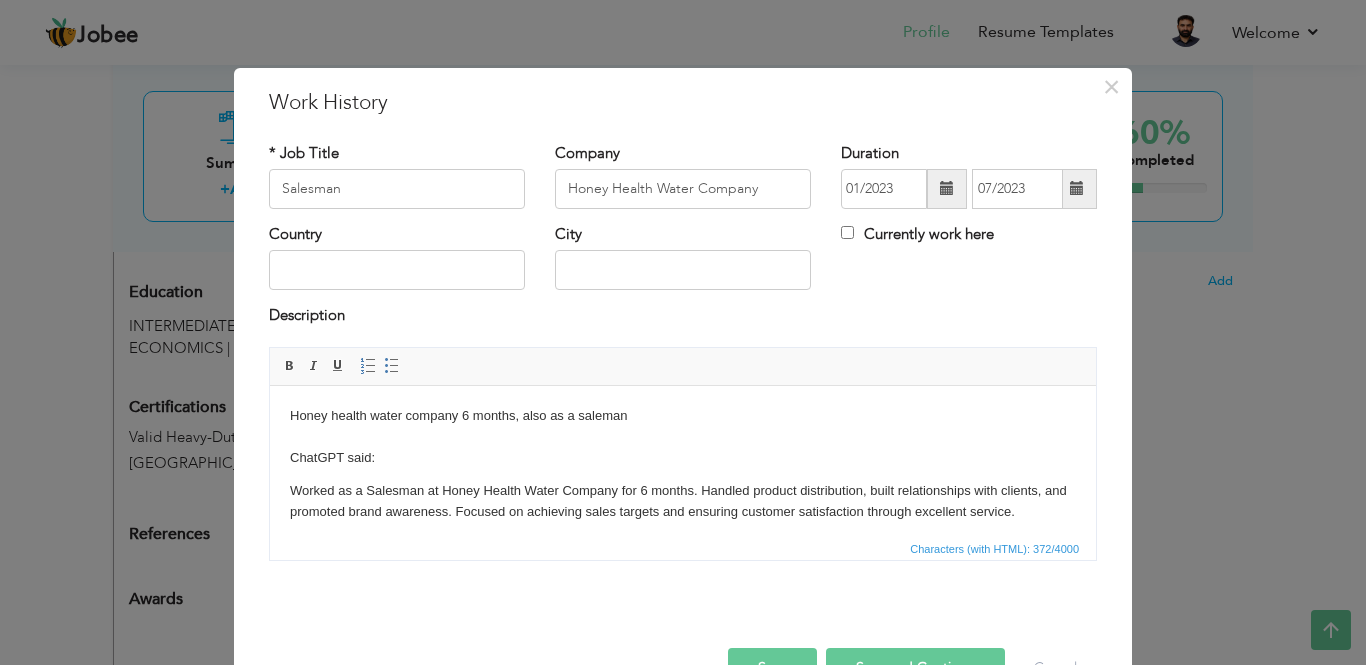 click at bounding box center [1077, 188] 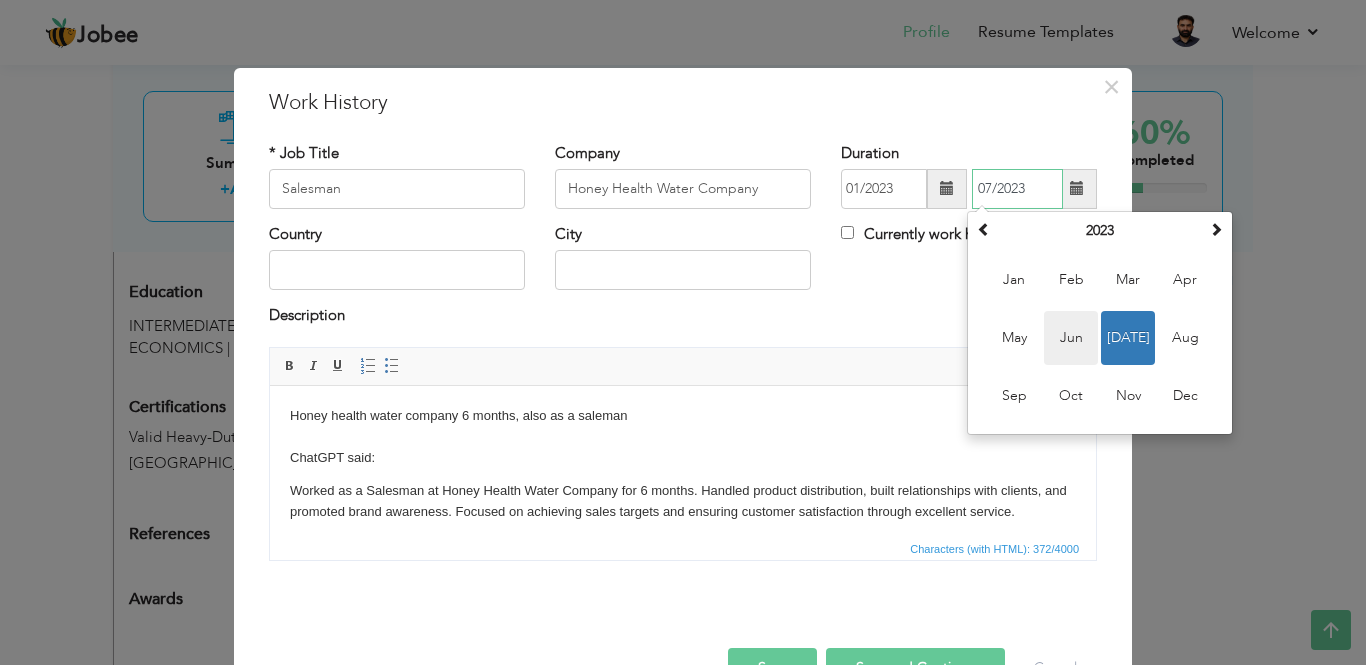 click on "Jun" at bounding box center [1071, 338] 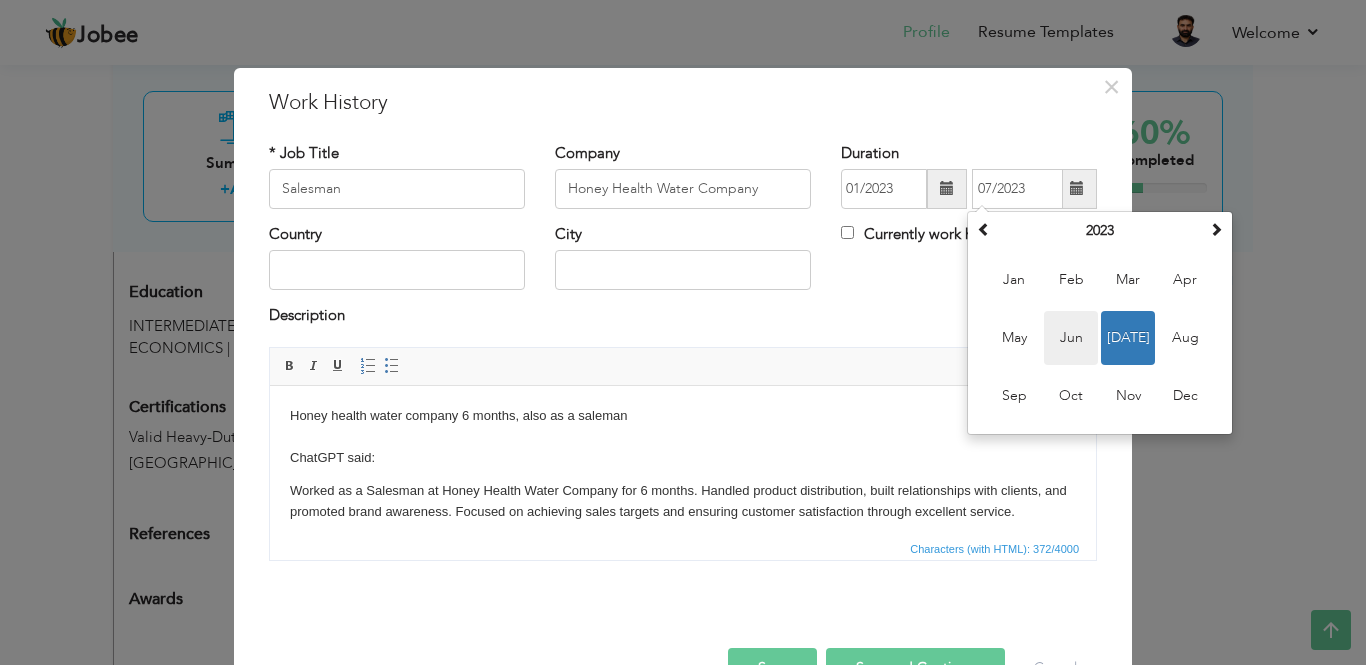 type on "06/2023" 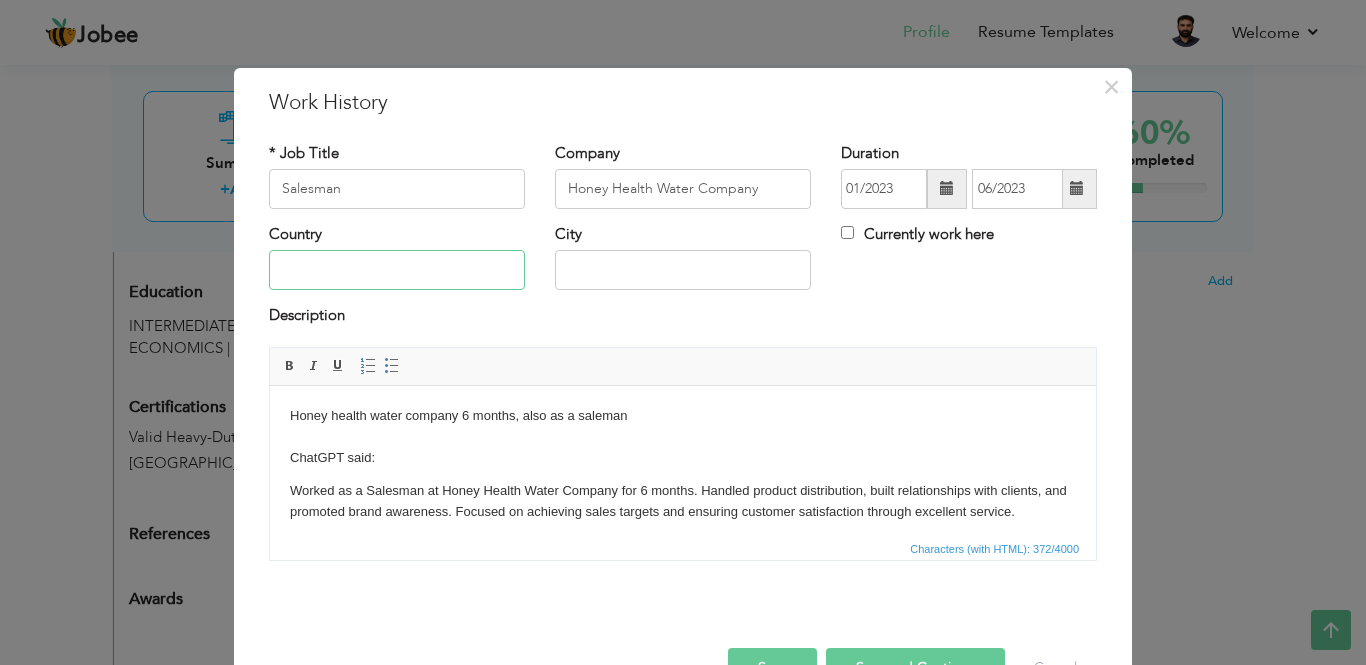 click at bounding box center [397, 270] 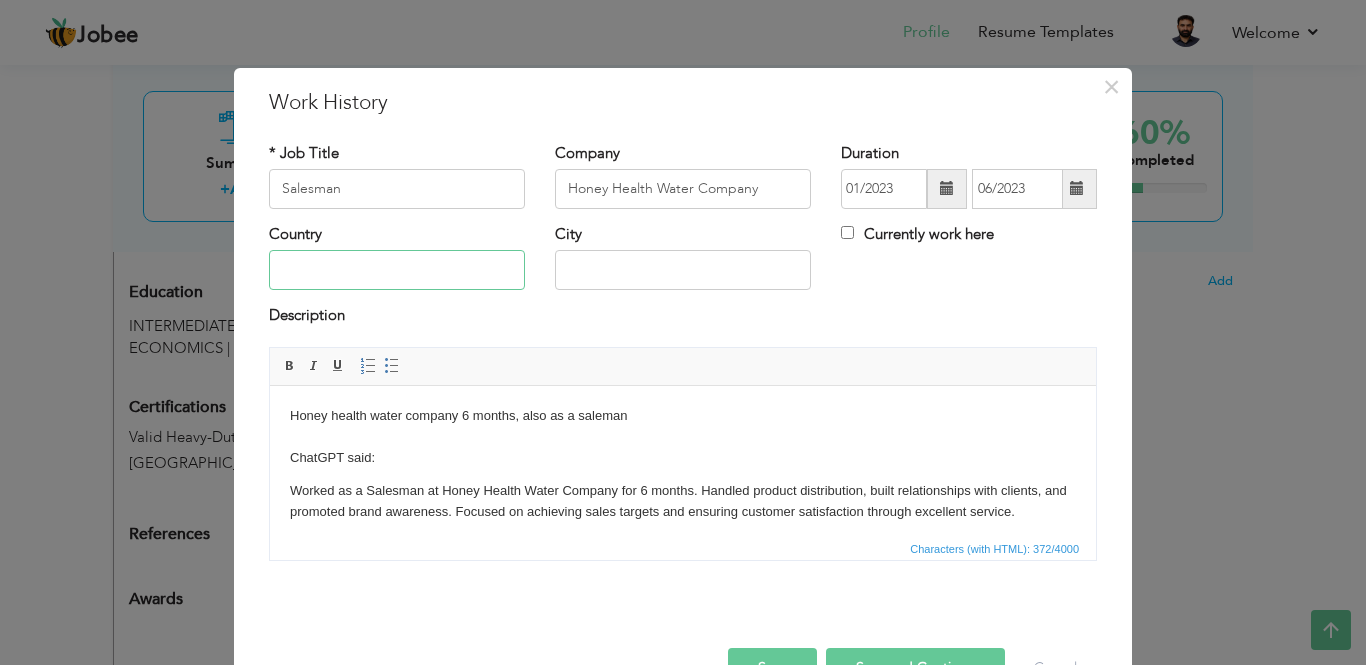 type on "[GEOGRAPHIC_DATA]" 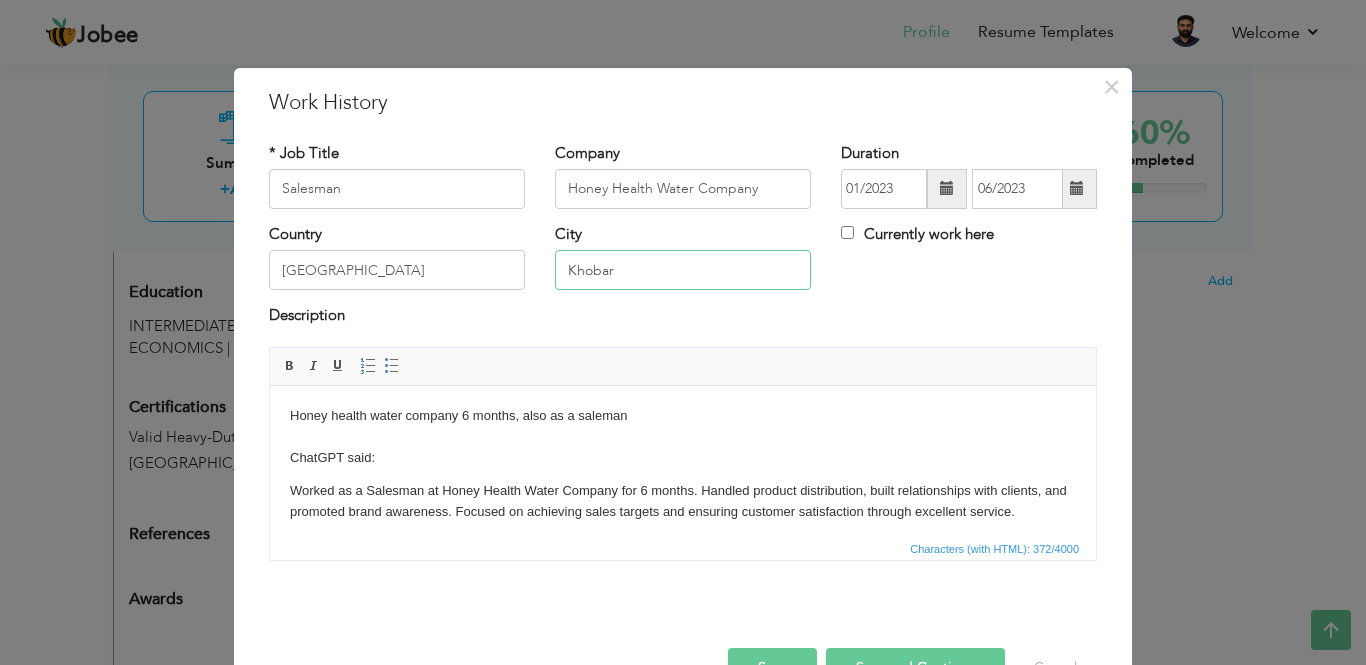 click on "Khobar" at bounding box center (683, 270) 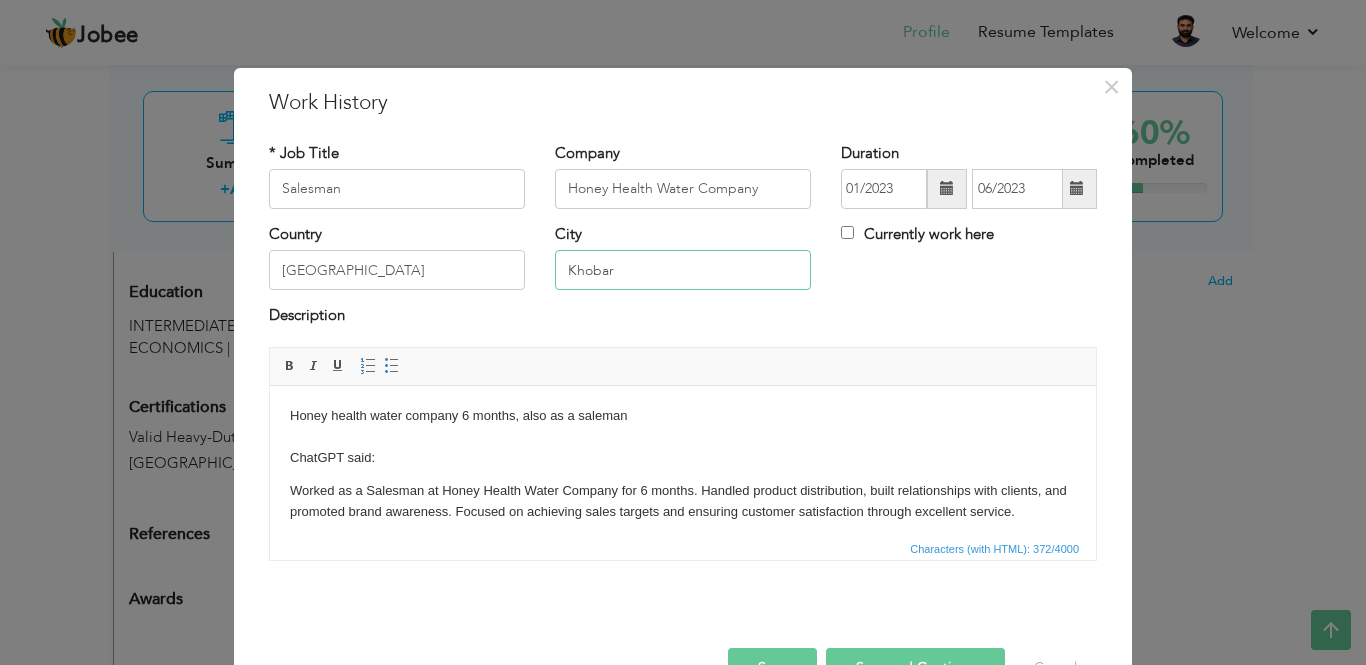 click on "Khobar" at bounding box center (683, 270) 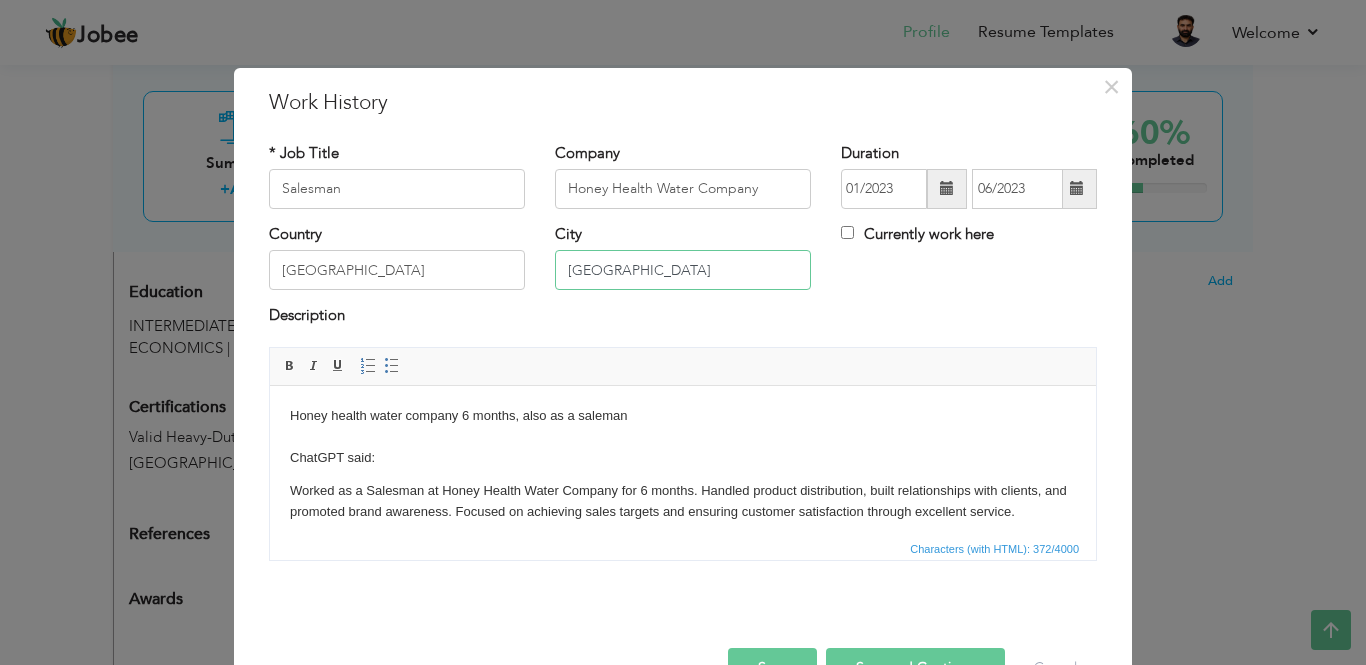 click on "riyadh" at bounding box center [683, 270] 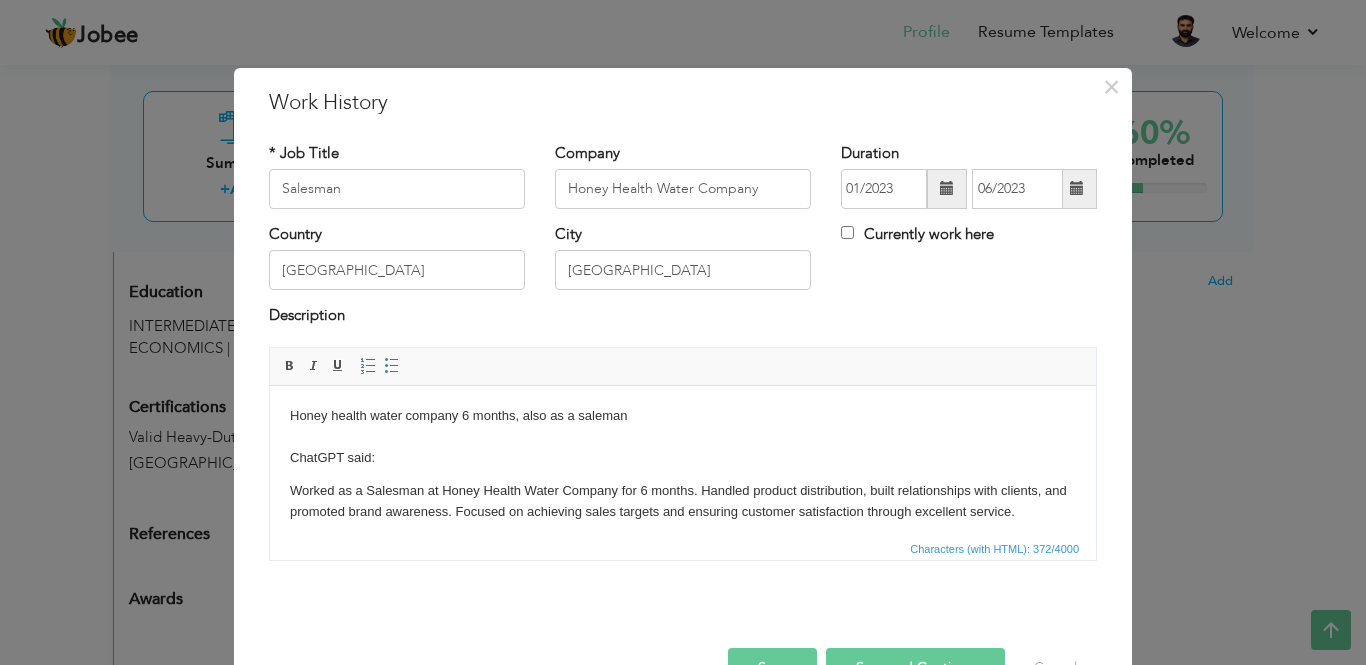 drag, startPoint x: 412, startPoint y: 472, endPoint x: 288, endPoint y: 404, distance: 141.42136 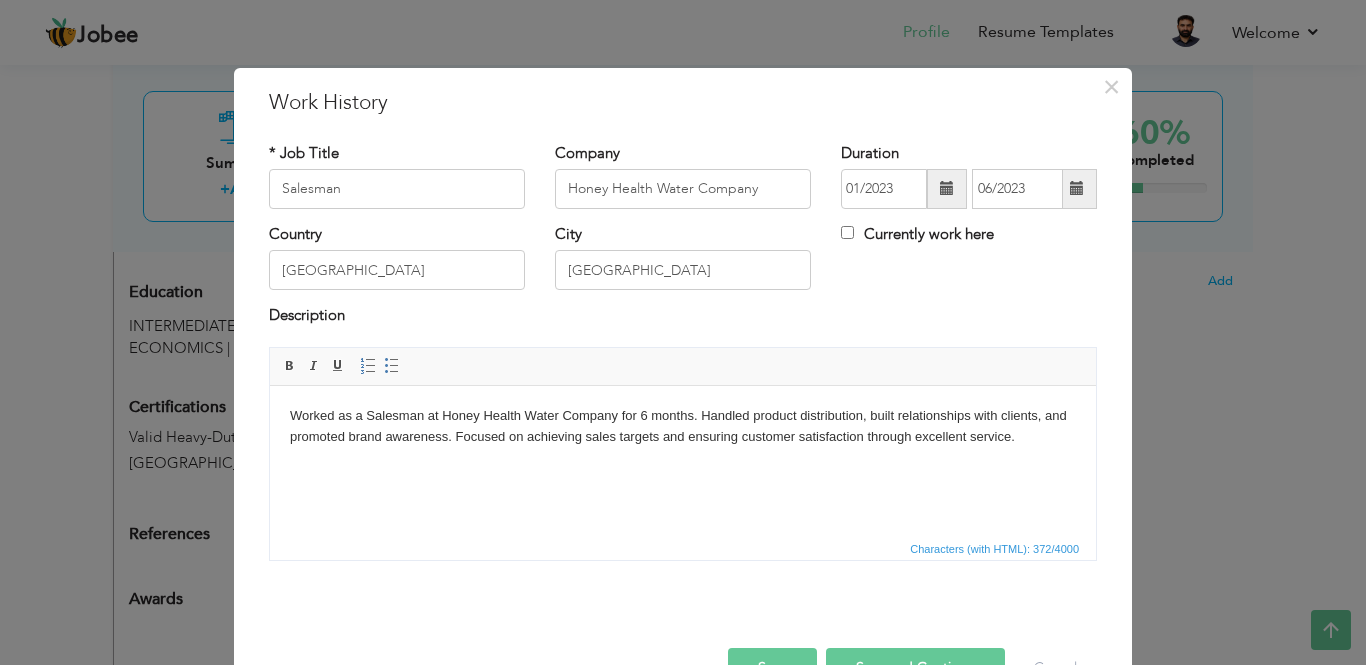 click on "Save" at bounding box center (772, 668) 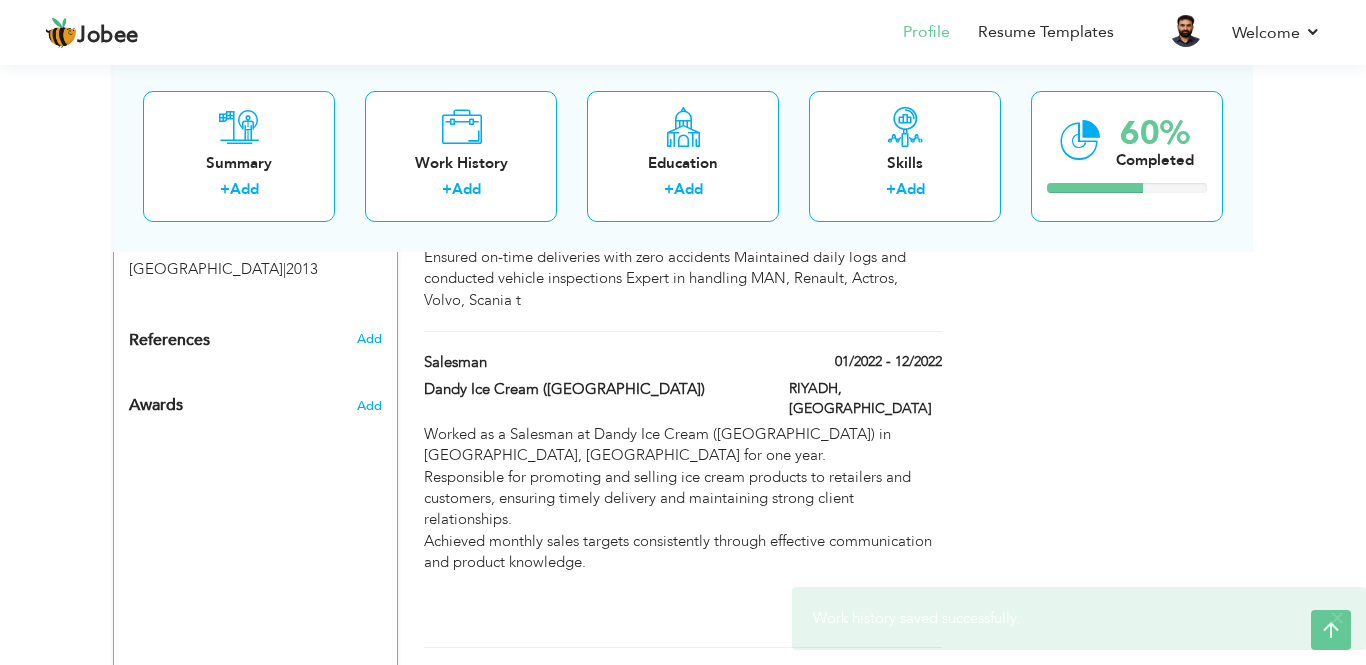scroll, scrollTop: 1049, scrollLeft: 0, axis: vertical 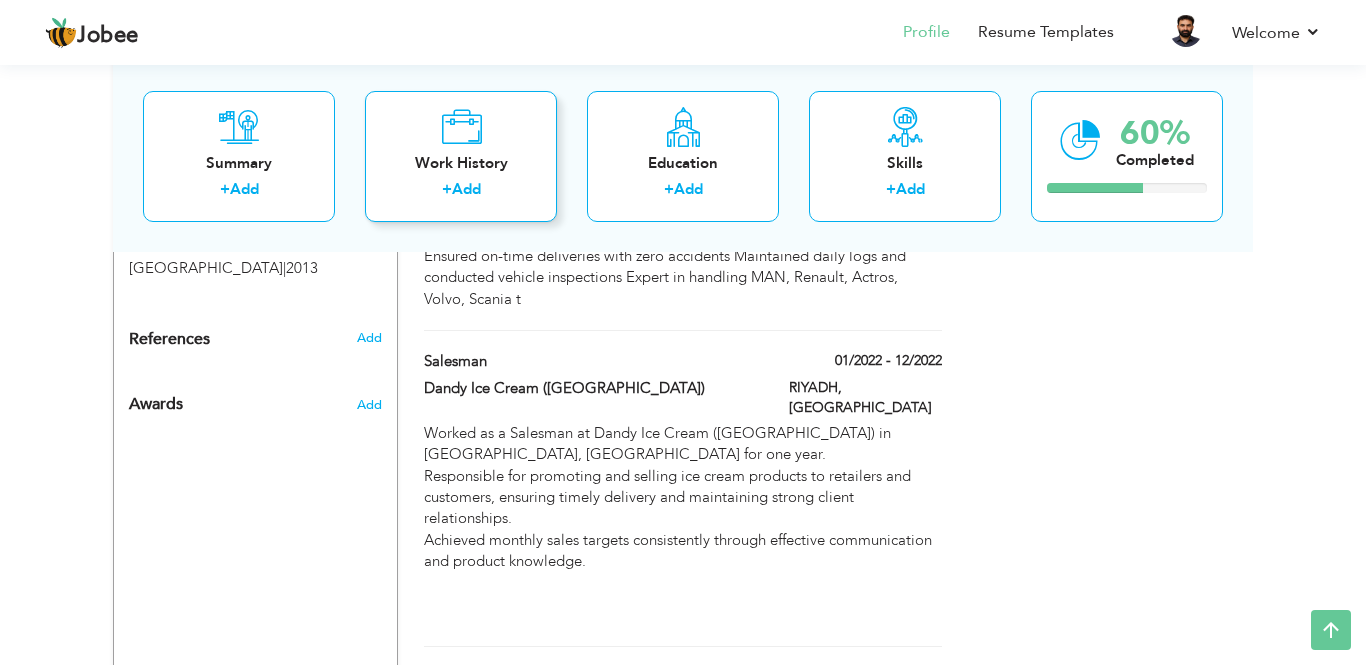 click on "+  Add" at bounding box center [461, 192] 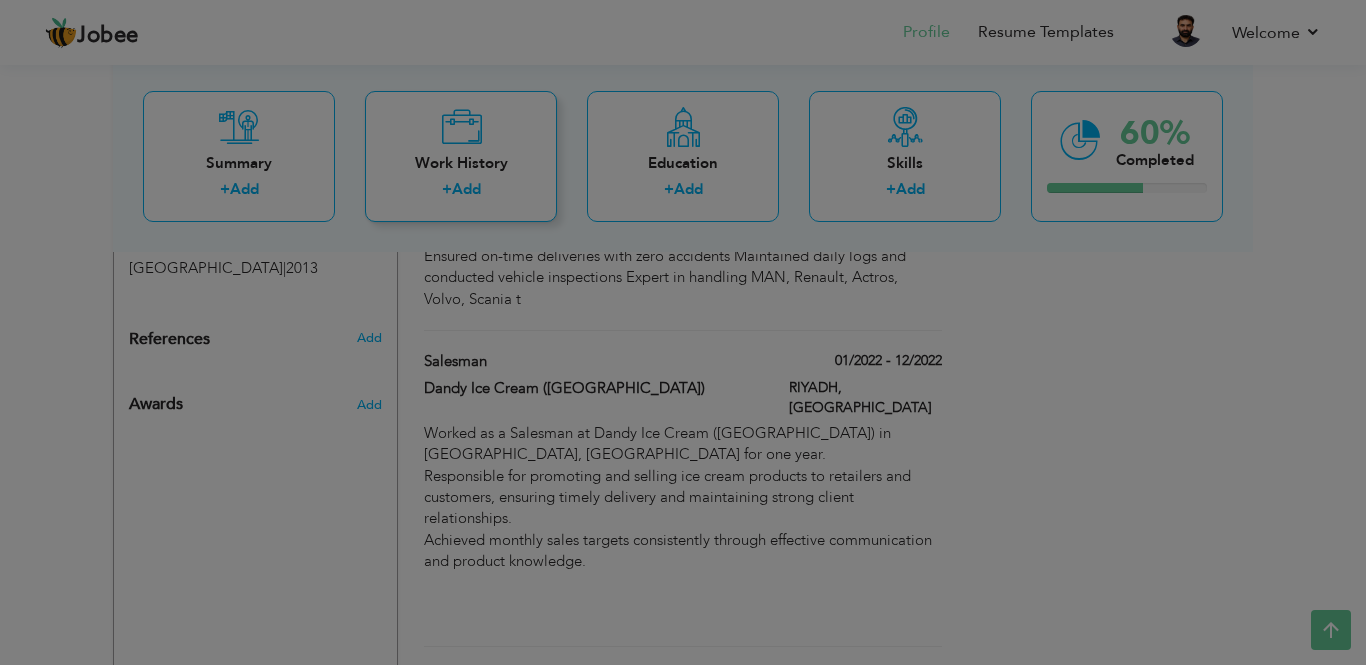 type 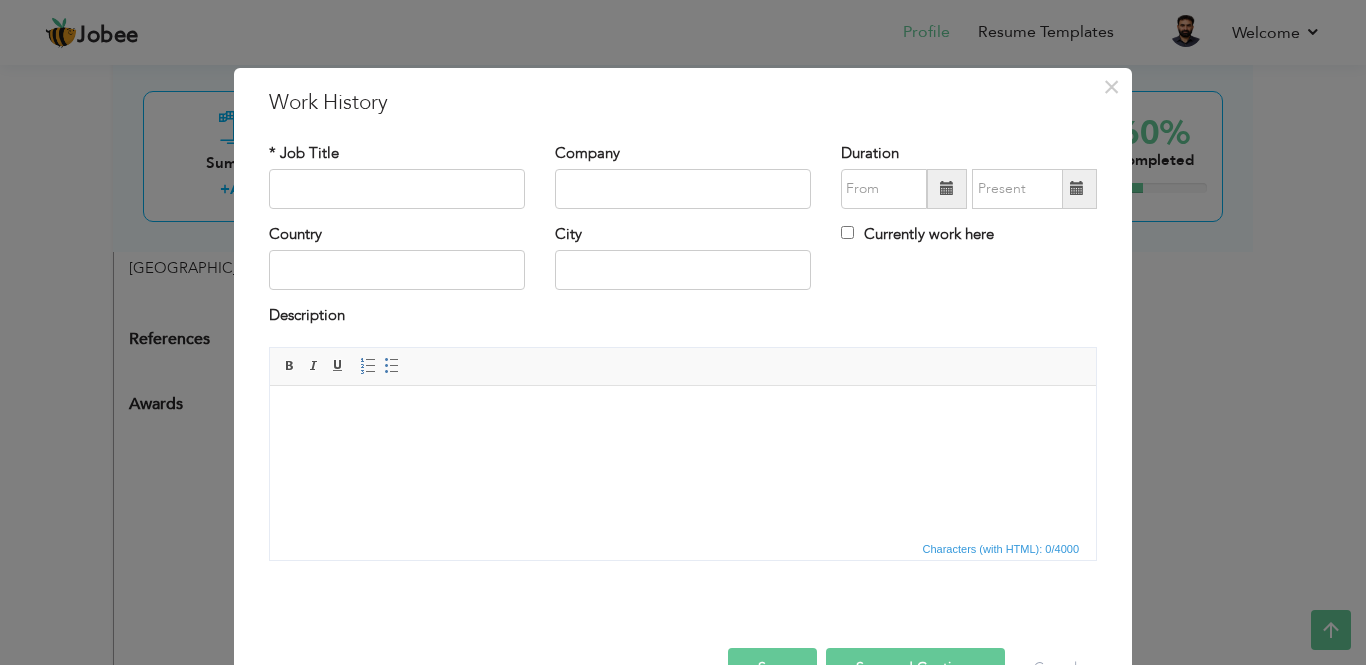 click at bounding box center [683, 415] 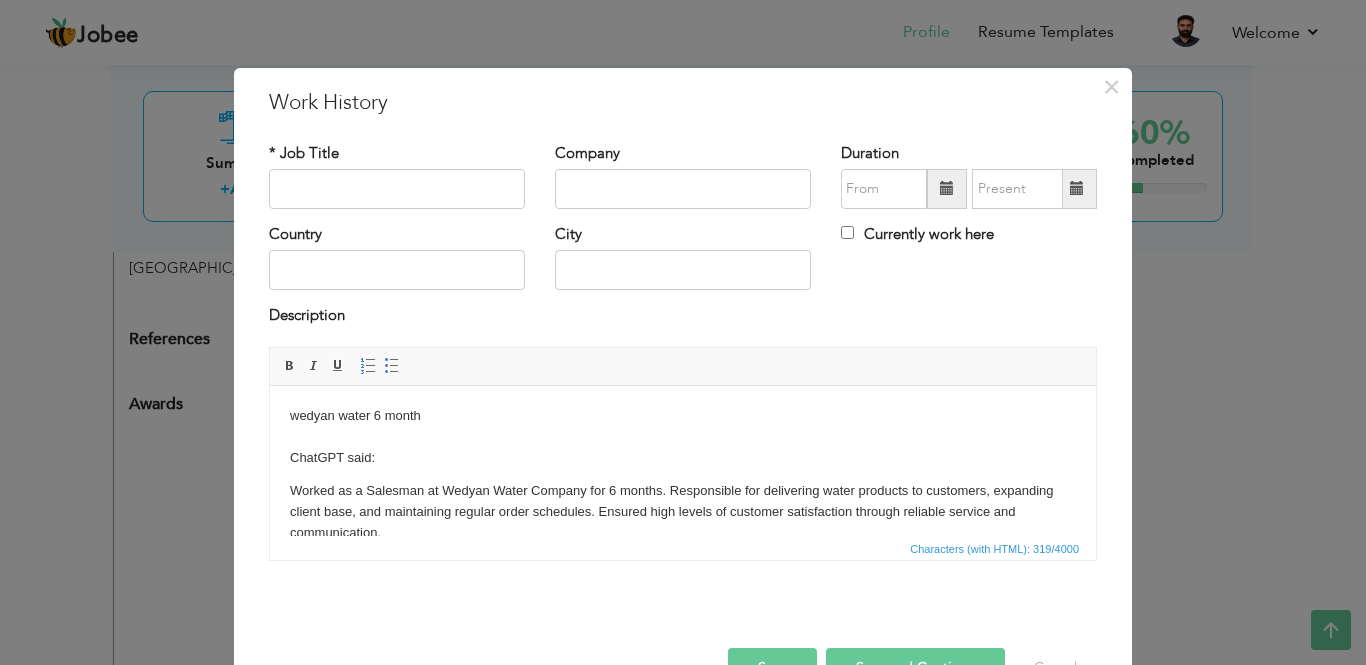 click on "Worked as a Salesman at Wedyan Water Company for 6 months. Responsible for delivering water products to customers, expanding client base, and maintaining regular order schedules. Ensured high levels of customer satisfaction through reliable service and communication." at bounding box center (683, 511) 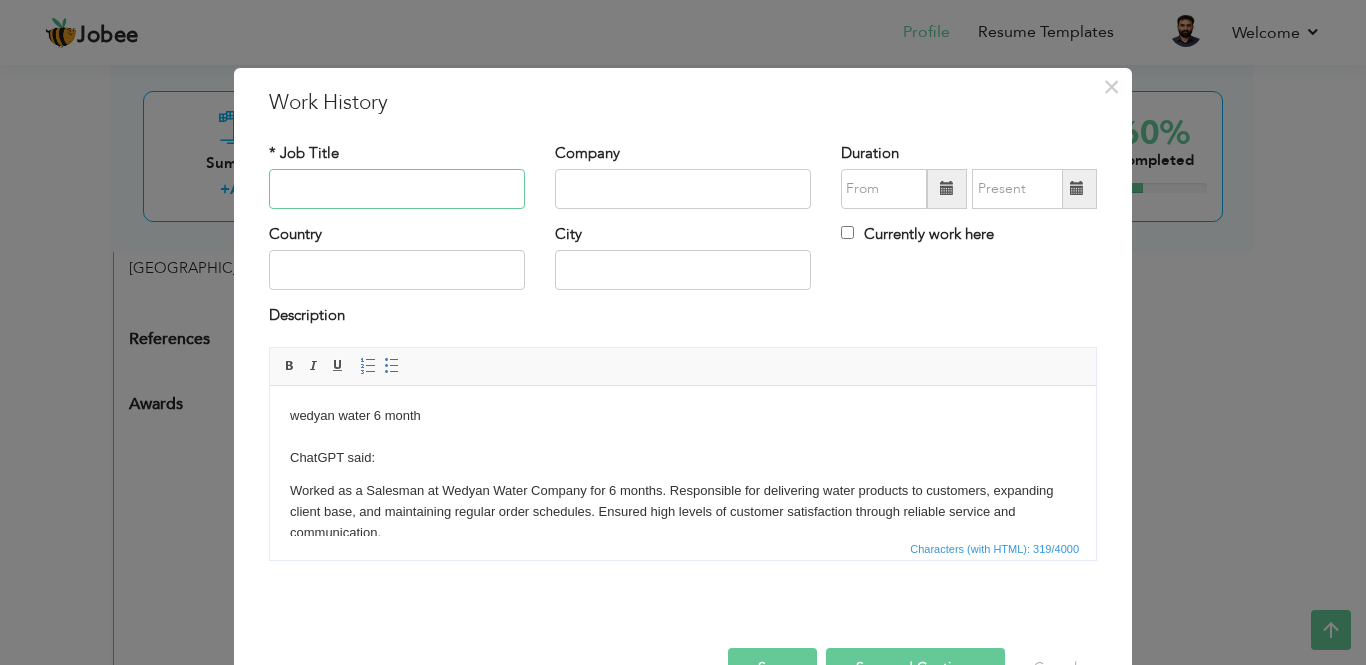 click at bounding box center (397, 189) 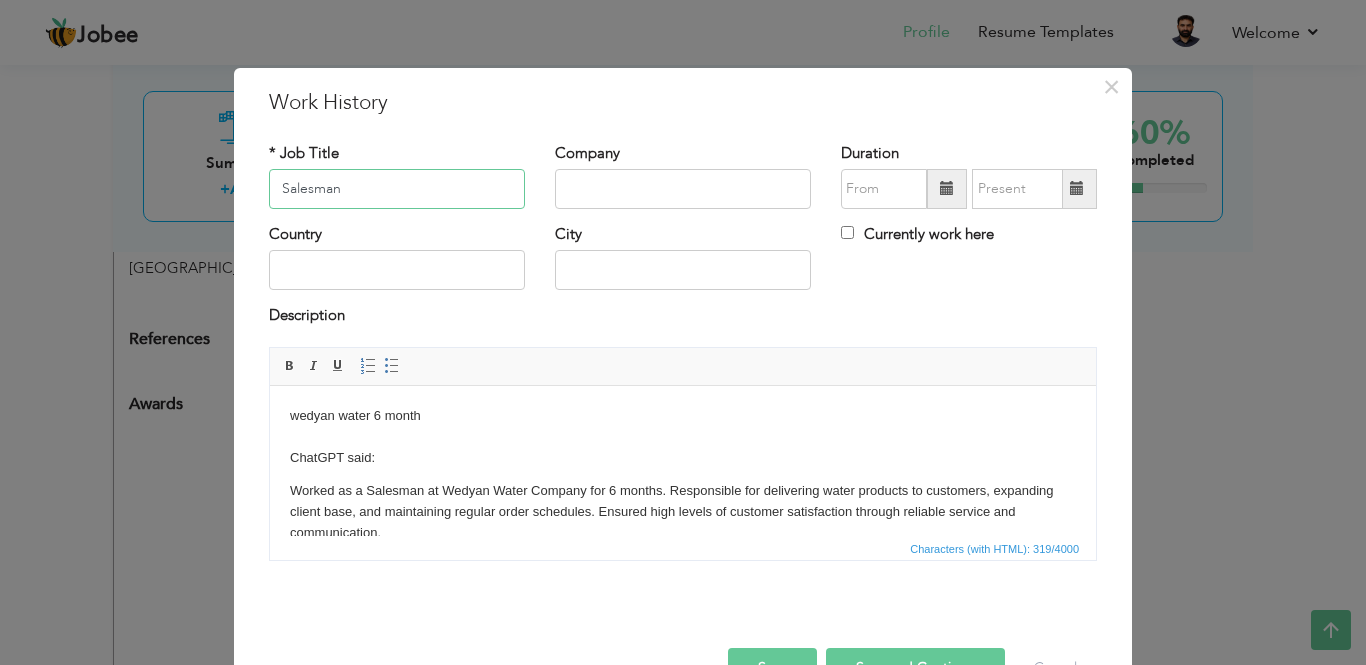 type on "Salesman" 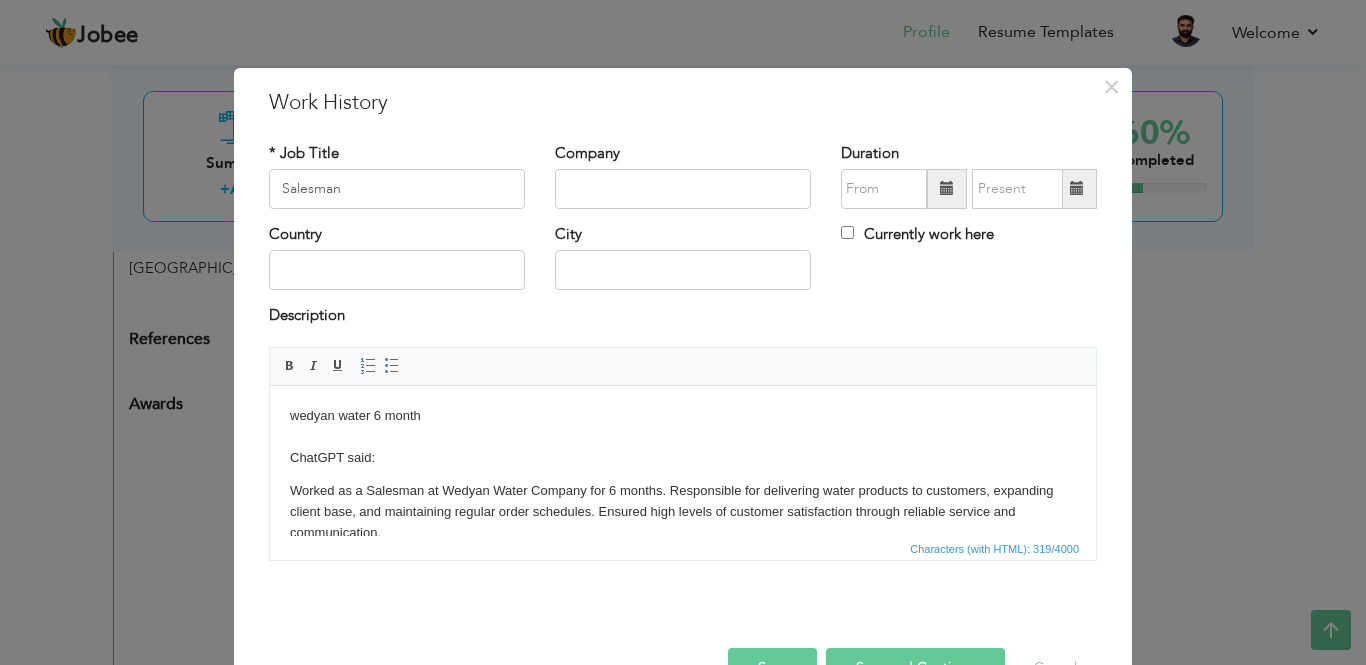 drag, startPoint x: 446, startPoint y: 487, endPoint x: 588, endPoint y: 483, distance: 142.05632 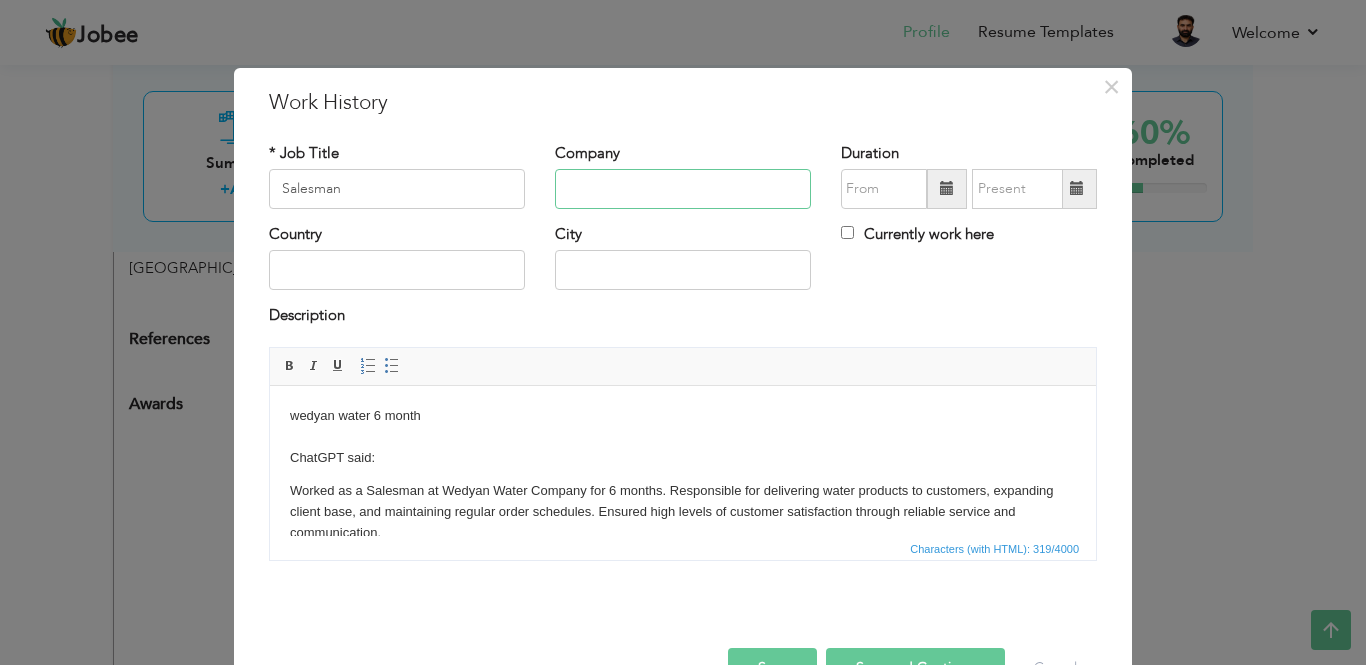 click at bounding box center [683, 189] 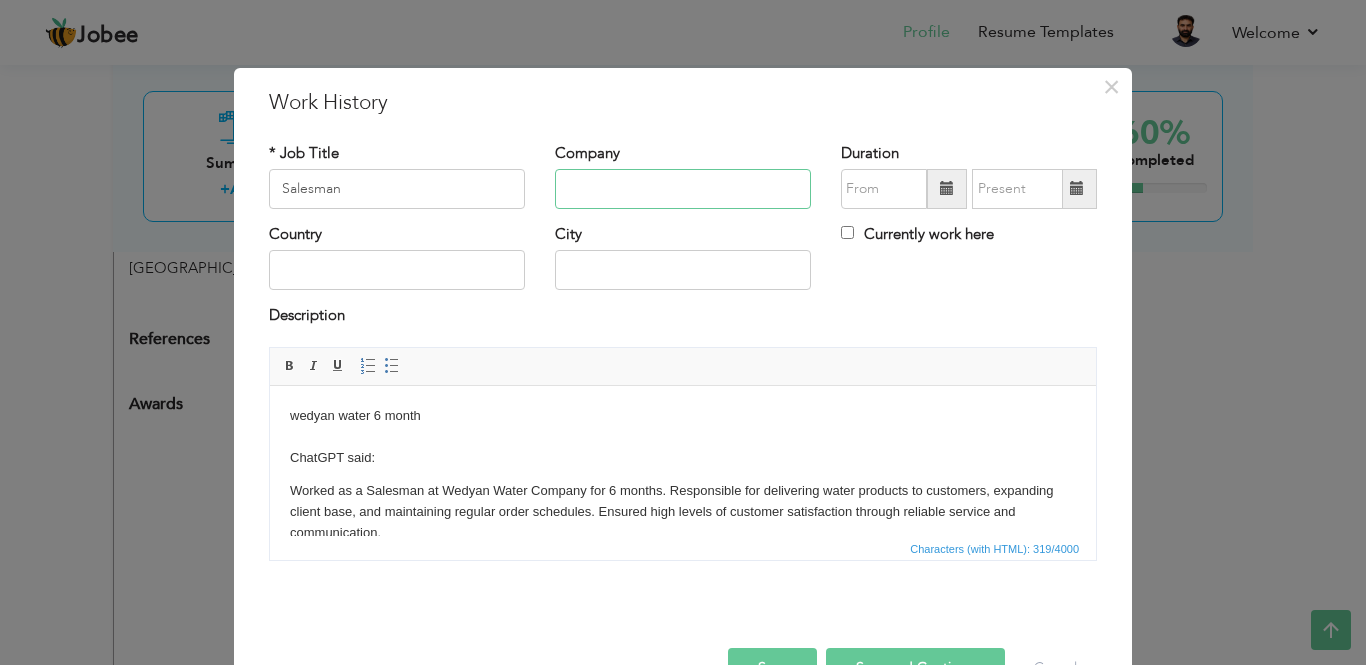 paste on "Wedyan Water Company" 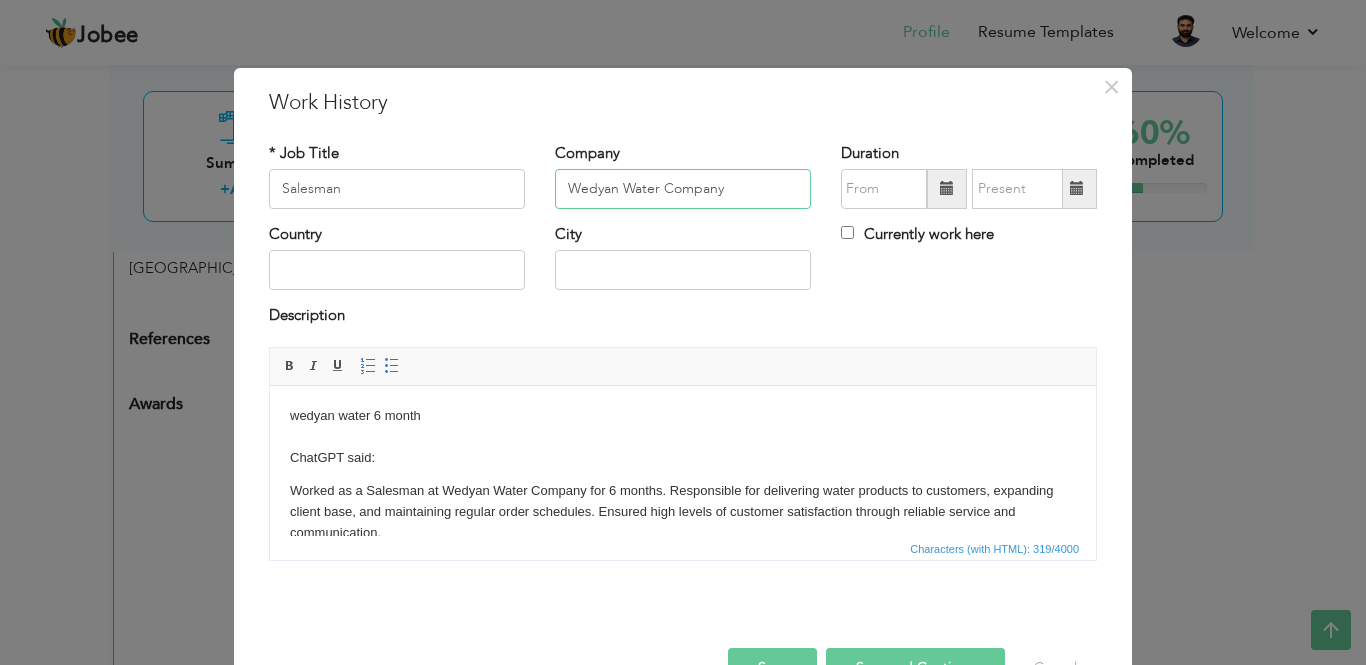 type on "Wedyan Water Company" 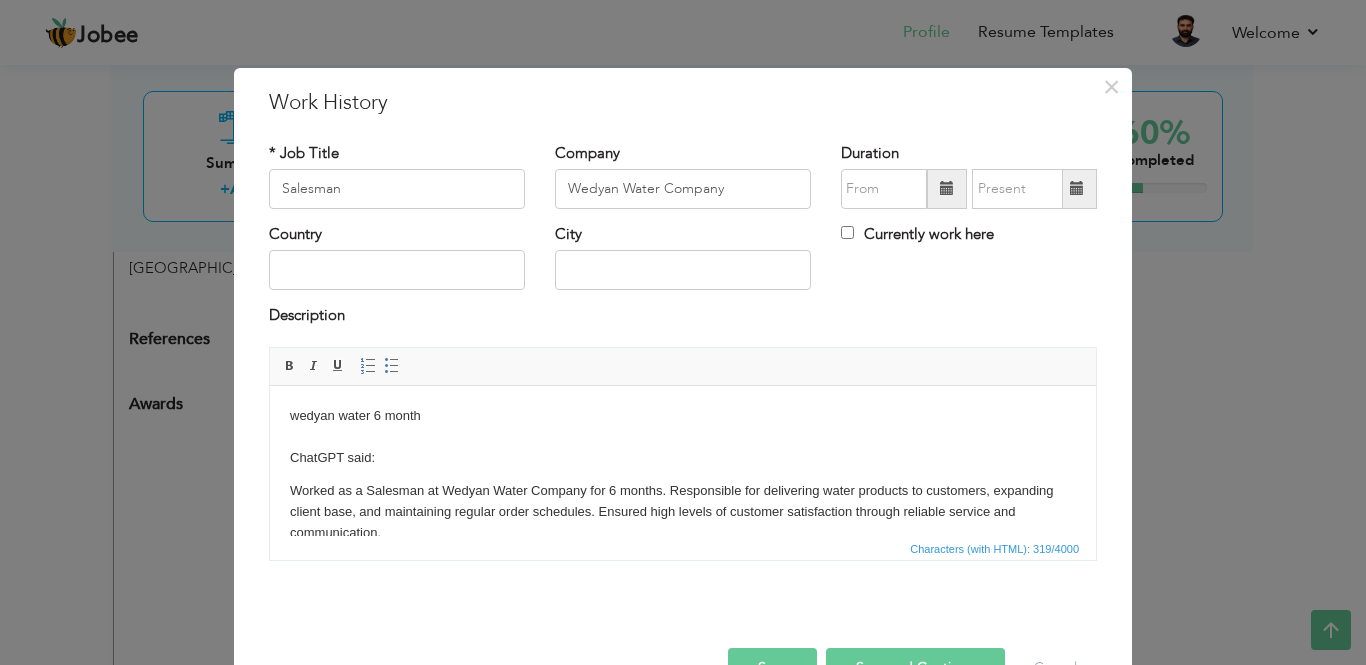 click at bounding box center [947, 189] 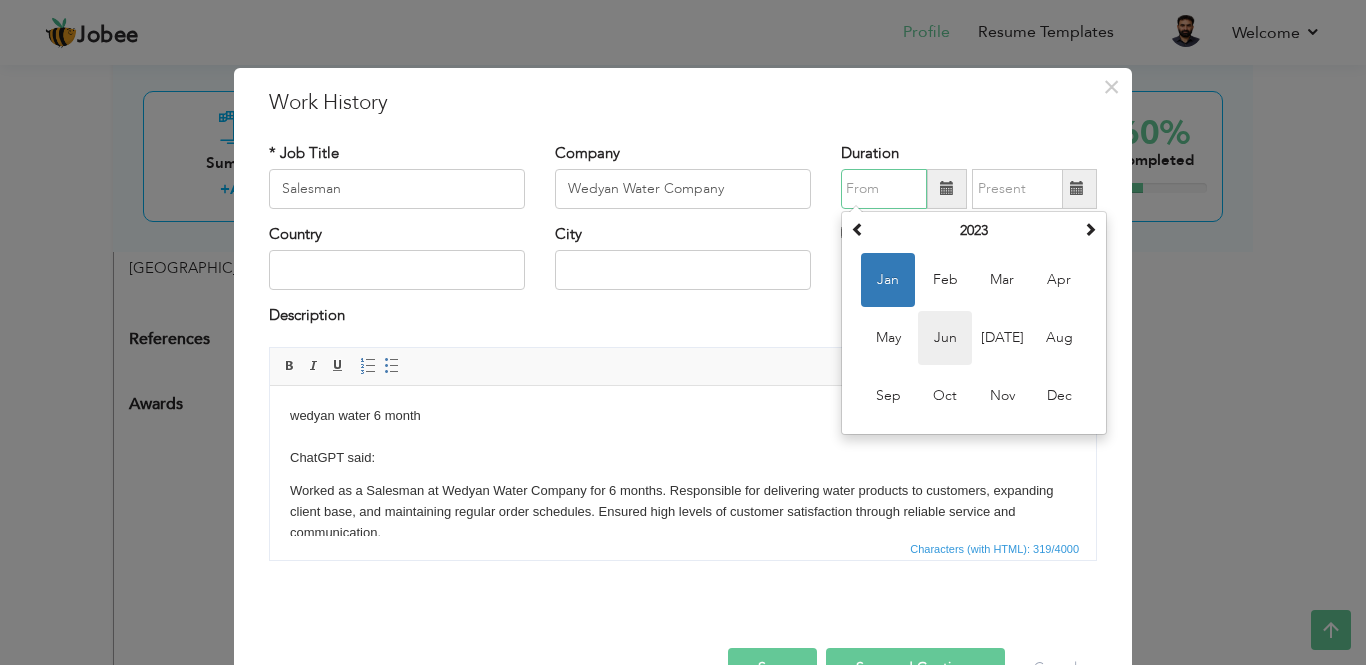 click on "Jun" at bounding box center (945, 338) 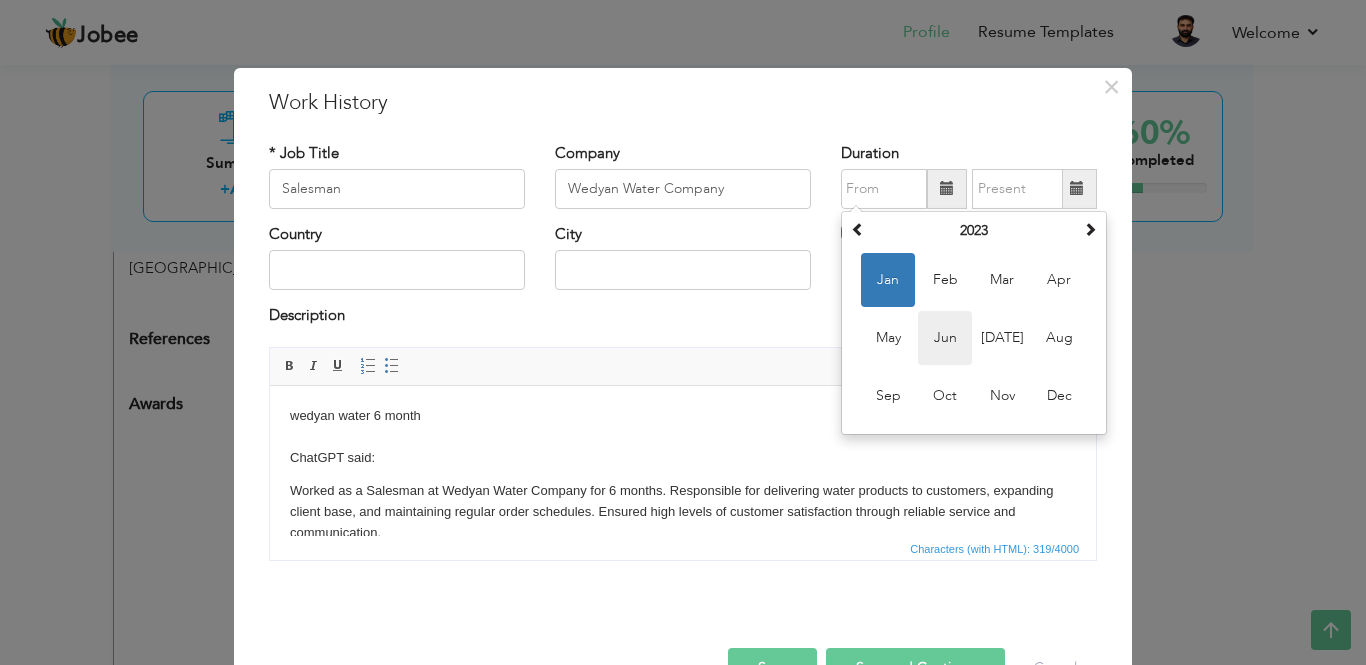 type on "06/2023" 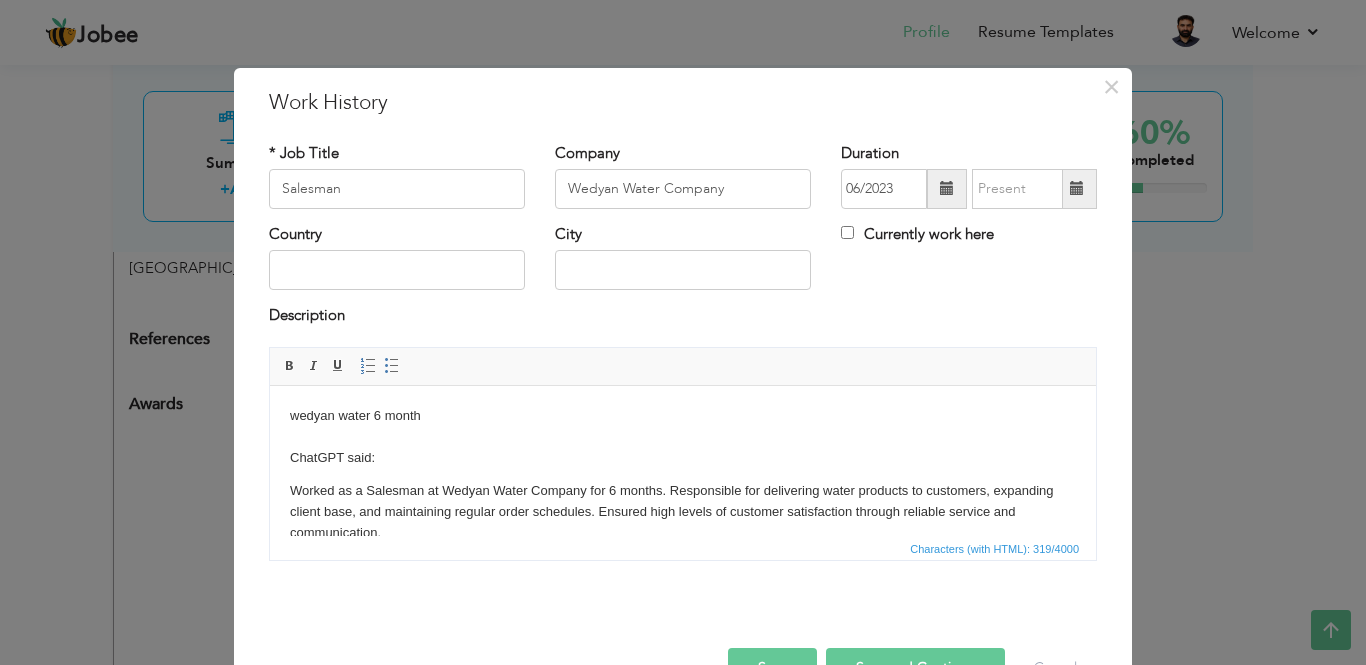 click at bounding box center [1077, 189] 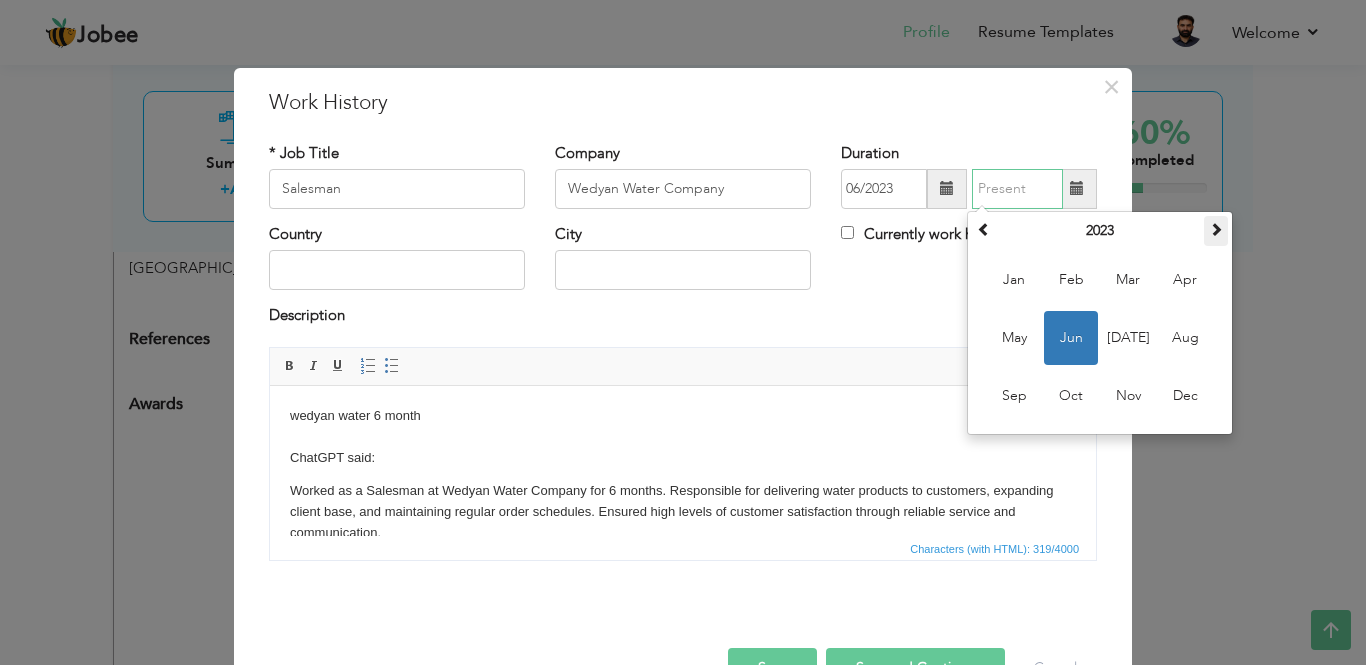 click at bounding box center [1216, 229] 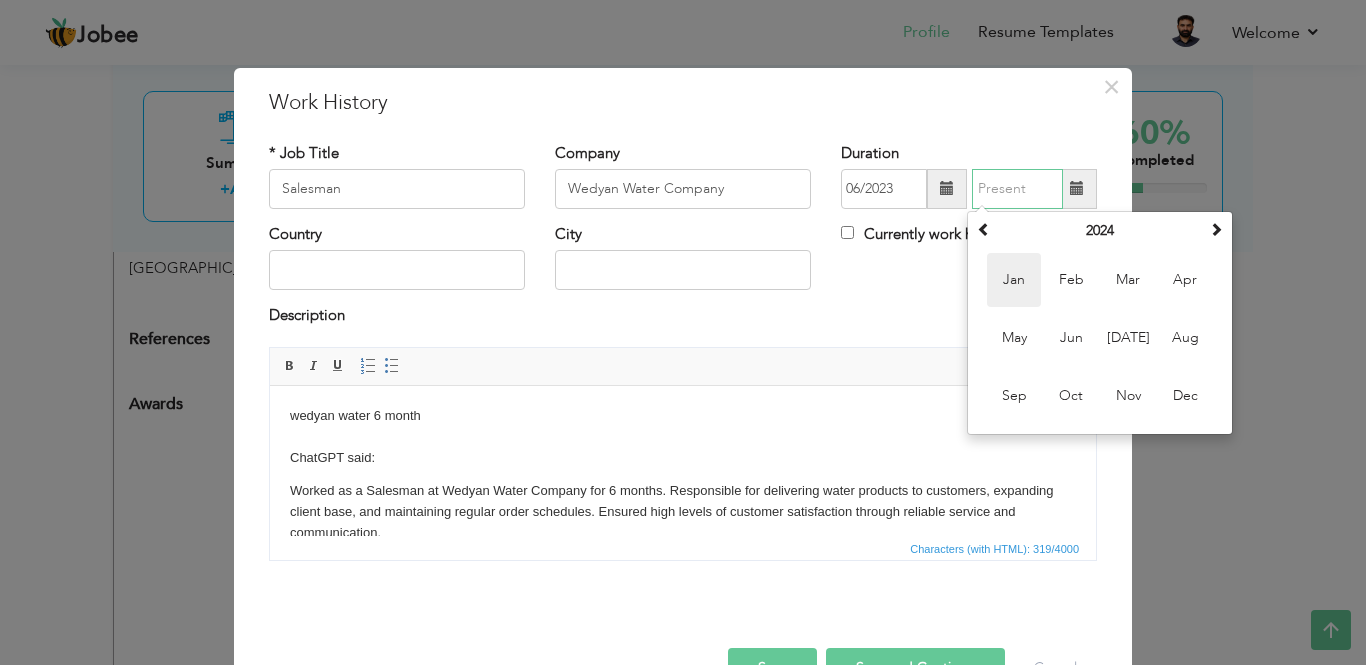 click on "Jan" at bounding box center [1014, 280] 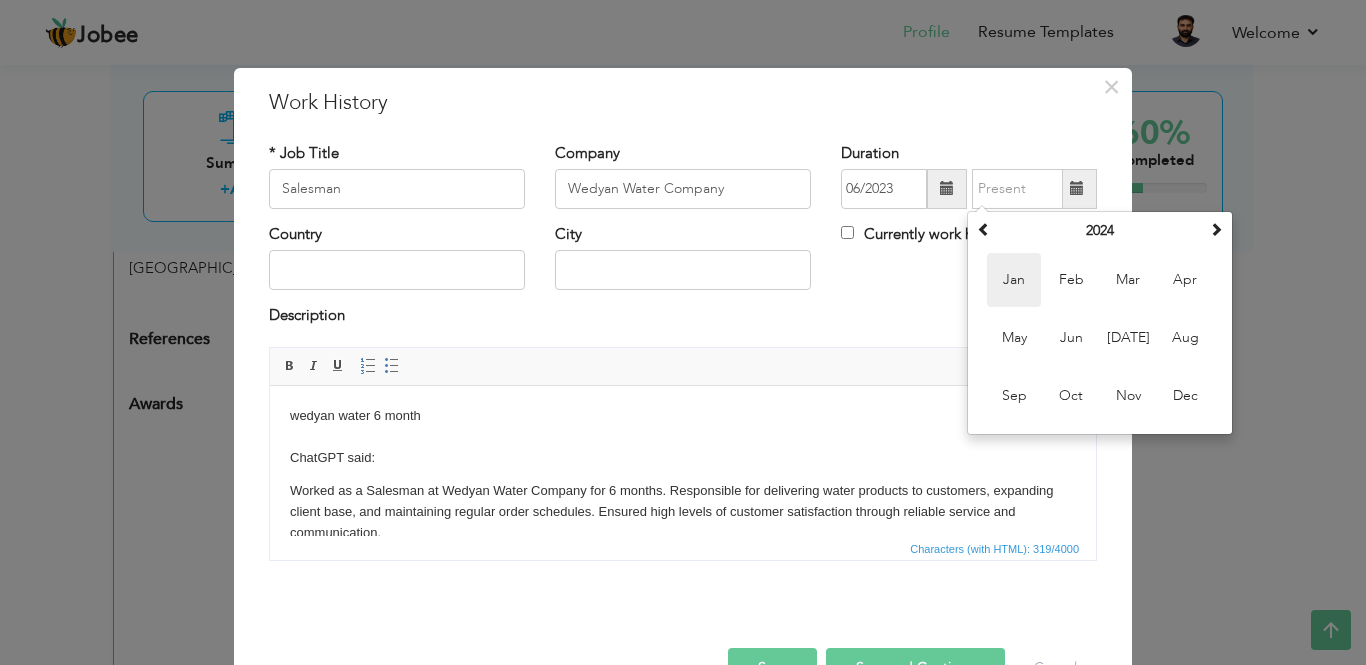 type on "01/2024" 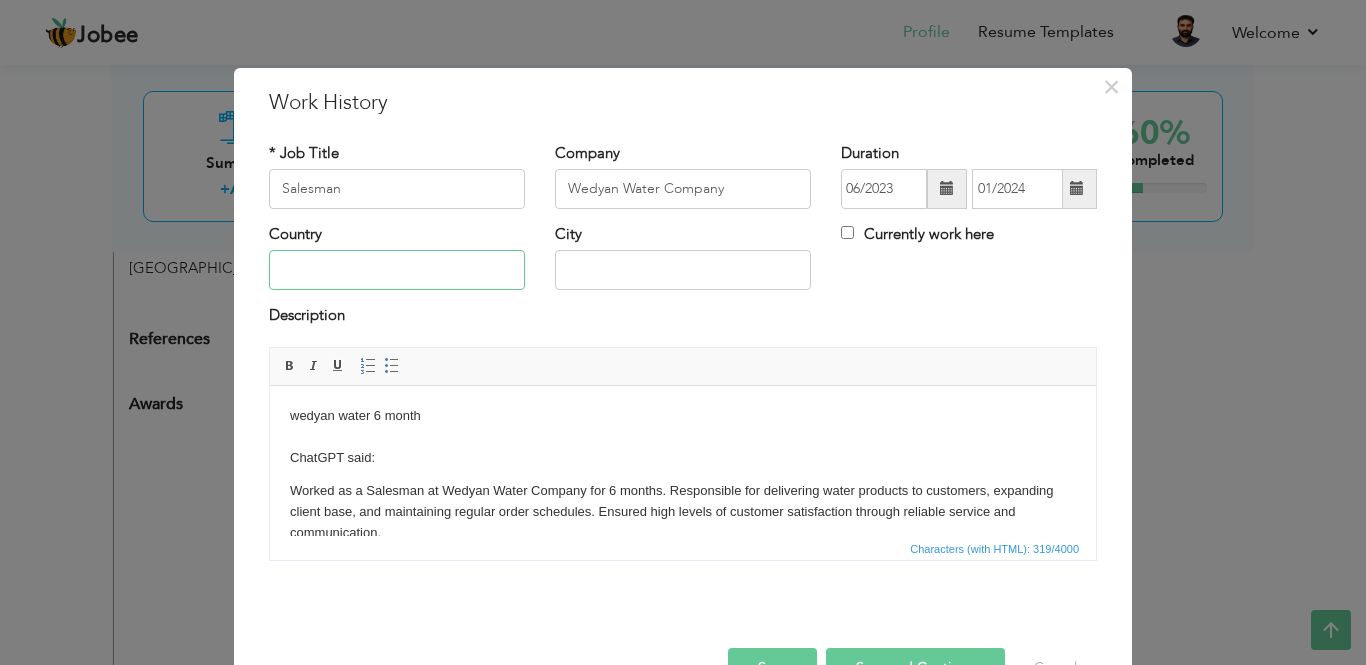 click at bounding box center (397, 270) 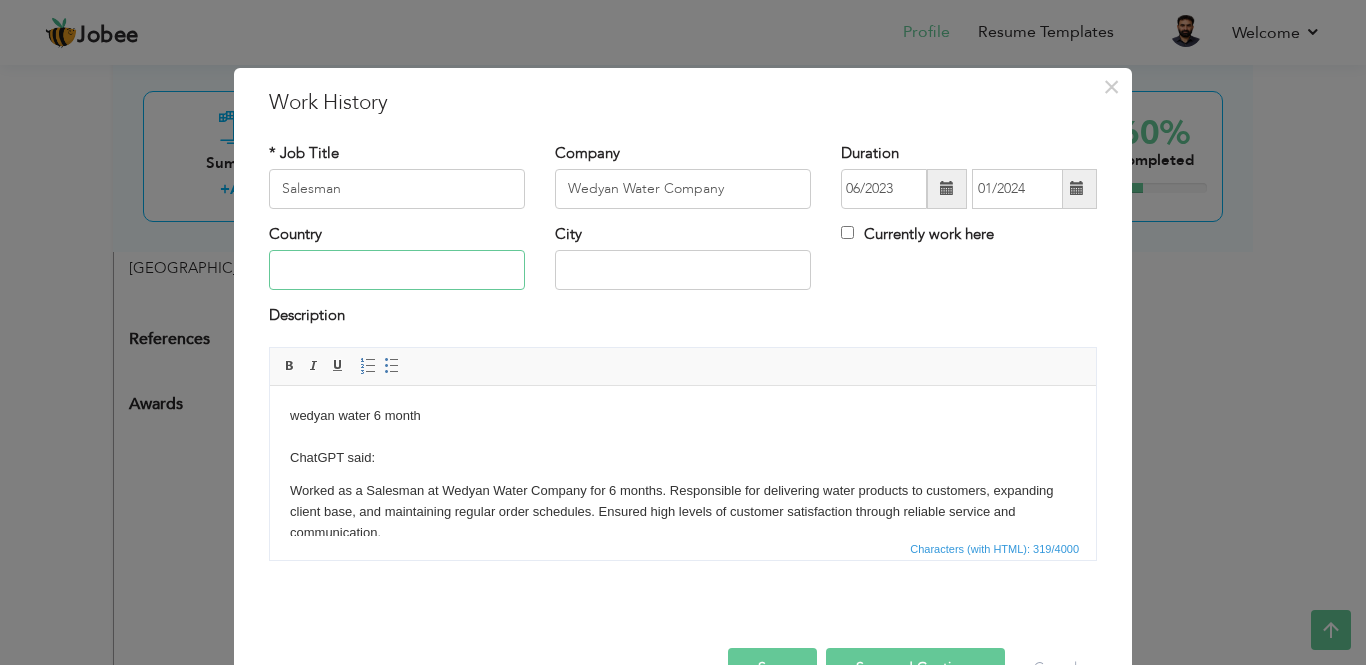 type on "[GEOGRAPHIC_DATA]" 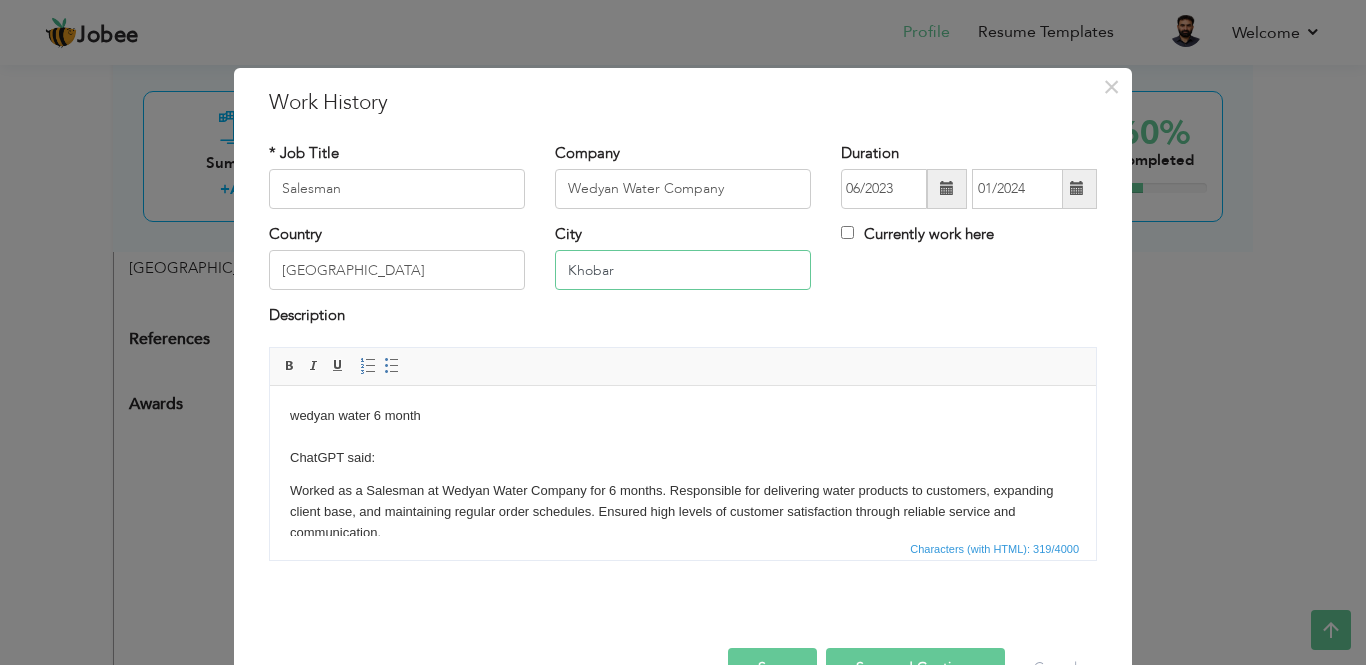 click on "Khobar" at bounding box center (683, 270) 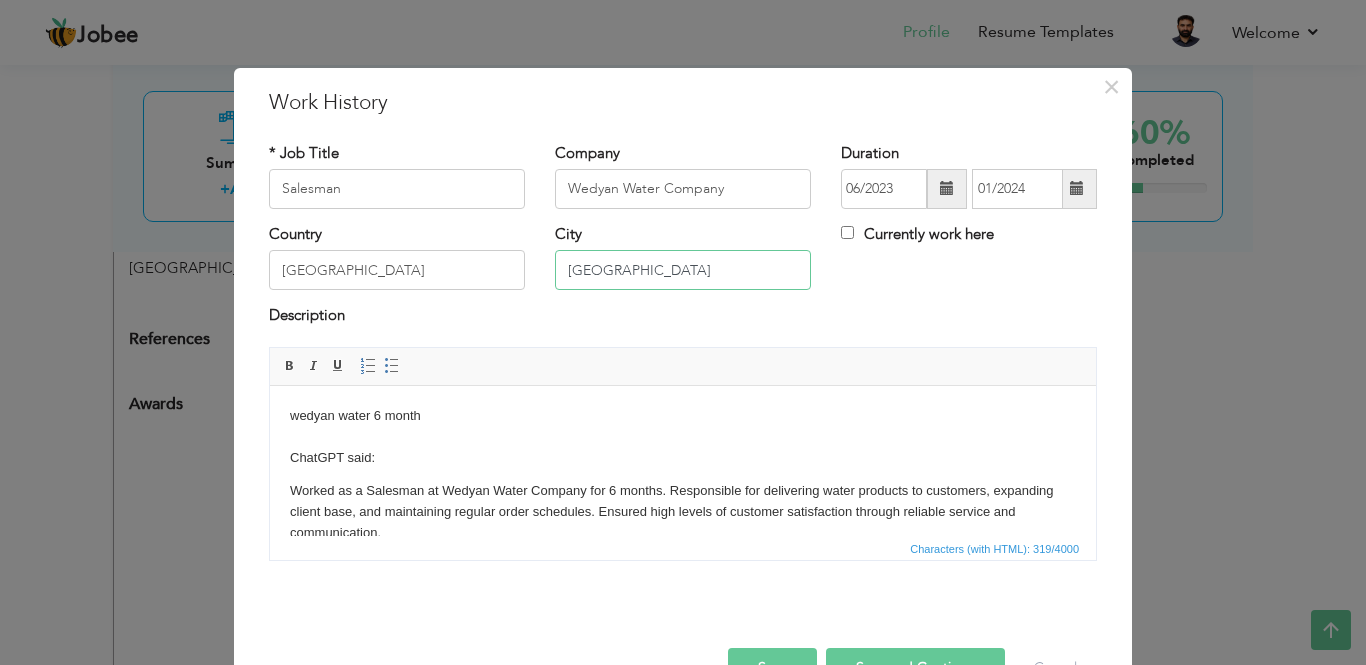 type on "[GEOGRAPHIC_DATA]" 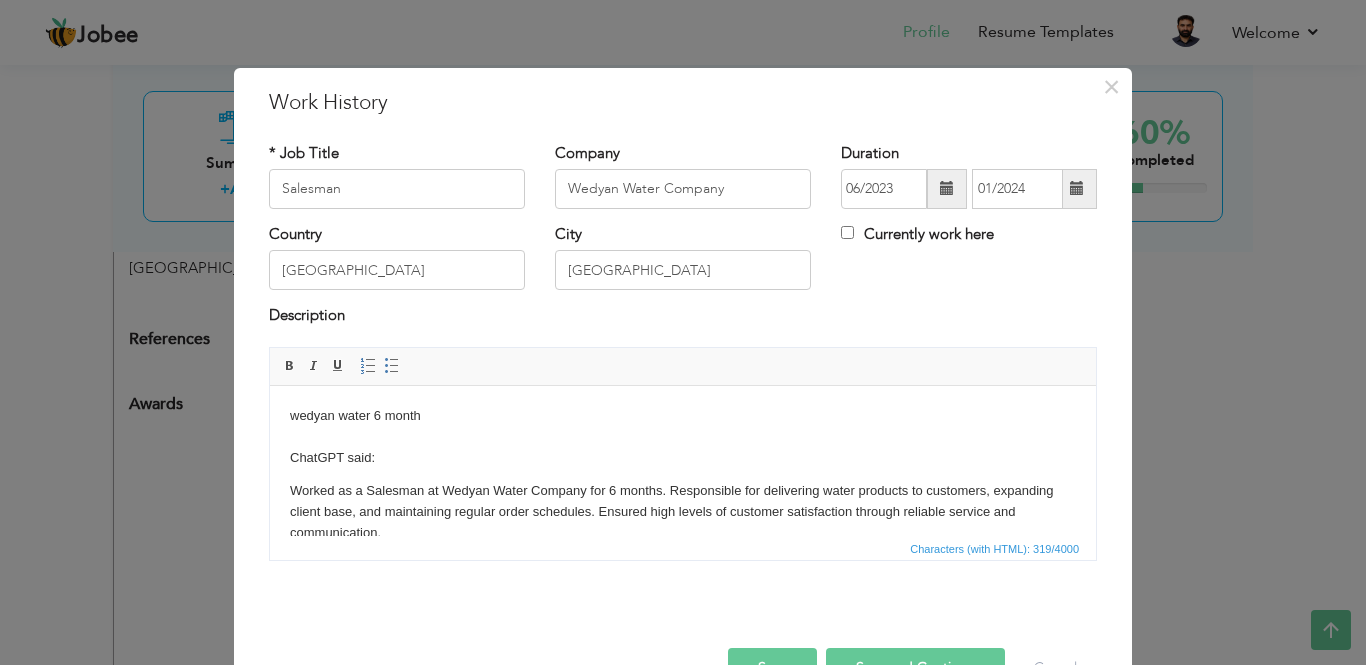 click on "wedyan water 6 month ChatGPT said: Worked as a Salesman at Wedyan Water Company for 6 months. Responsible for delivering water products to customers, expanding client base, and maintaining regular order schedules. Ensured high levels of customer satisfaction through reliable service and communication." at bounding box center (683, 474) 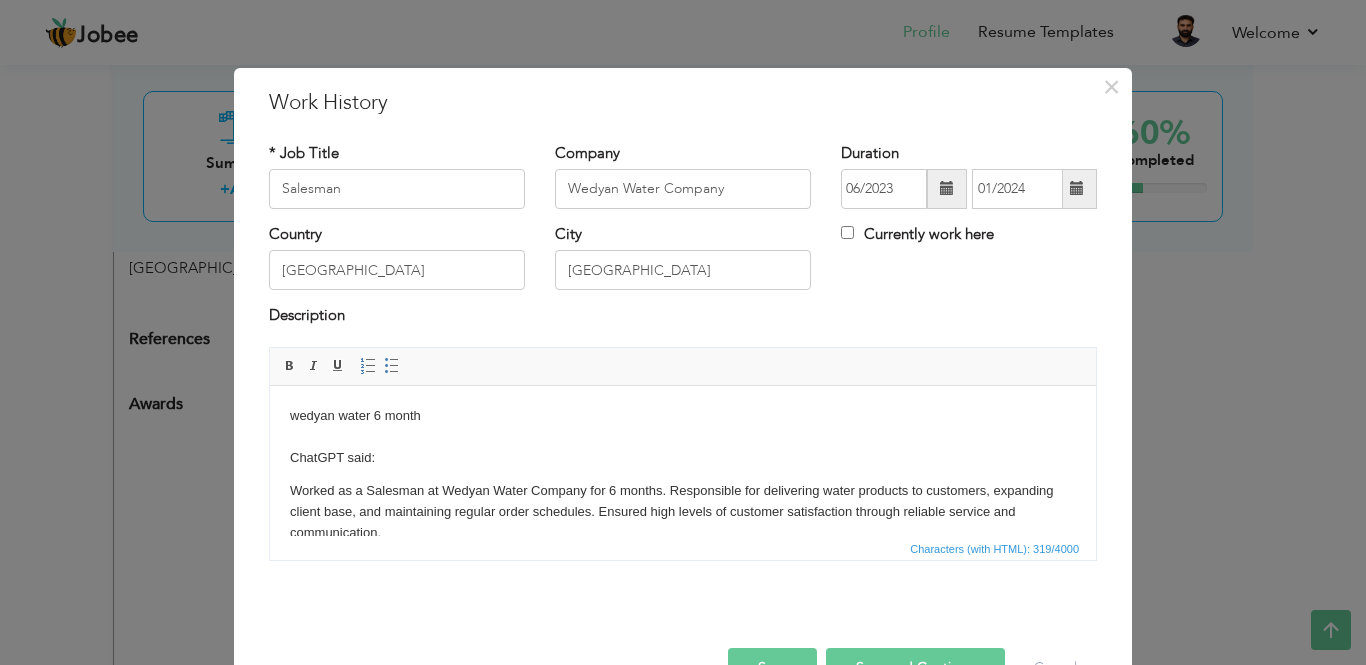 drag, startPoint x: 293, startPoint y: 488, endPoint x: 273, endPoint y: 400, distance: 90.24411 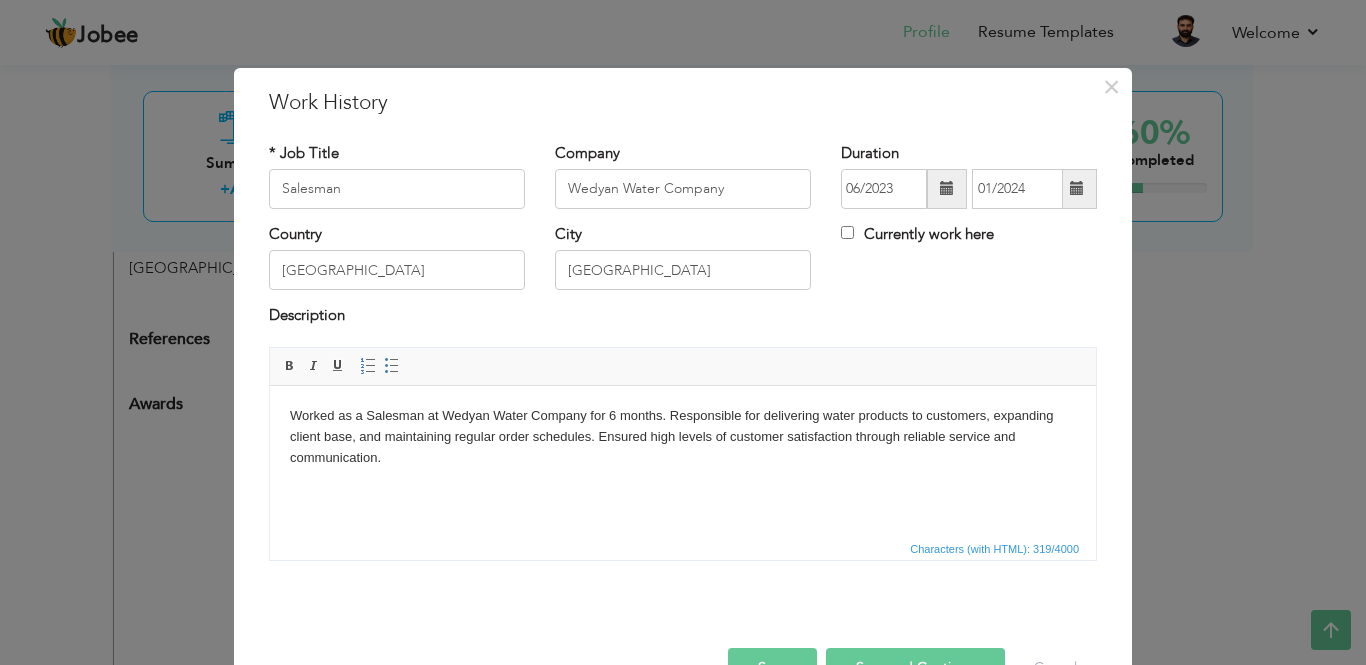 click on "Worked as a Salesman at Wedyan Water Company for 6 months. Responsible for delivering water products to customers, expanding client base, and maintaining regular order schedules. Ensured high levels of customer satisfaction through reliable service and communication." at bounding box center (683, 436) 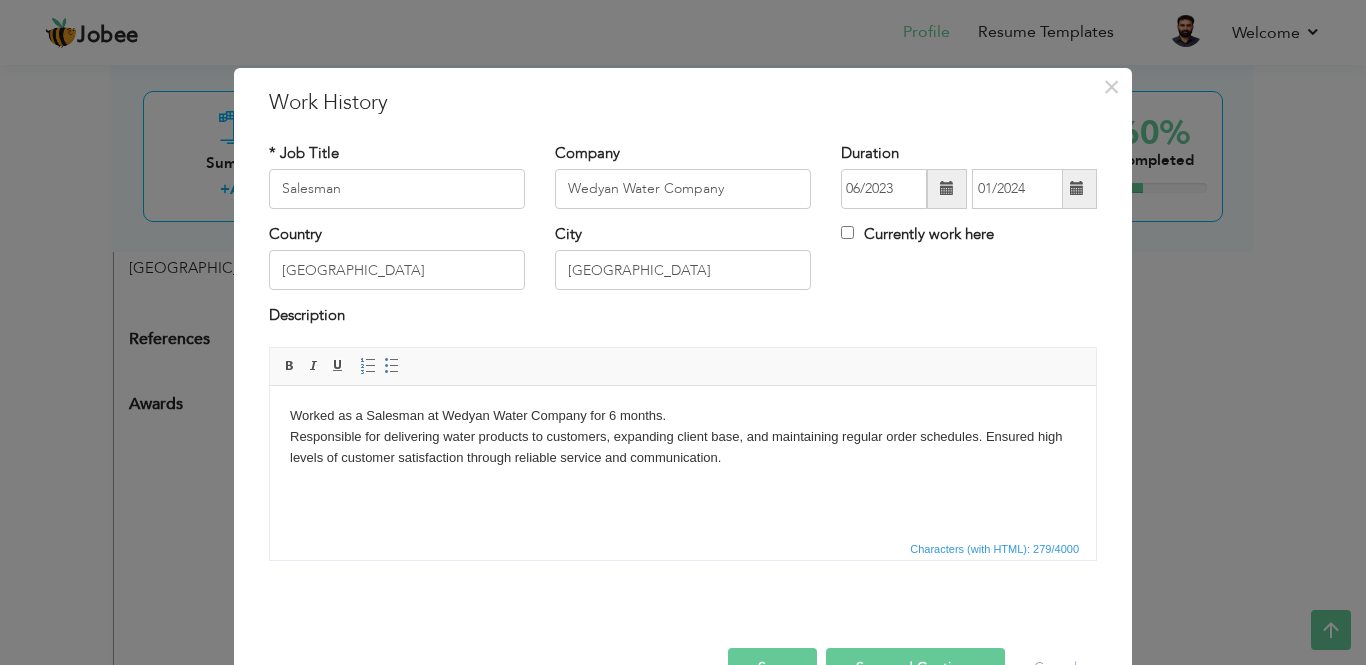 click on "Worked as a Salesman at Wedyan Water Company for 6 months.  ​​​​​​​ Responsible for delivering water products to customers, expanding client base, and maintaining regular order schedules. Ensured high levels of customer satisfaction through reliable service and communication." at bounding box center (683, 436) 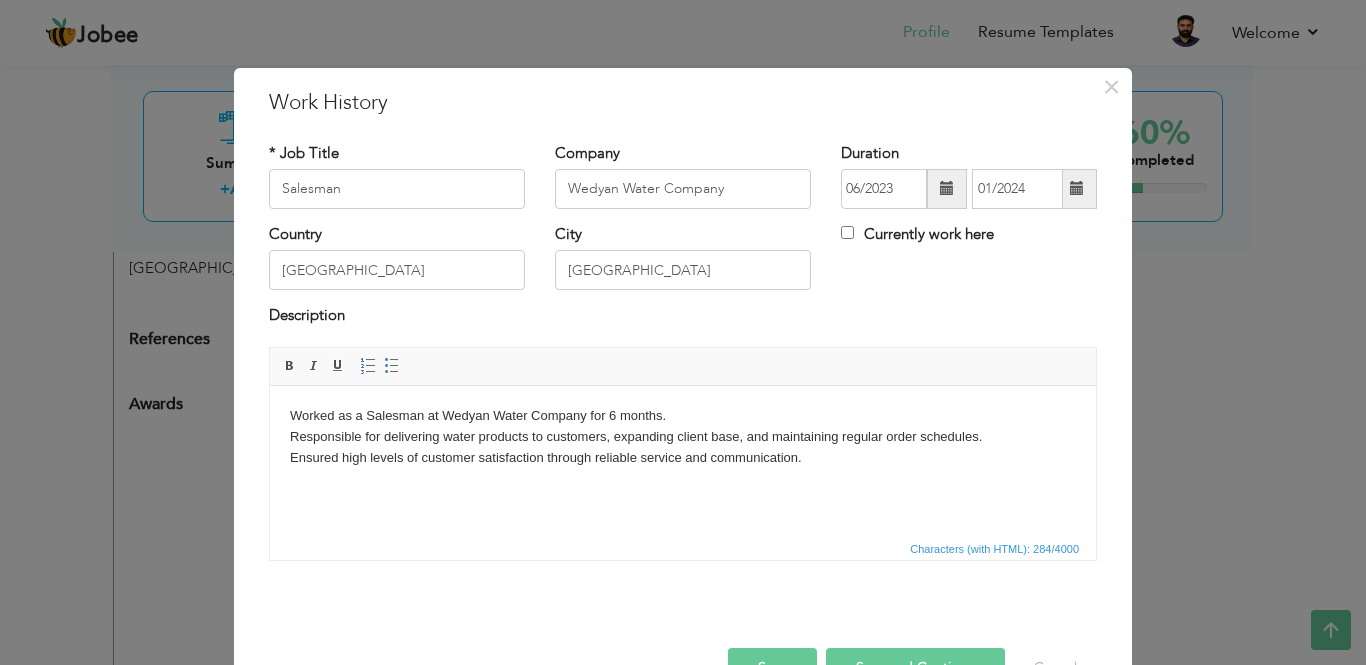 click on "Save" at bounding box center (772, 668) 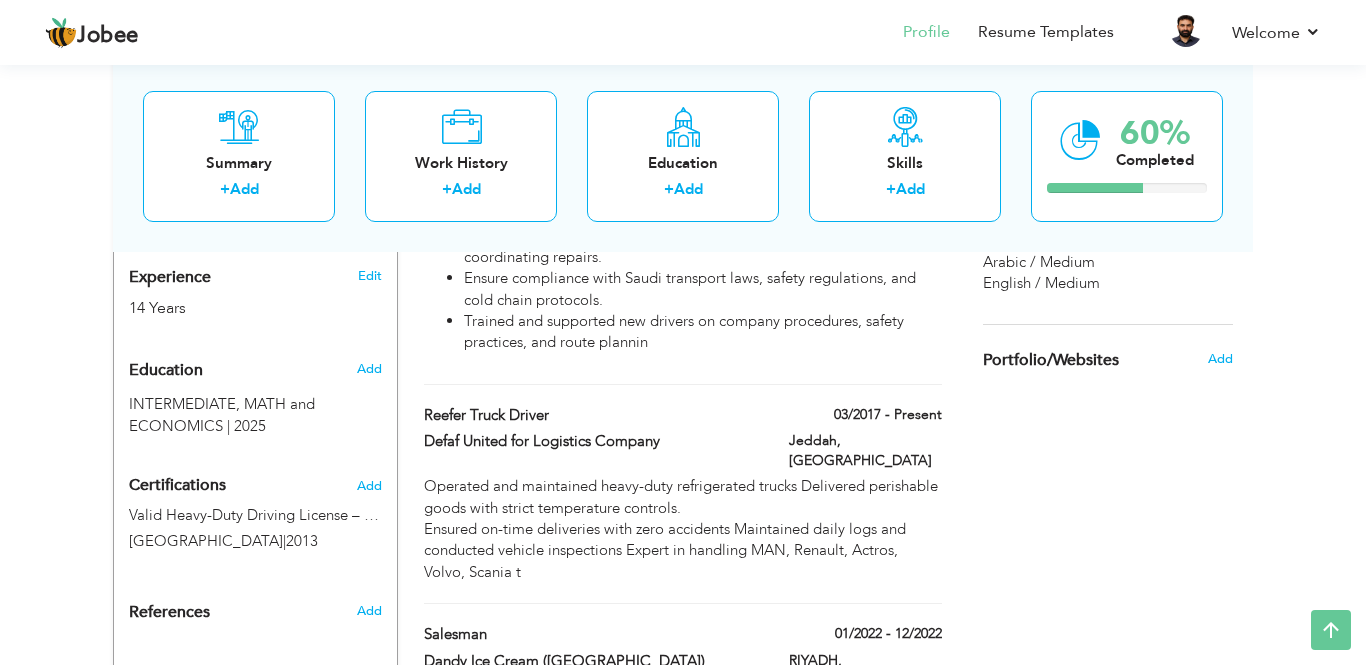 scroll, scrollTop: 773, scrollLeft: 0, axis: vertical 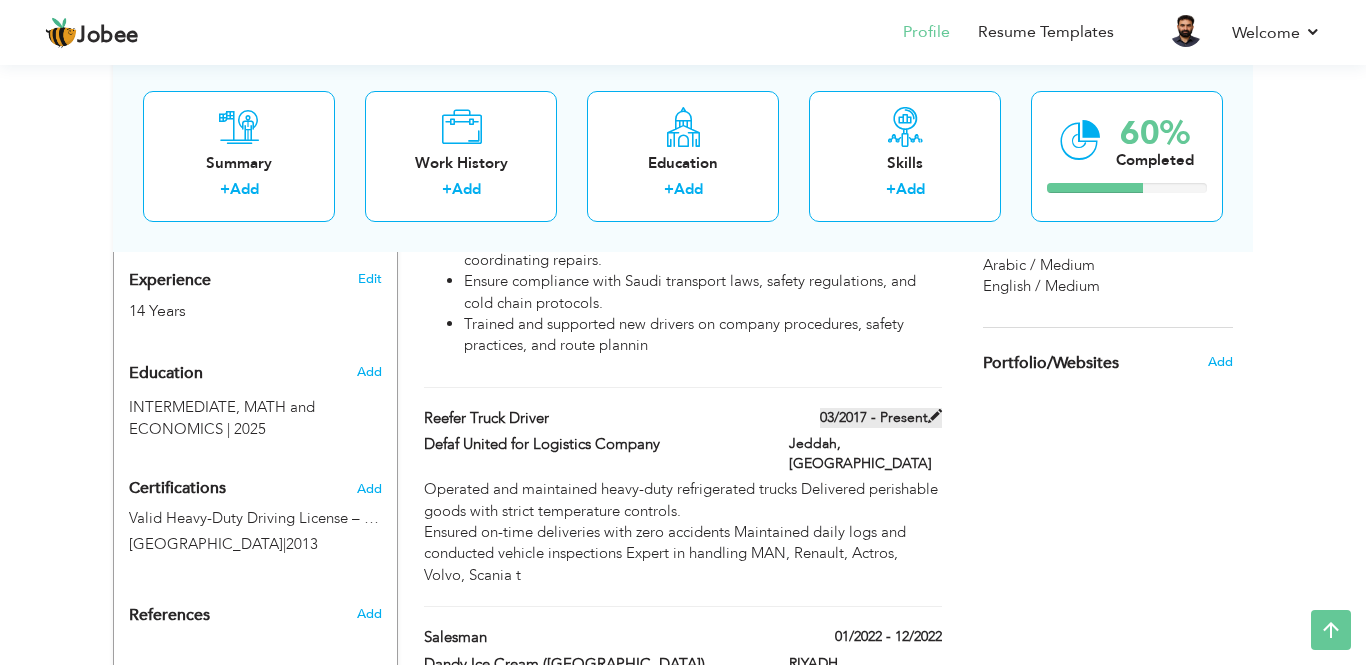 click at bounding box center (935, 416) 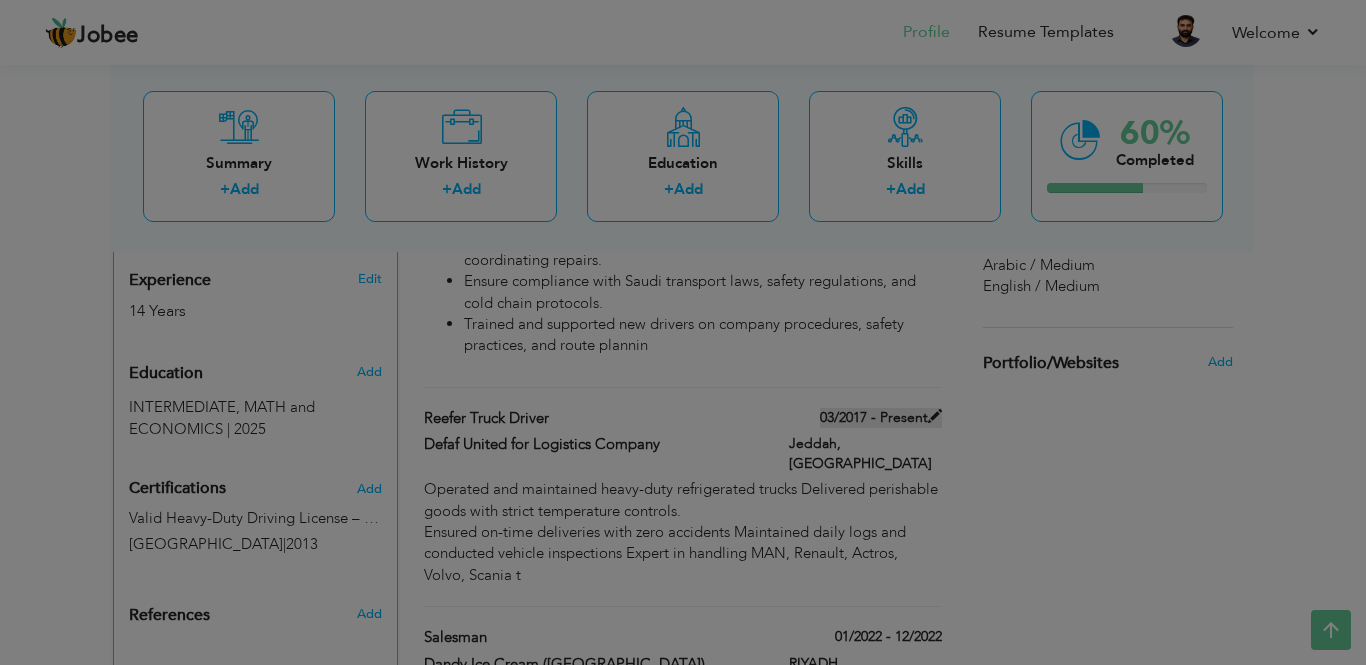 type on "Reefer Truck Driver" 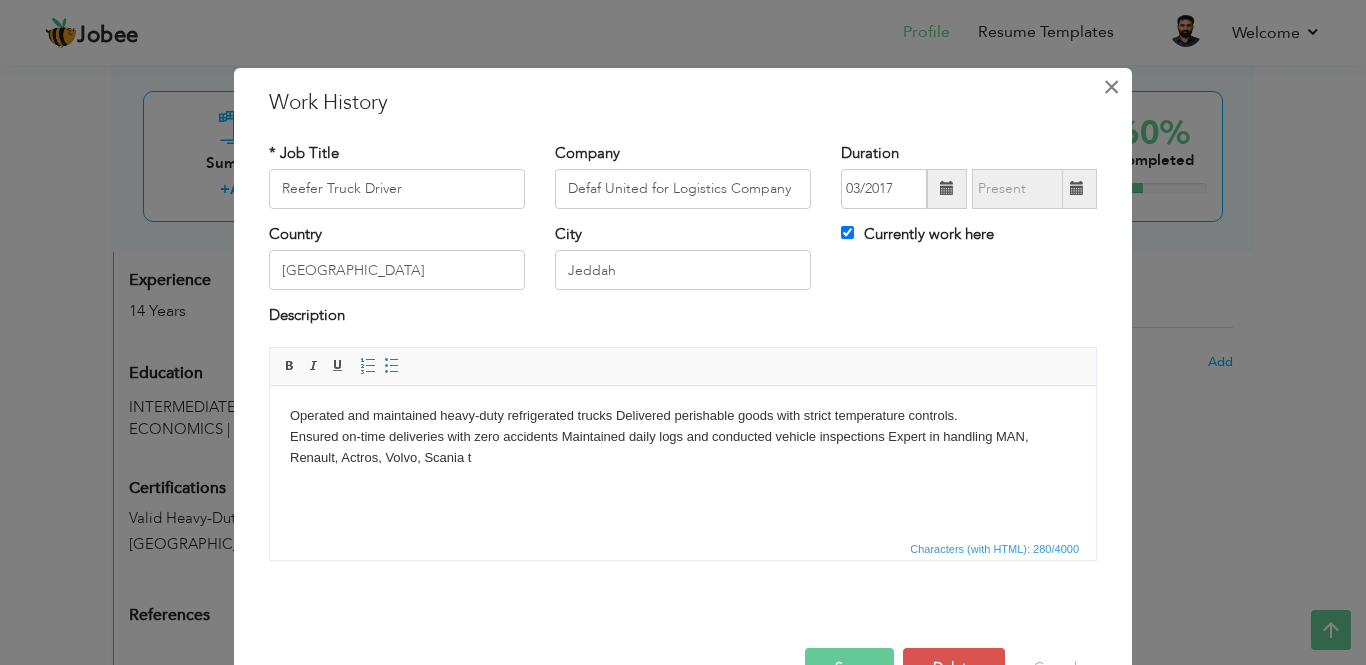 click on "×" at bounding box center [1111, 87] 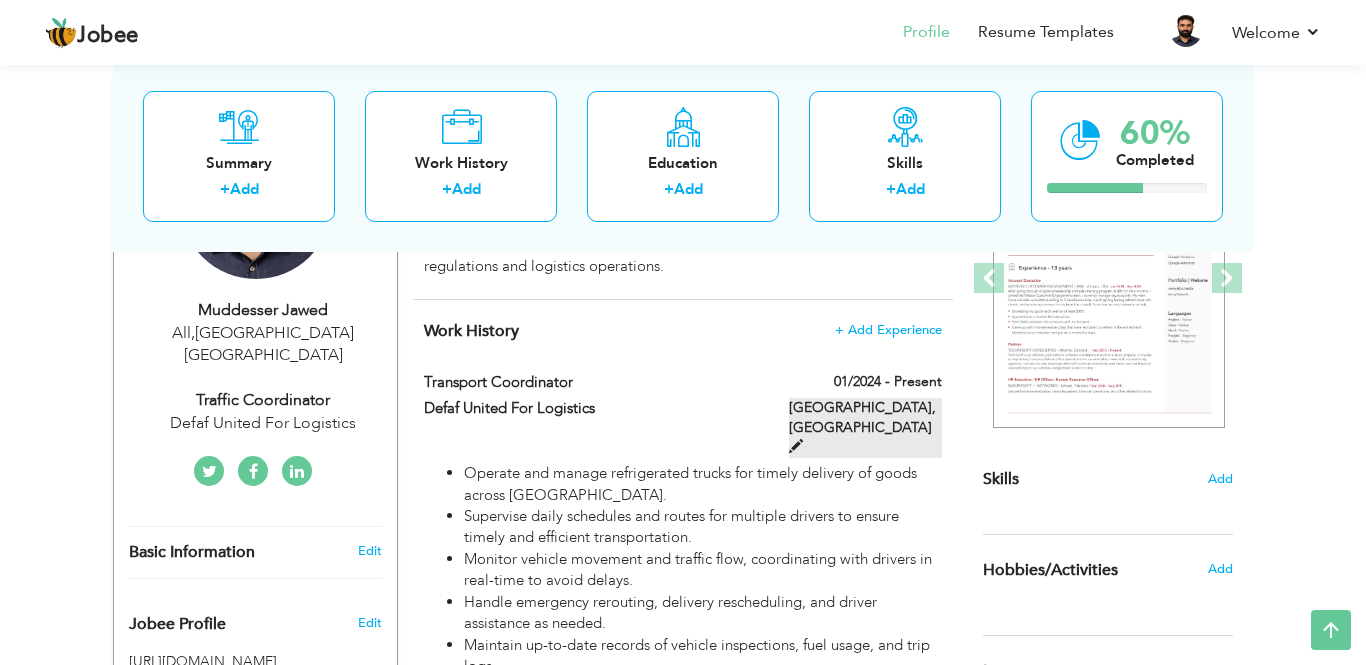 scroll, scrollTop: 293, scrollLeft: 0, axis: vertical 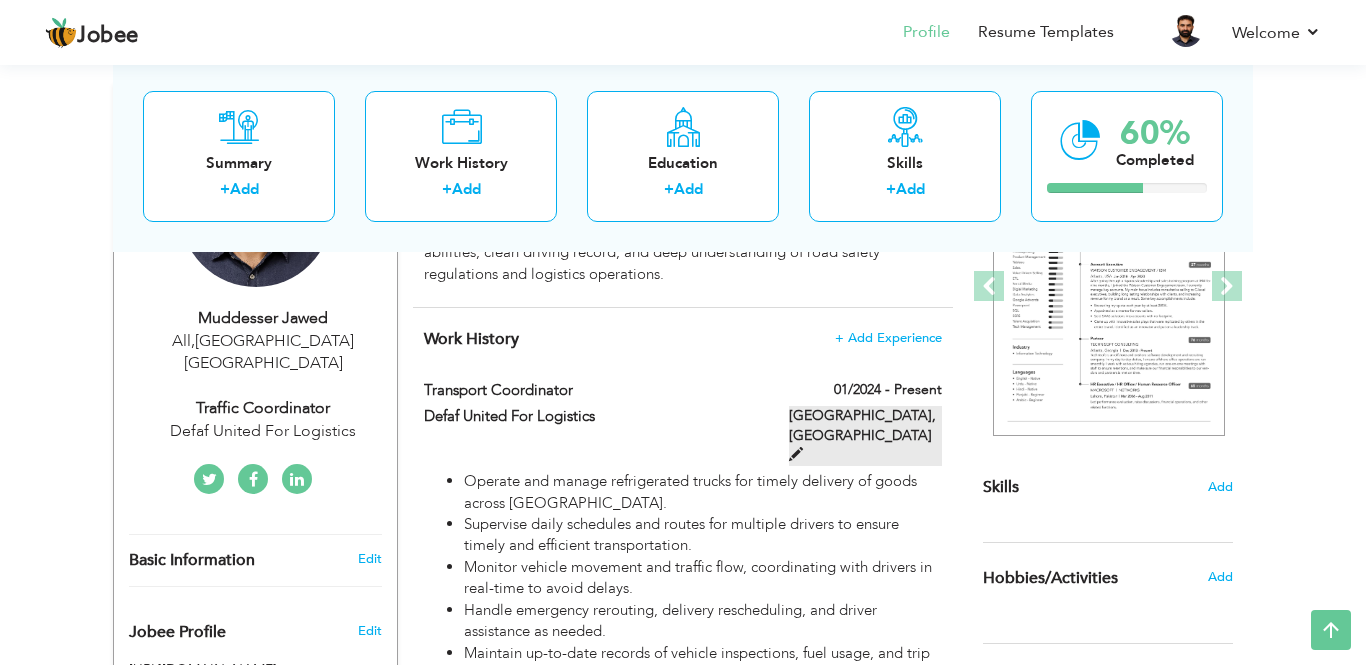 click on "Riyadh, Saudi Arabia" at bounding box center (865, 436) 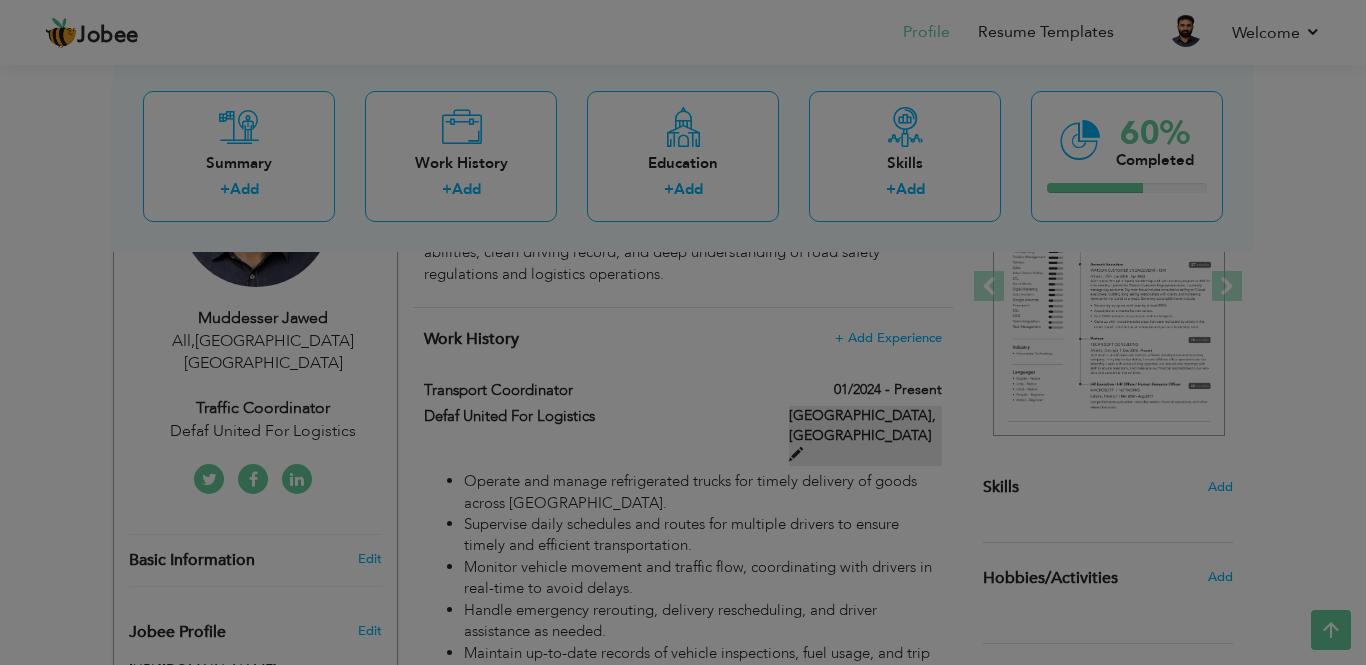type on "Transport Coordinator" 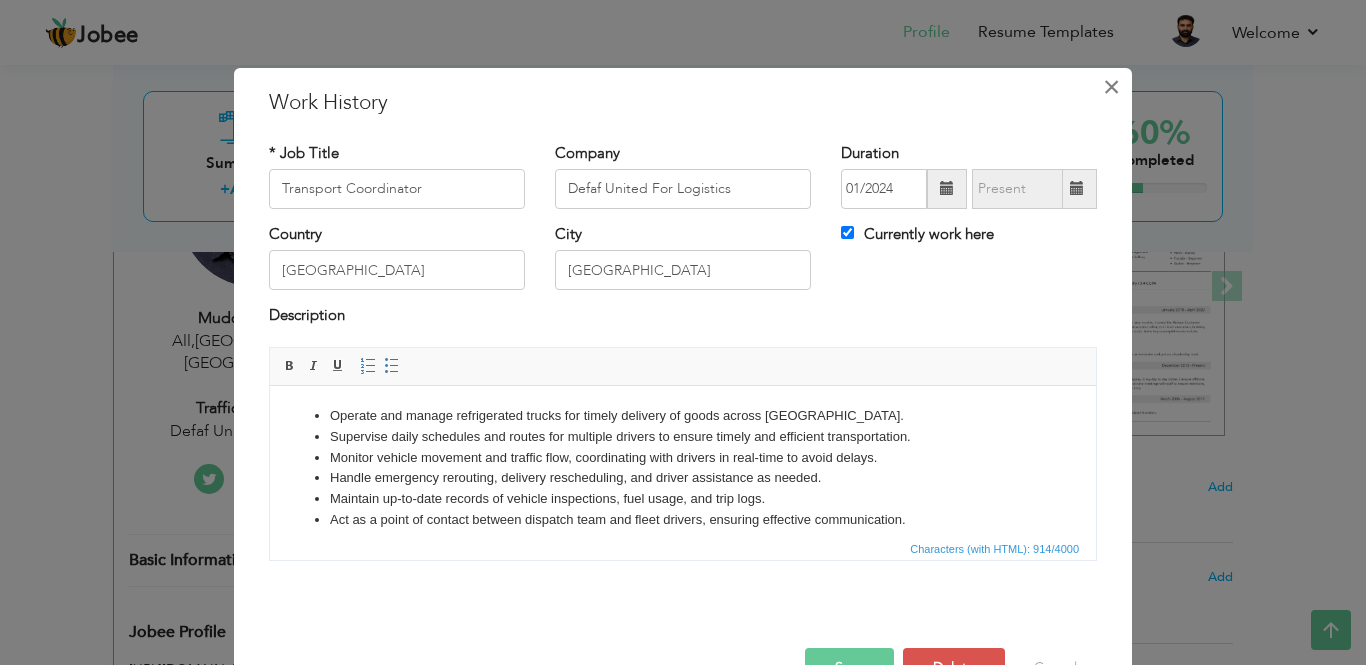 click on "×" at bounding box center [1111, 87] 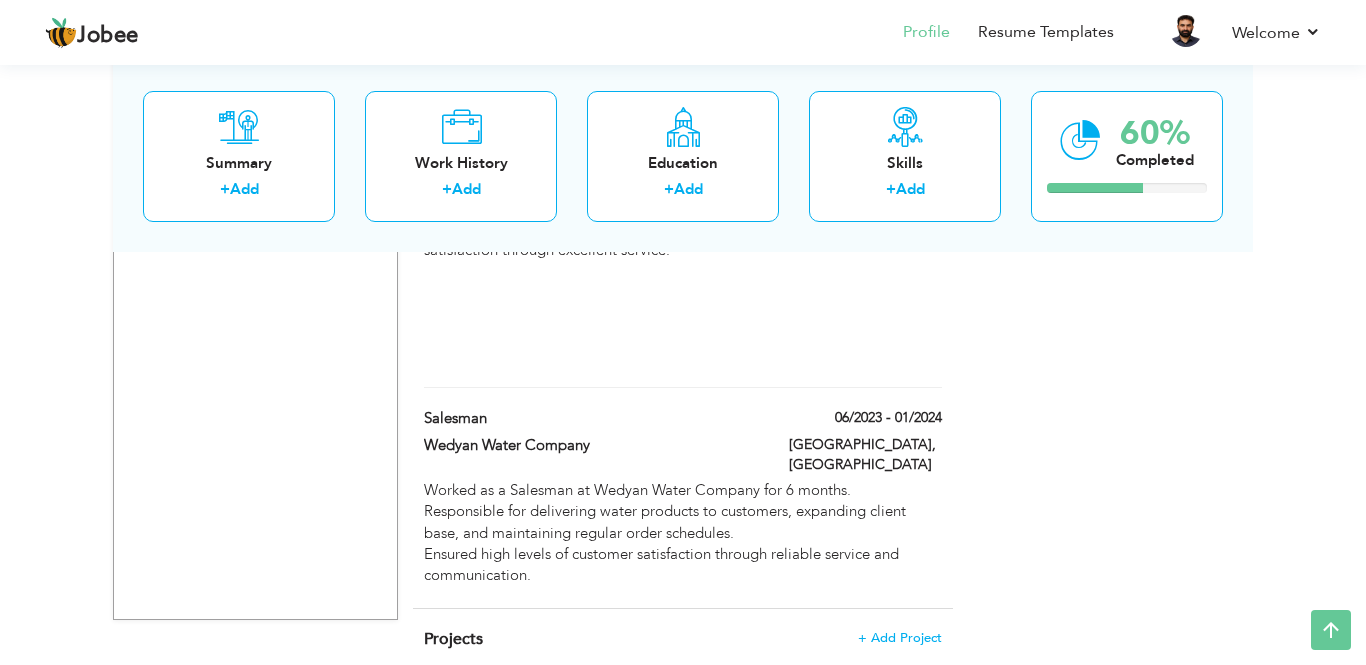 scroll, scrollTop: 1621, scrollLeft: 0, axis: vertical 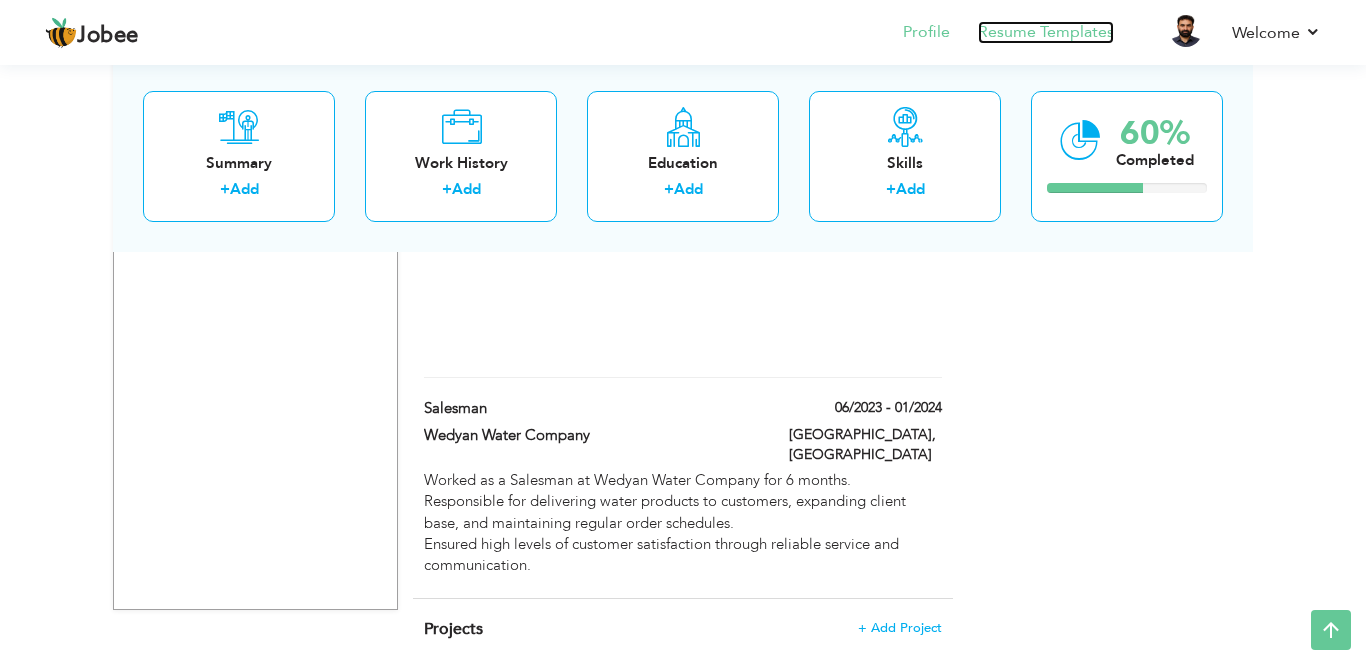 click on "Resume Templates" at bounding box center [1046, 32] 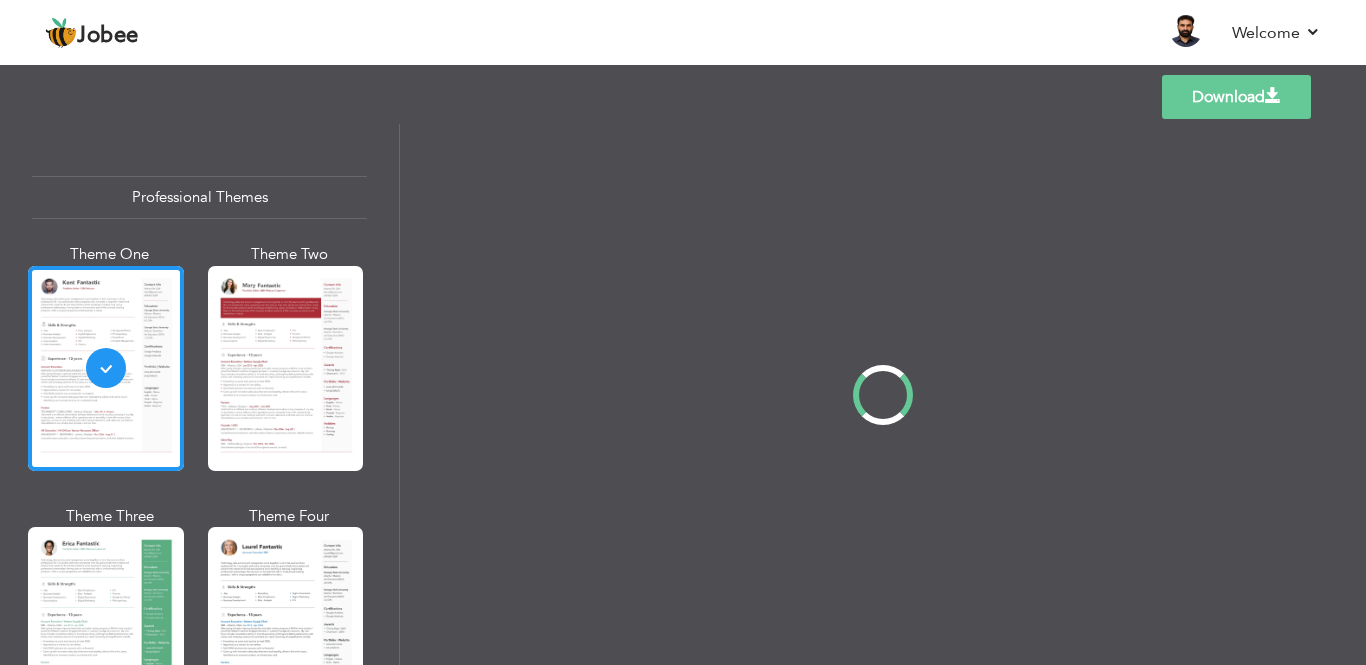 scroll, scrollTop: 0, scrollLeft: 0, axis: both 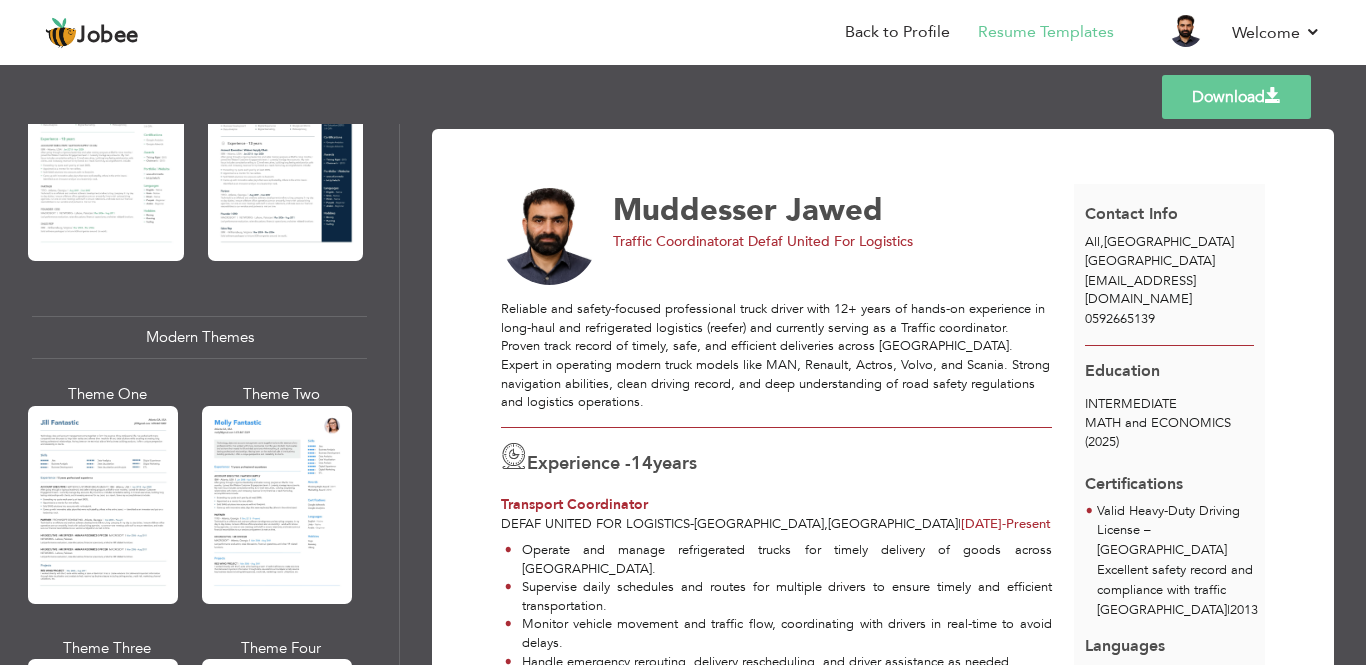 click on "Professional Themes
Theme One
Theme Two
Theme Three
Theme Four" at bounding box center (683, 394) 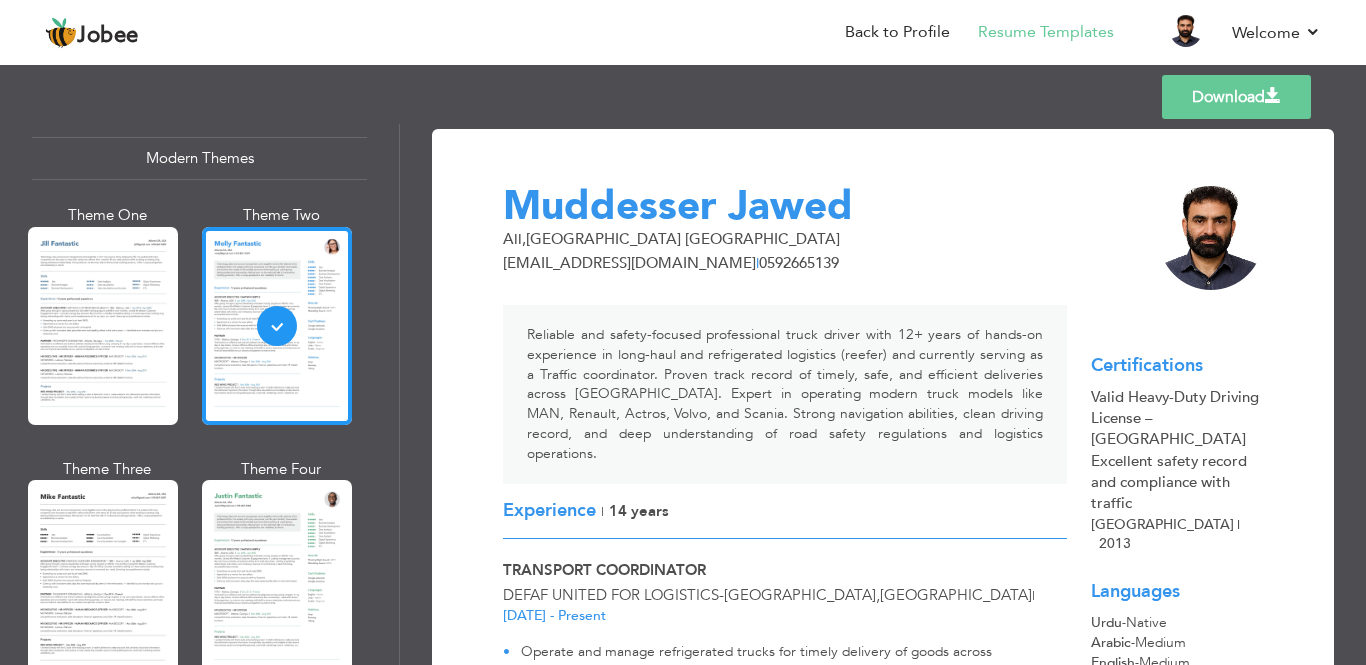 scroll, scrollTop: 912, scrollLeft: 0, axis: vertical 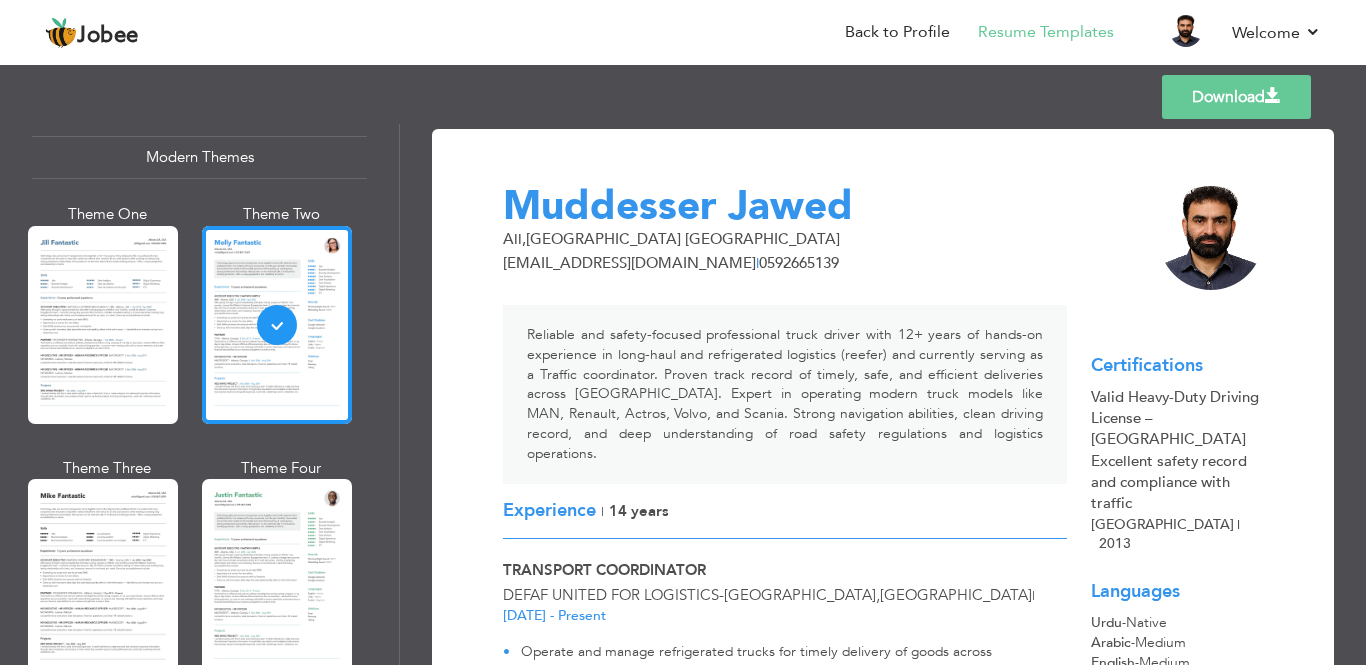 click on "Professional Themes
Theme One
Theme Two
Theme Three
Theme Four" at bounding box center (683, 394) 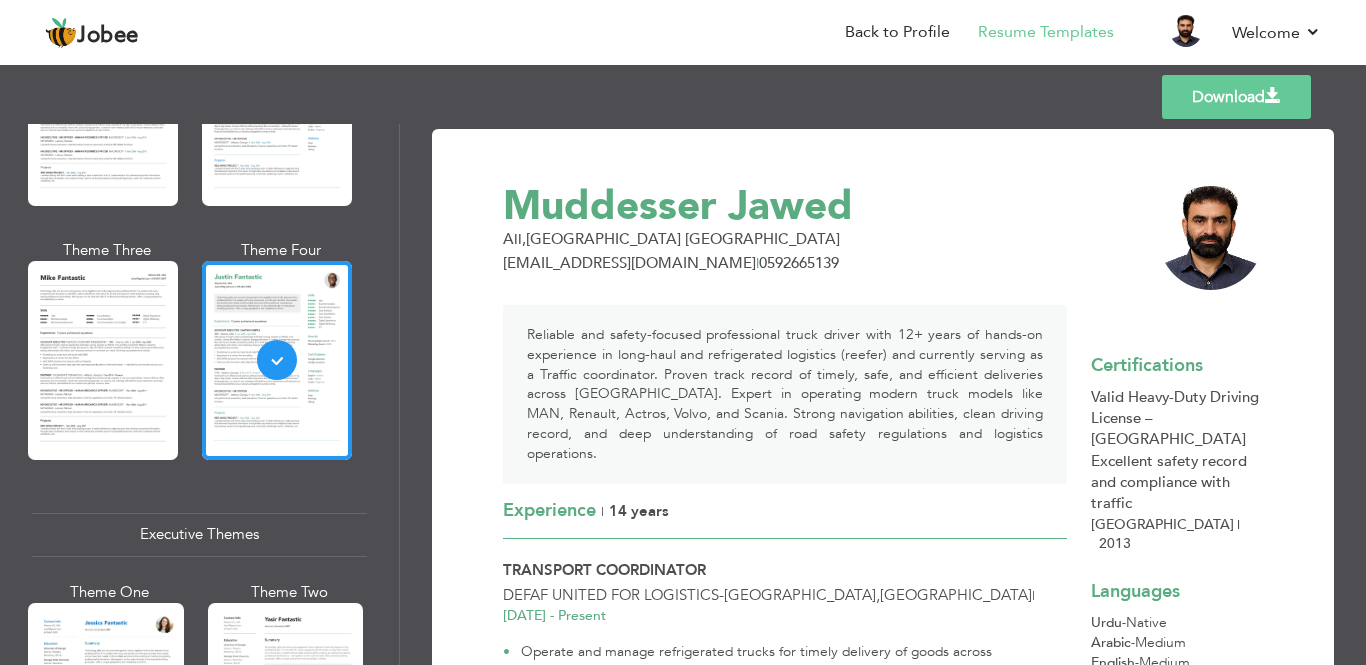 scroll, scrollTop: 1295, scrollLeft: 0, axis: vertical 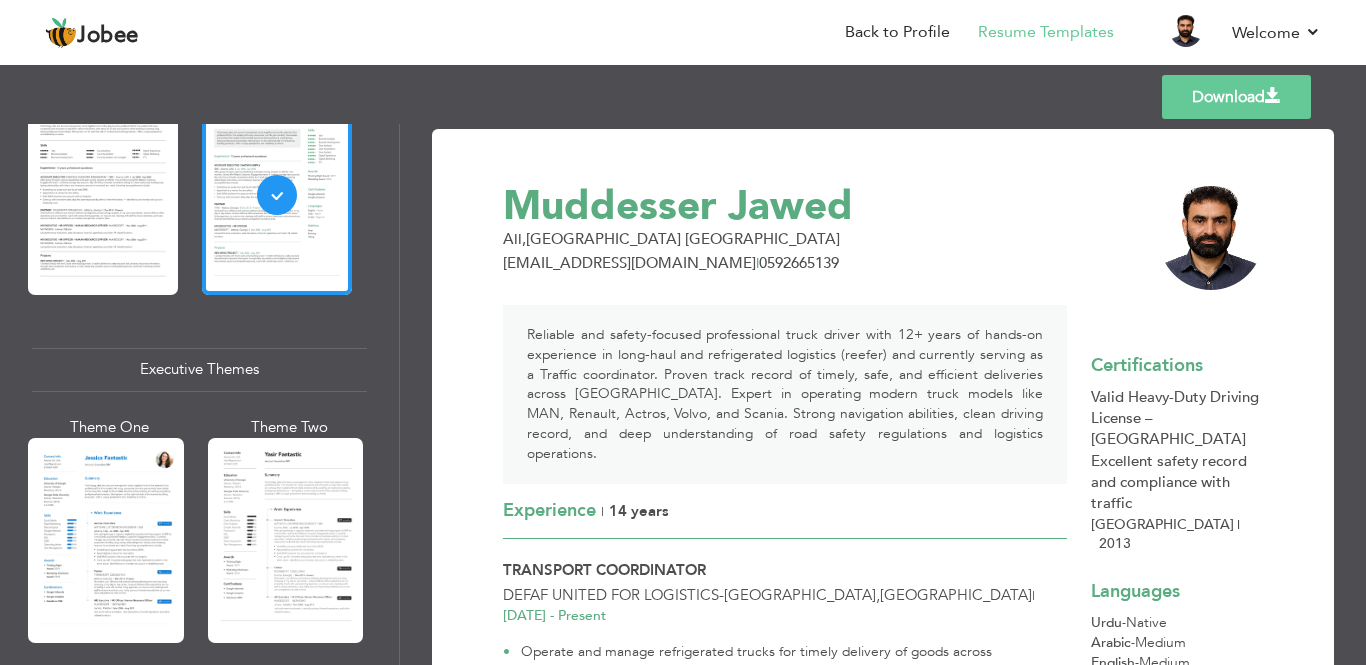 click on "Professional Themes
Theme One
Theme Two
Theme Three
Theme Four" at bounding box center (683, 394) 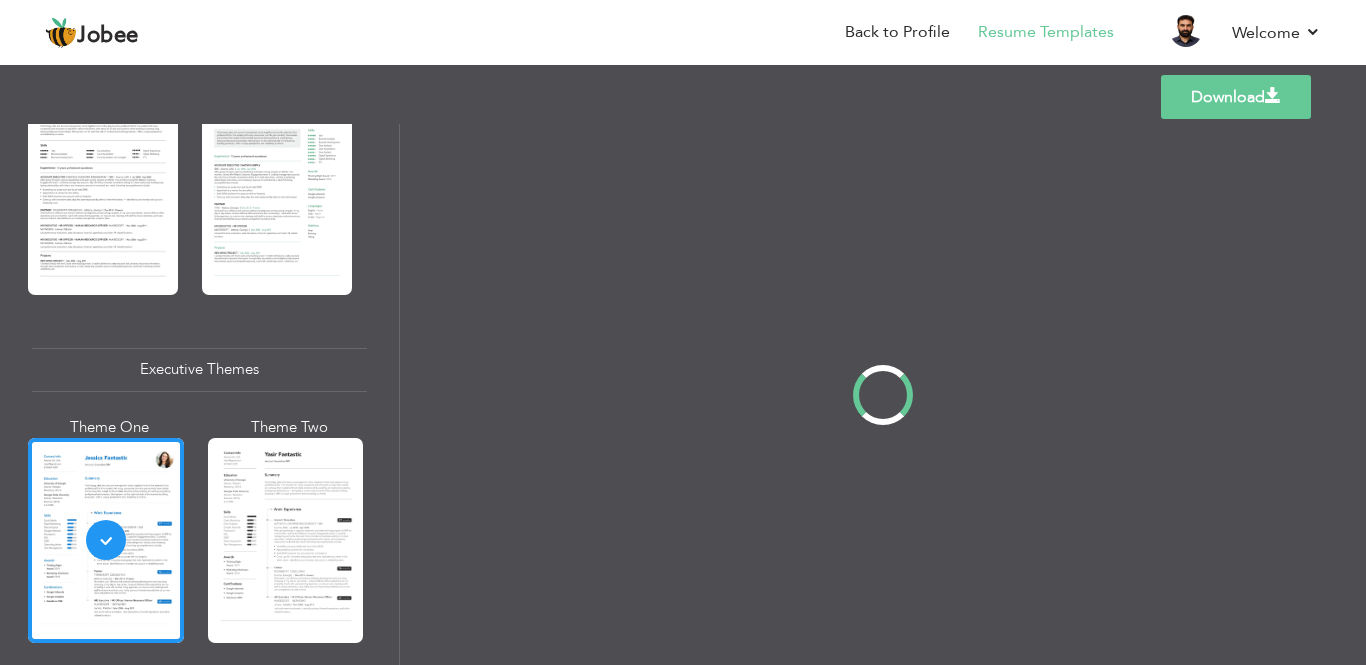 scroll, scrollTop: 1294, scrollLeft: 0, axis: vertical 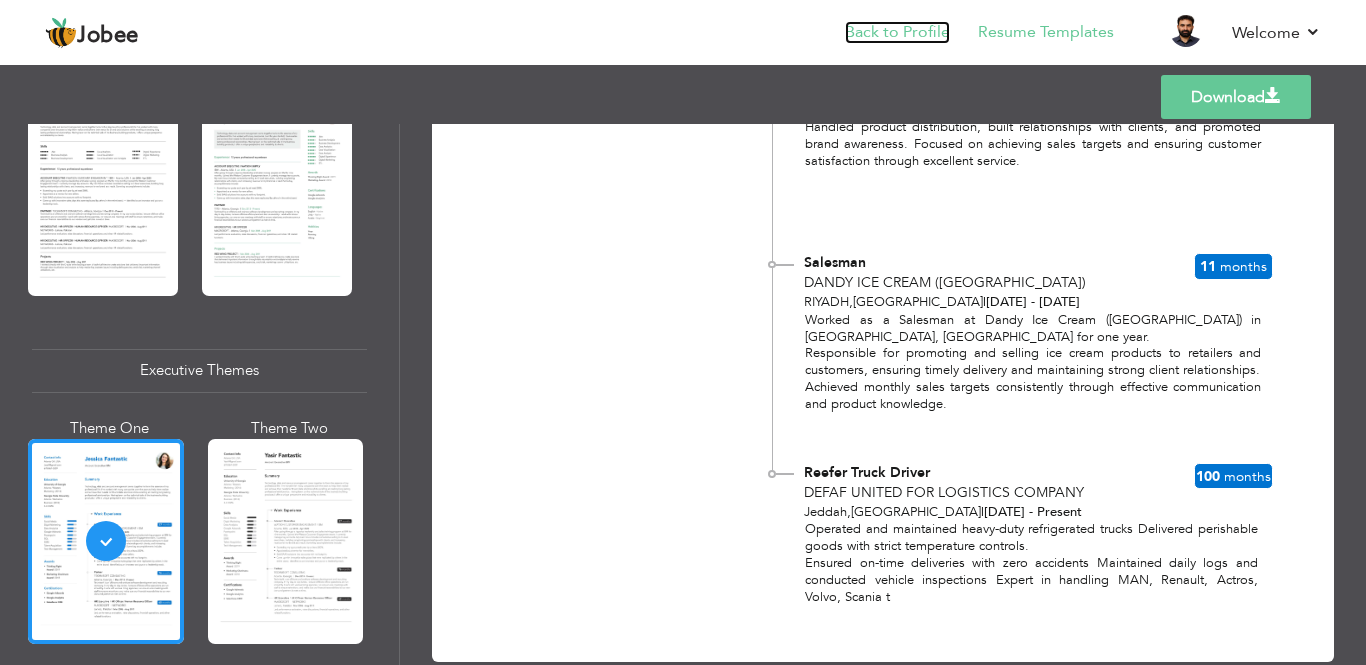 click on "Back to Profile" at bounding box center [897, 32] 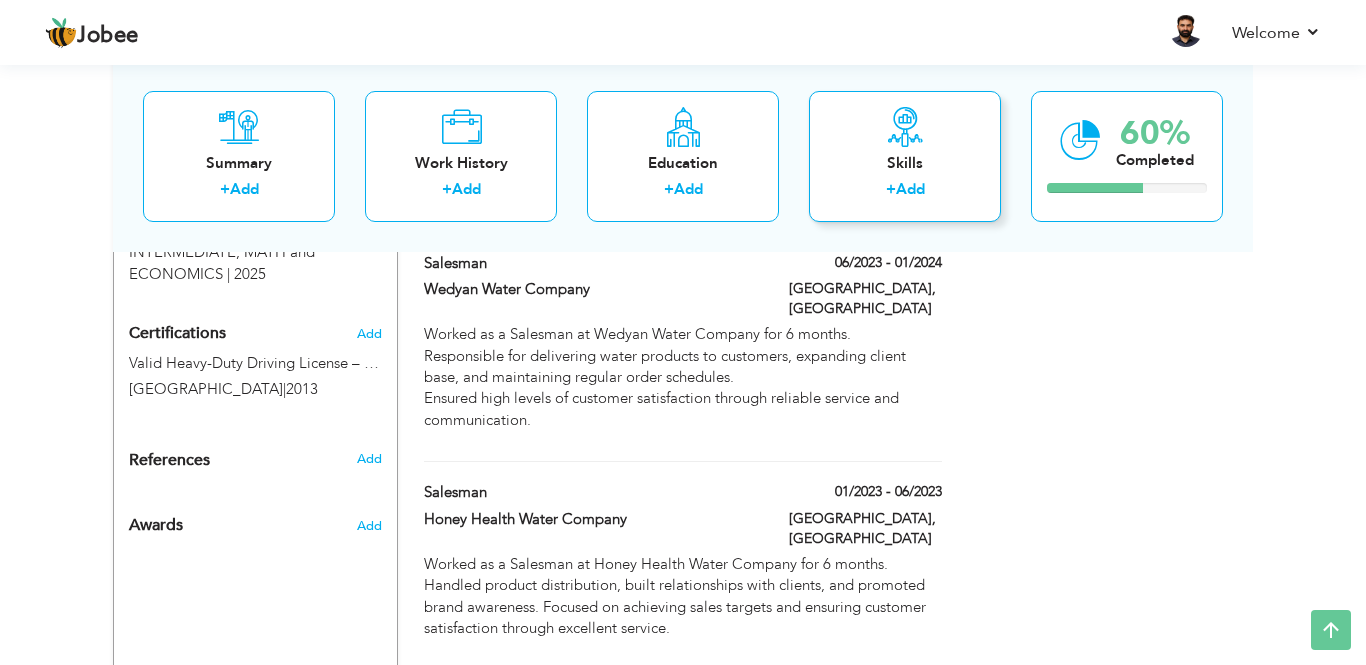 scroll, scrollTop: 1023, scrollLeft: 0, axis: vertical 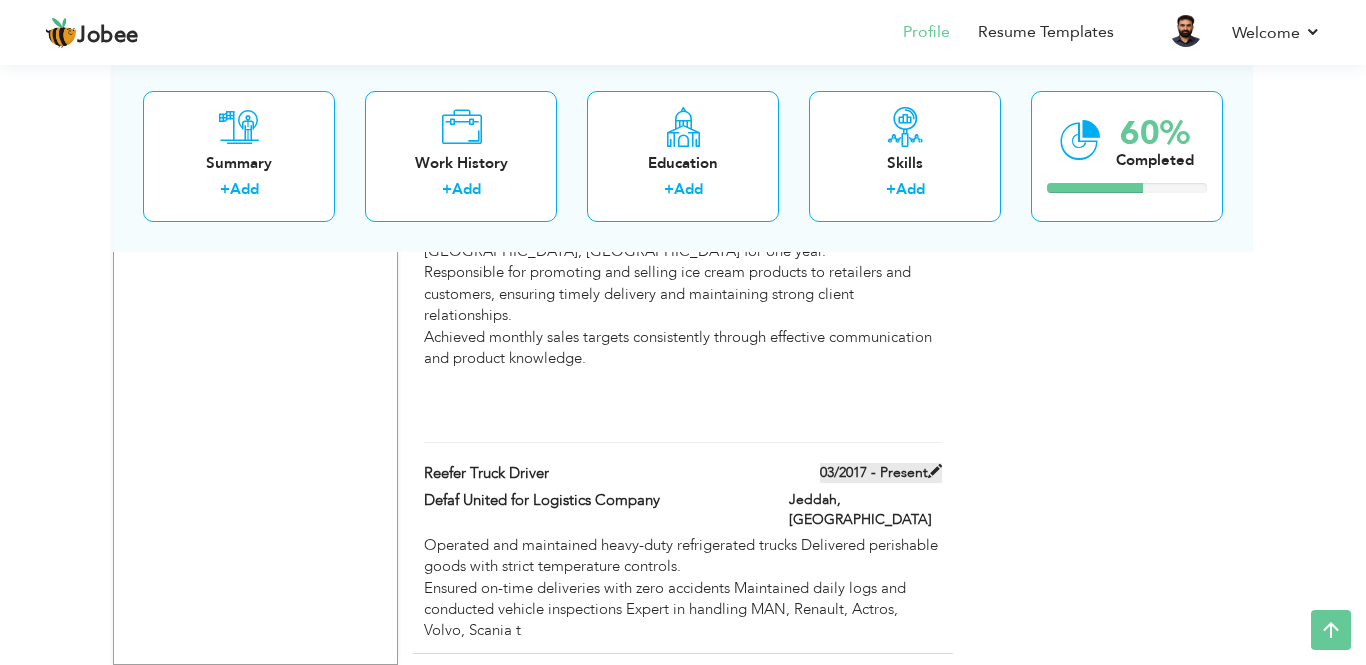type on "Reefer Truck Driver" 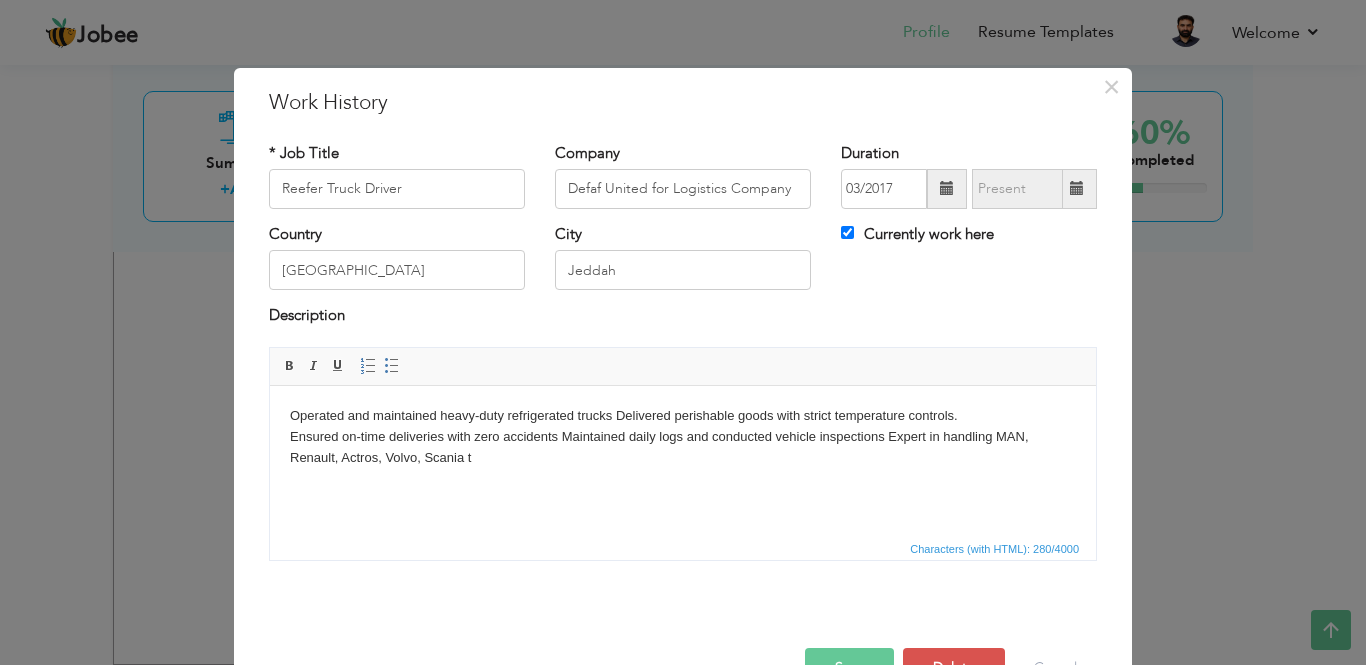 click at bounding box center (1077, 188) 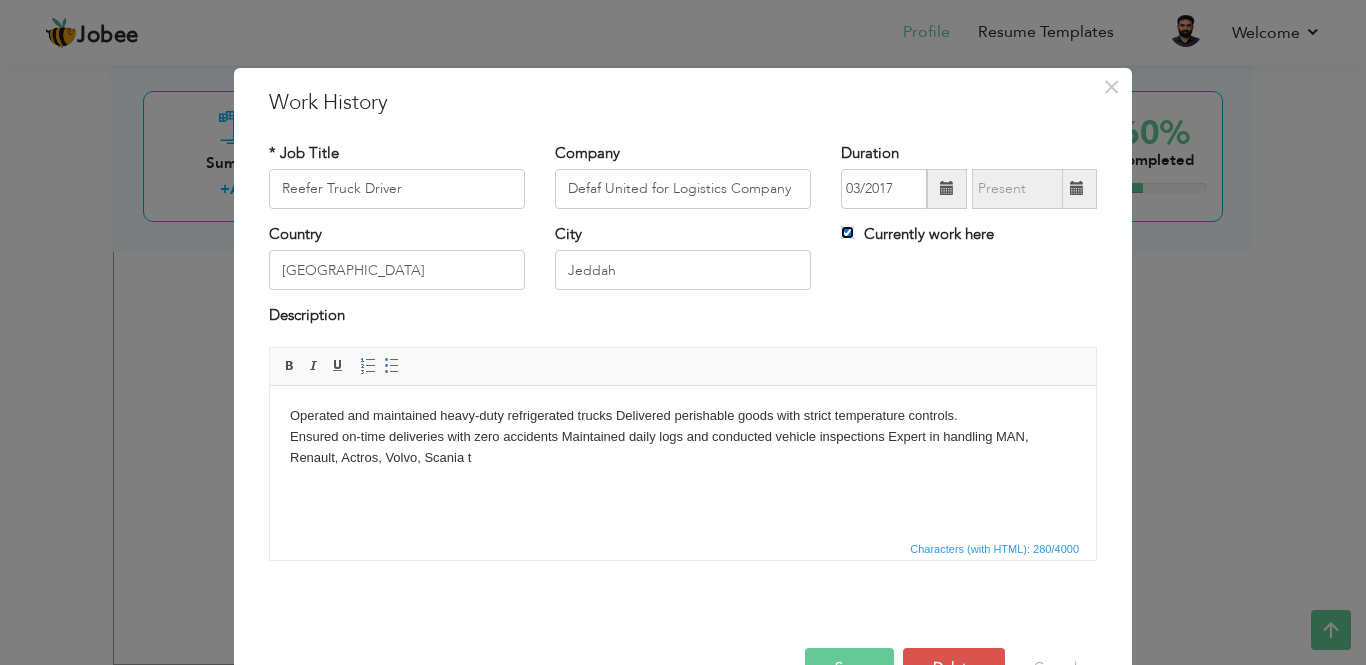 click on "Currently work here" at bounding box center (847, 232) 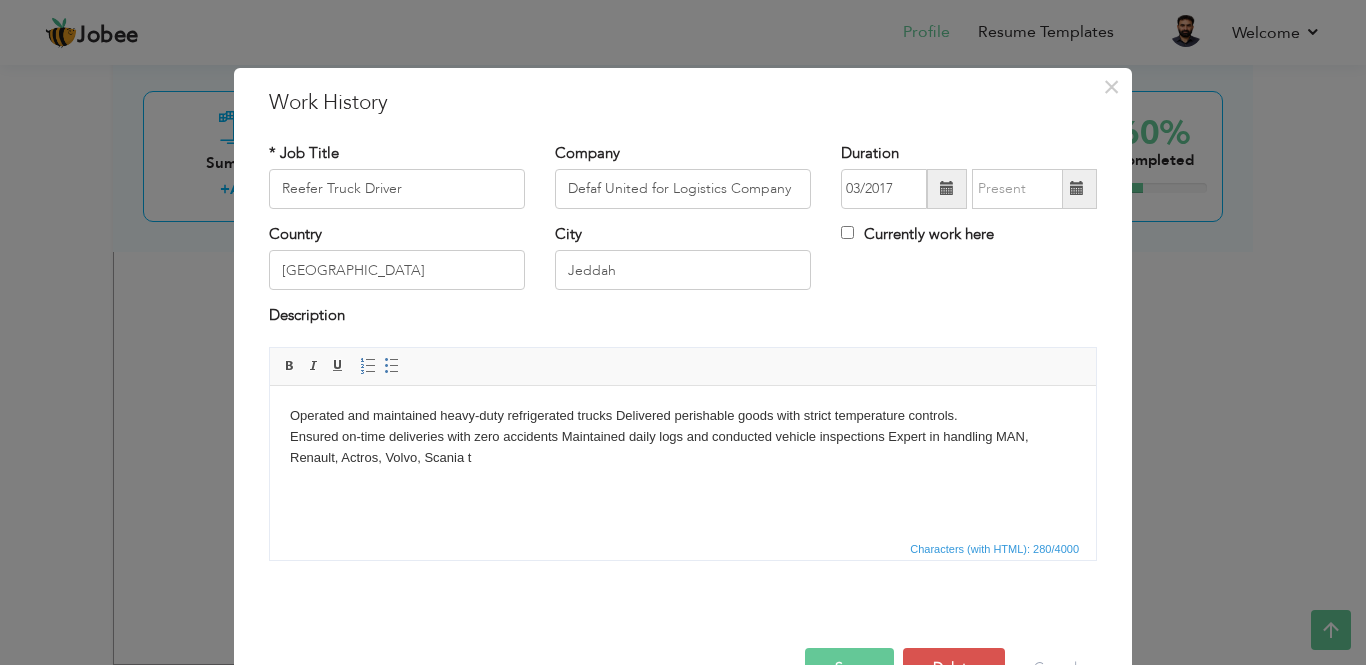 click at bounding box center [1077, 188] 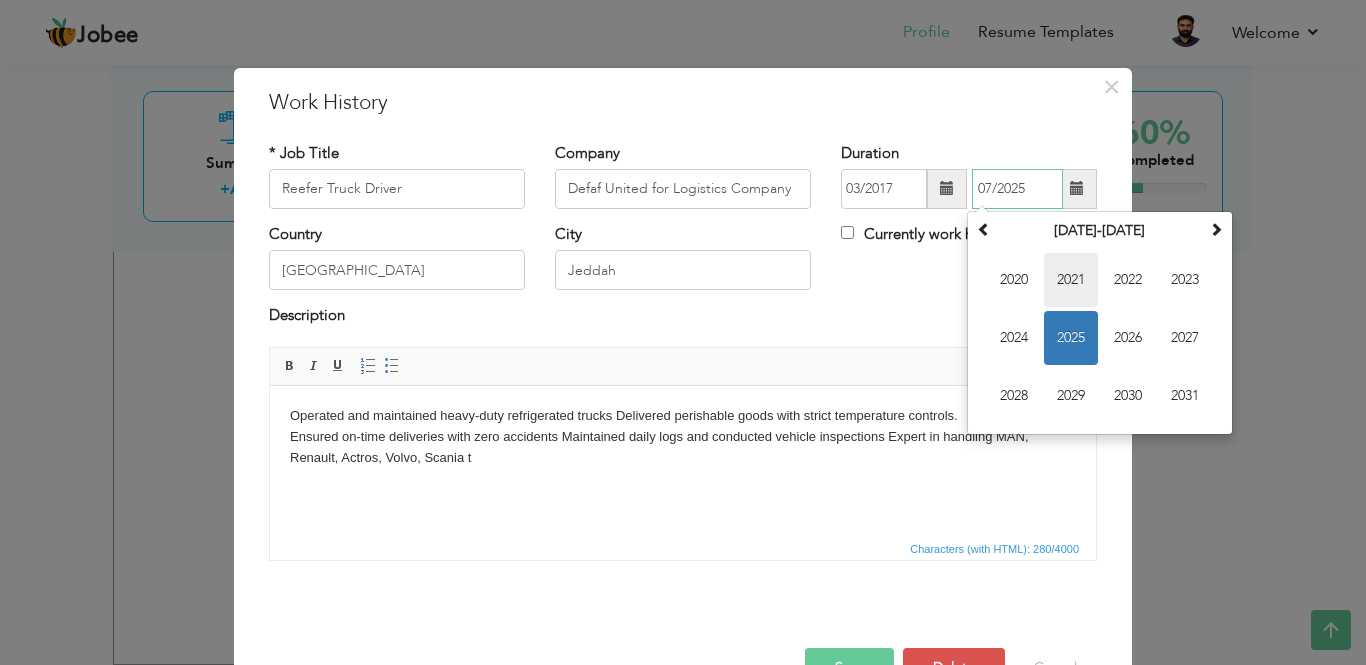 click on "2021" at bounding box center [1071, 280] 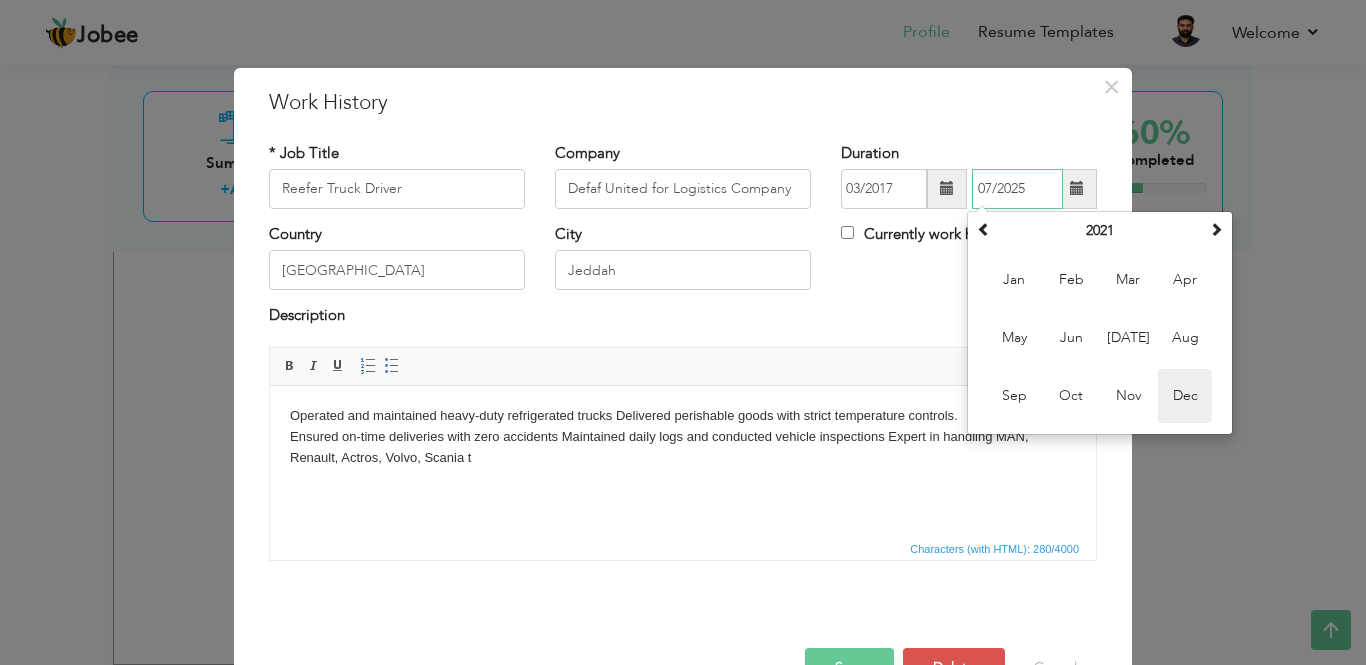 click on "Dec" at bounding box center (1185, 396) 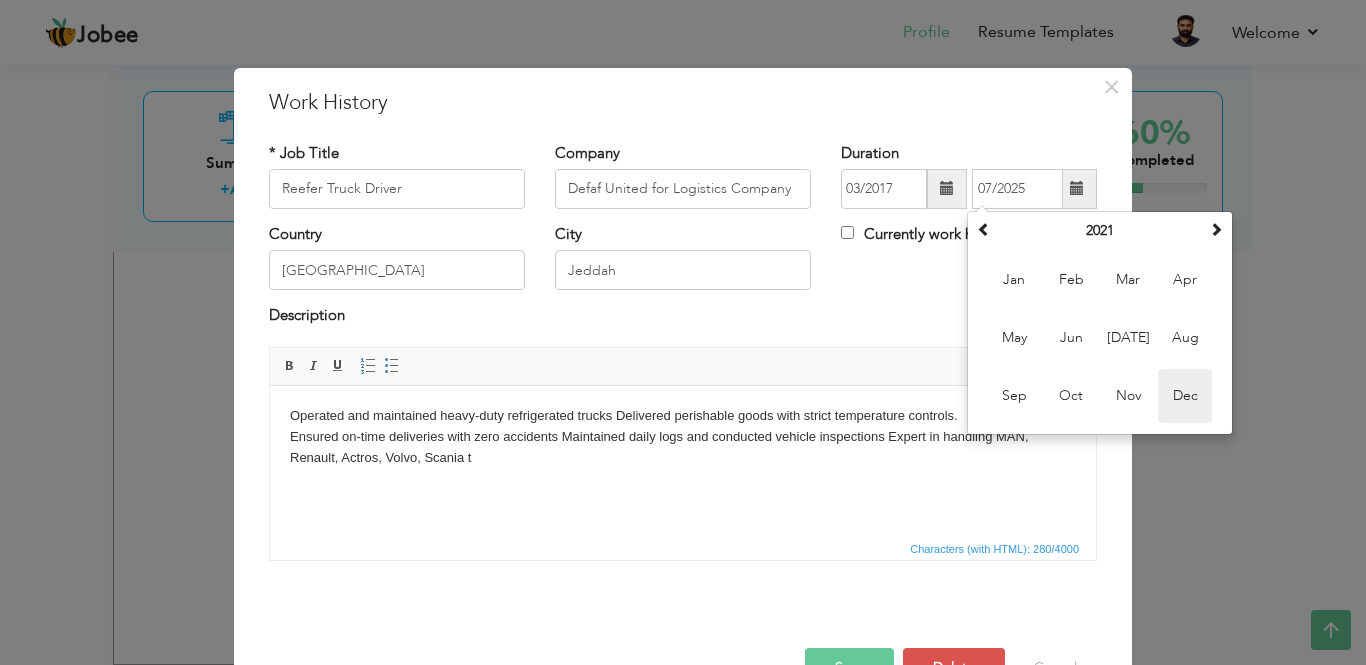 type on "12/2021" 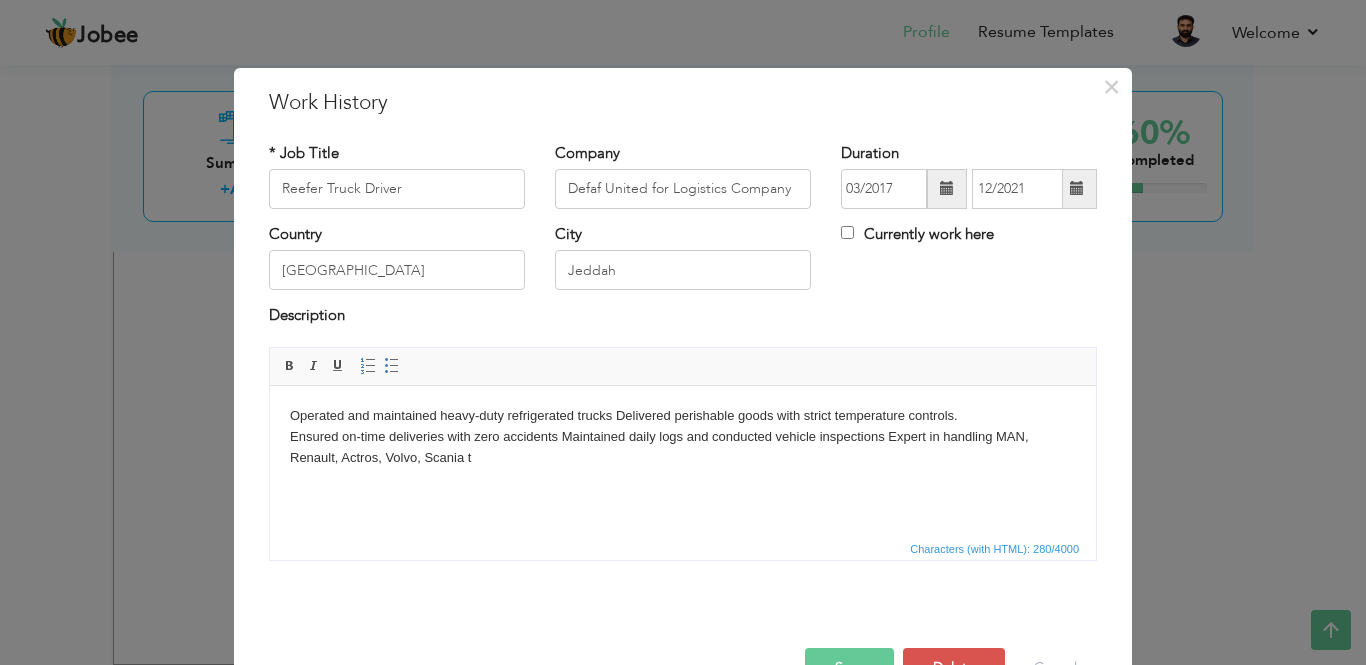 click on "Save" at bounding box center [849, 668] 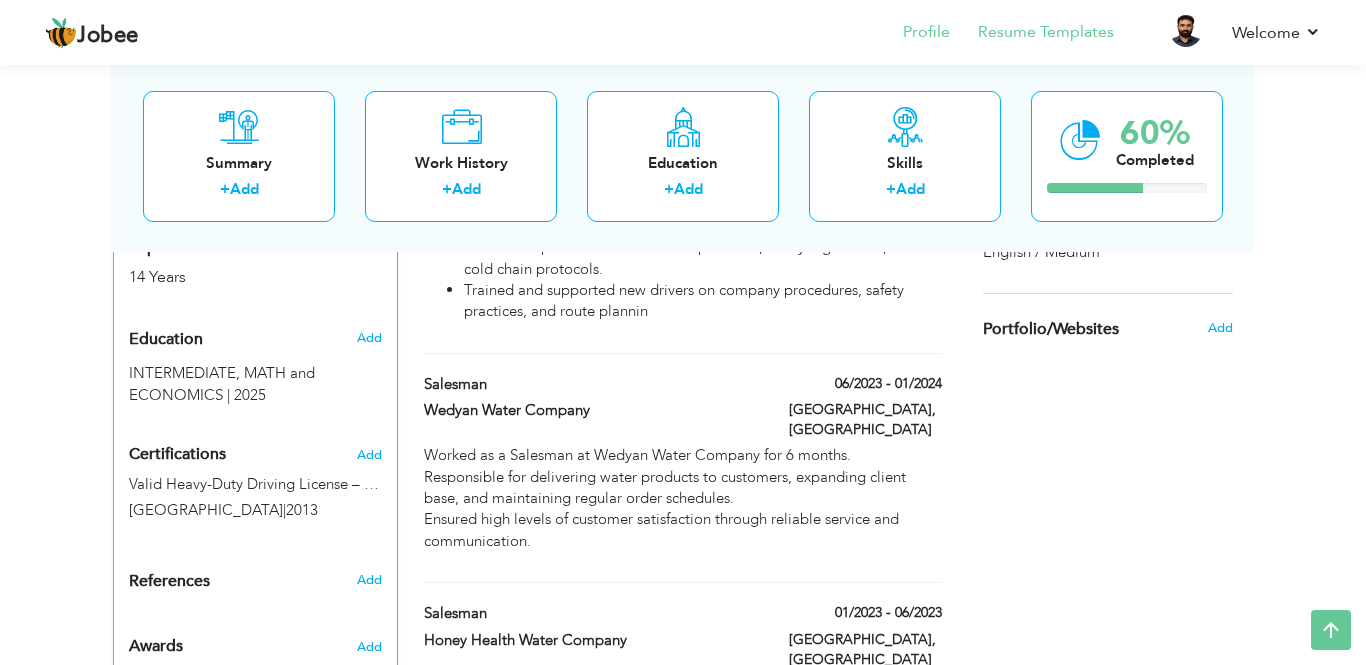 scroll, scrollTop: 0, scrollLeft: 0, axis: both 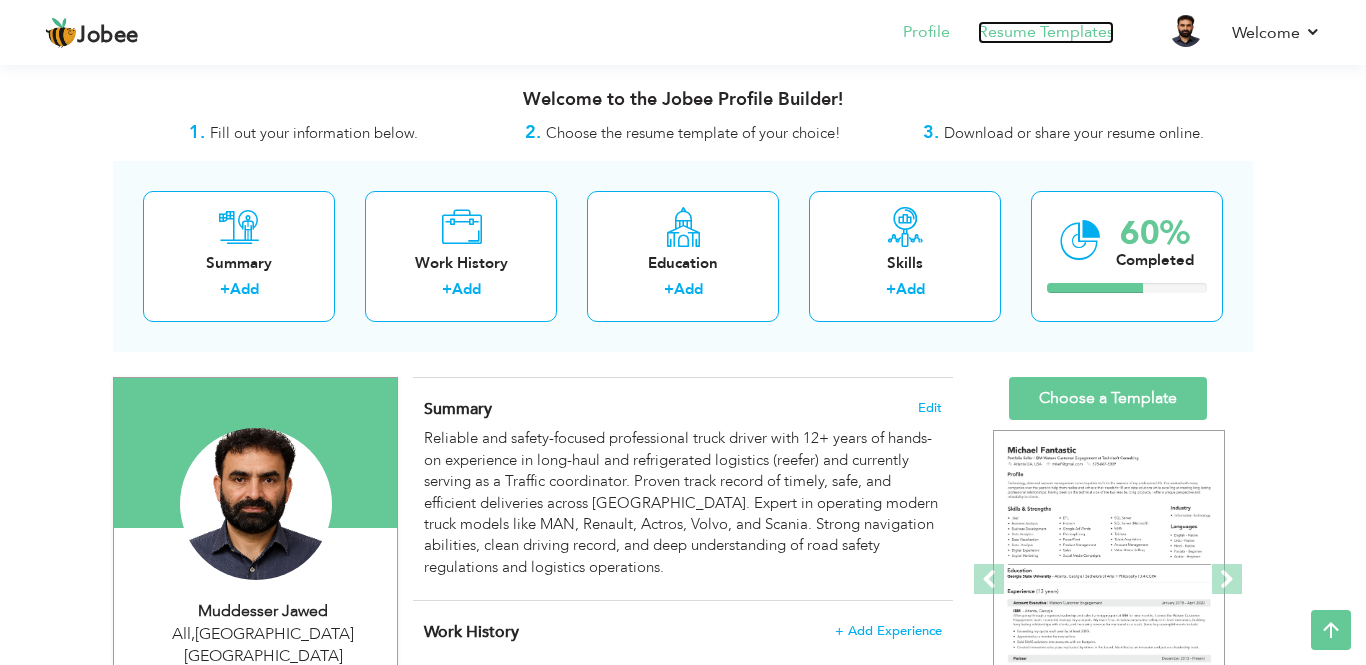 click on "Resume Templates" at bounding box center (1046, 32) 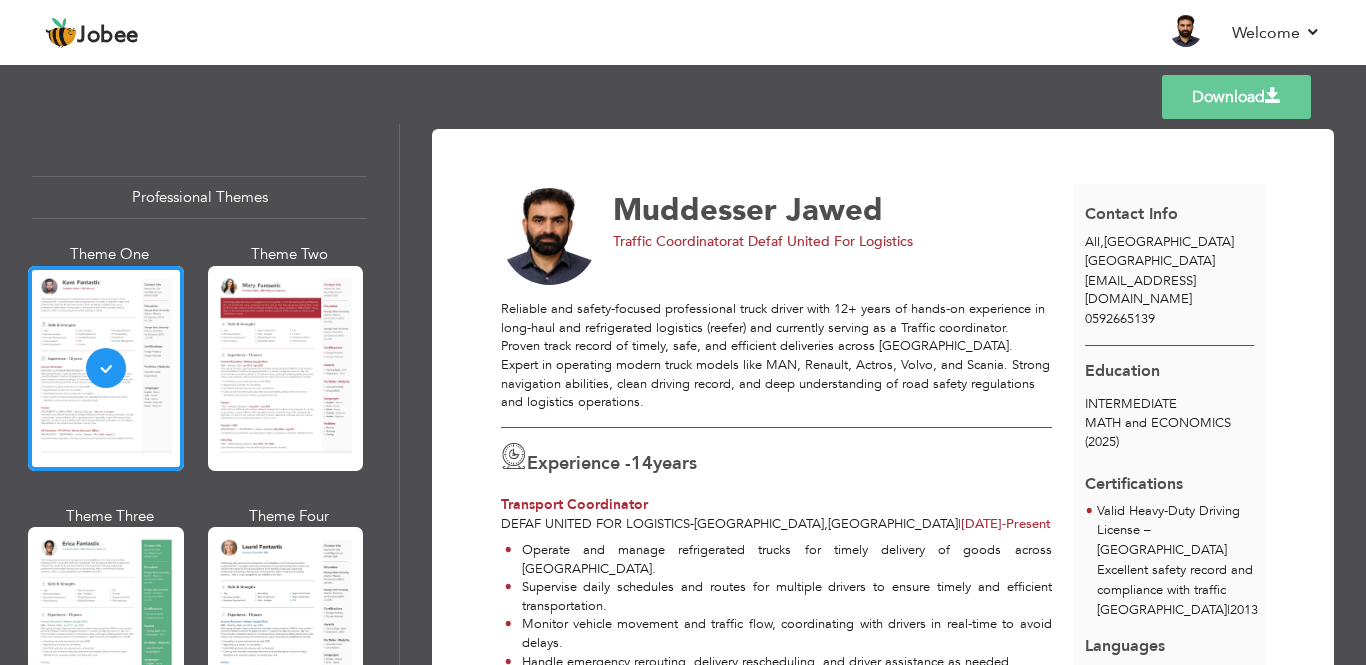 scroll, scrollTop: 0, scrollLeft: 0, axis: both 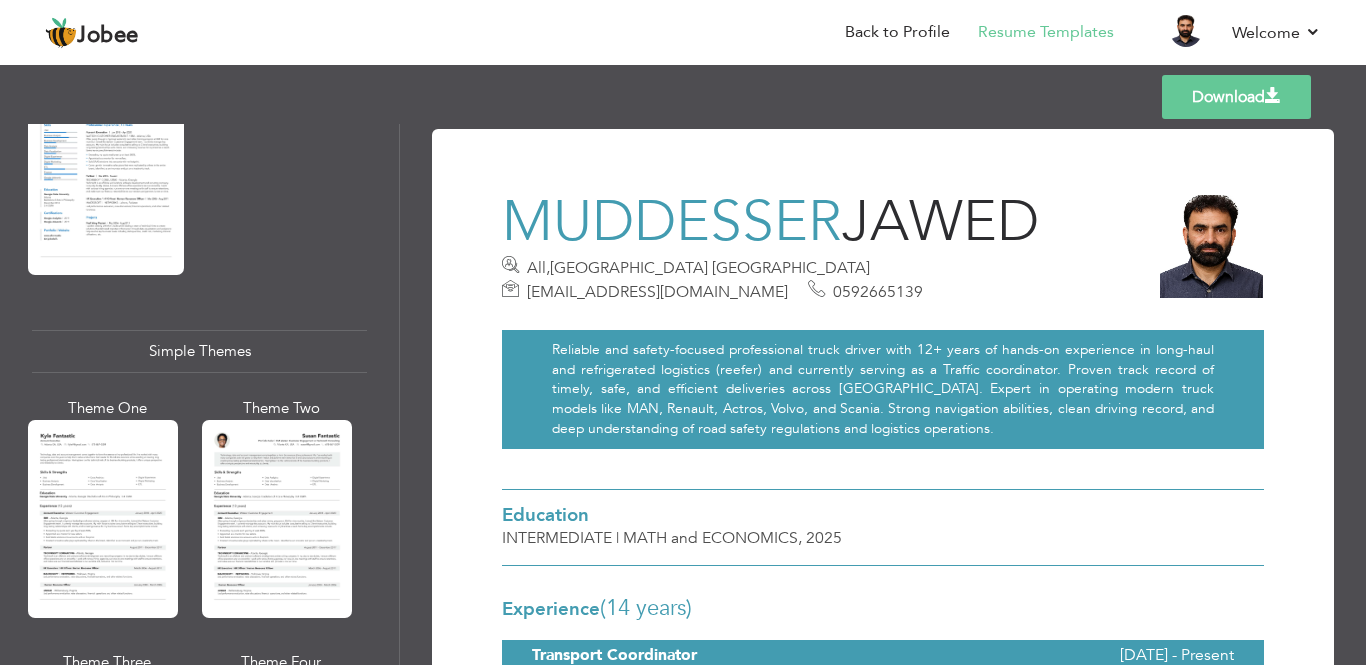 click on "Professional Themes
Theme One
Theme Two
Theme Three
Theme Four" at bounding box center [683, 394] 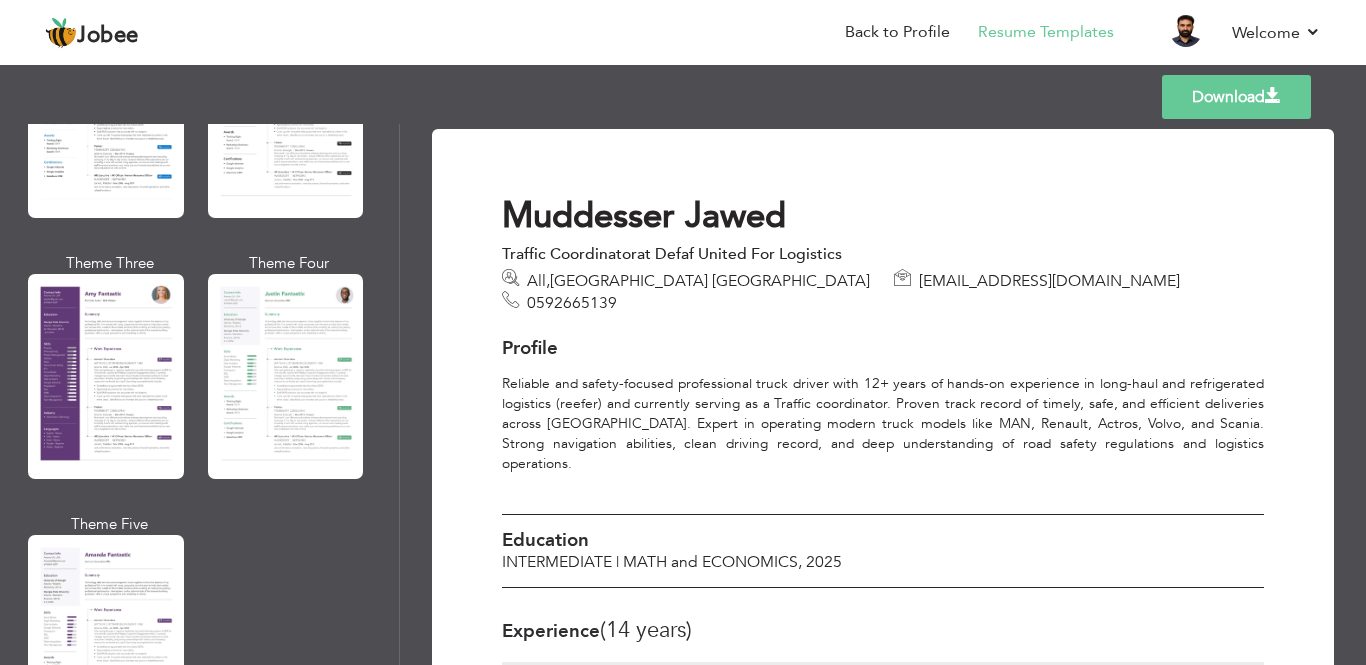 scroll, scrollTop: 1718, scrollLeft: 0, axis: vertical 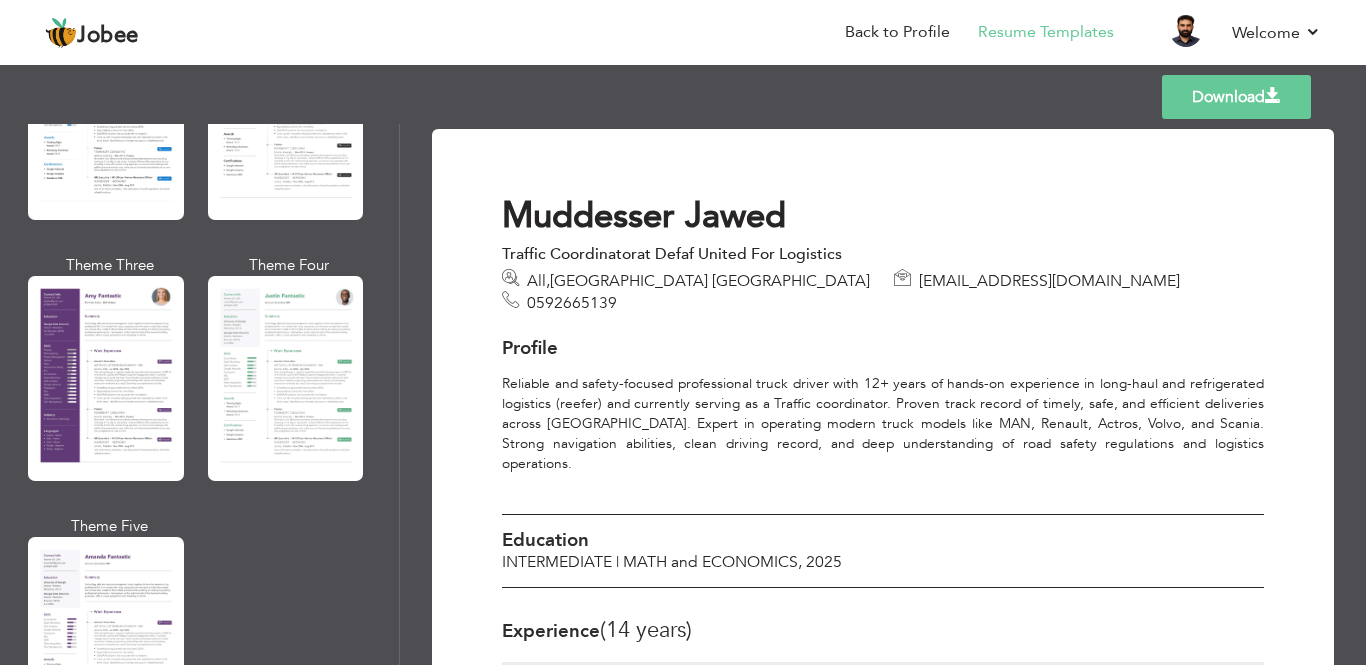 click on "Professional Themes
Theme One
Theme Two
Theme Three
Theme Four" at bounding box center (683, 394) 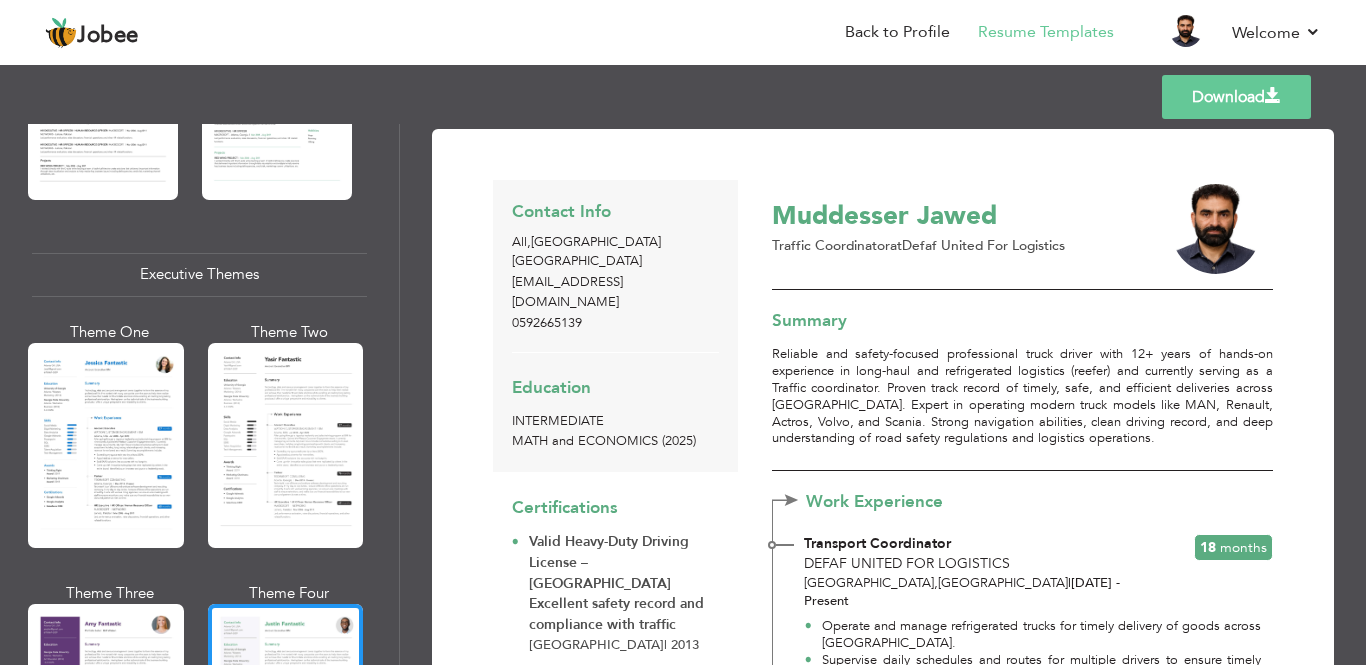 scroll, scrollTop: 1373, scrollLeft: 0, axis: vertical 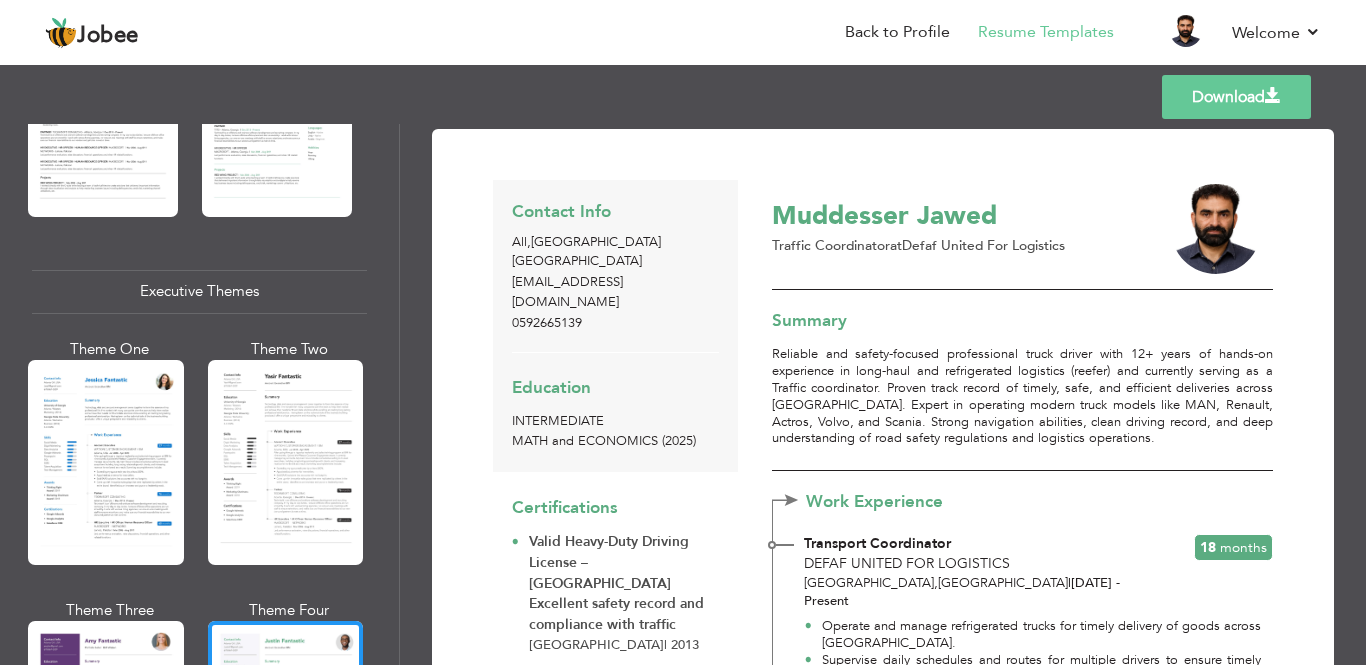click on "Professional Themes
Theme One
Theme Two
Theme Three
Theme Four" at bounding box center [683, 394] 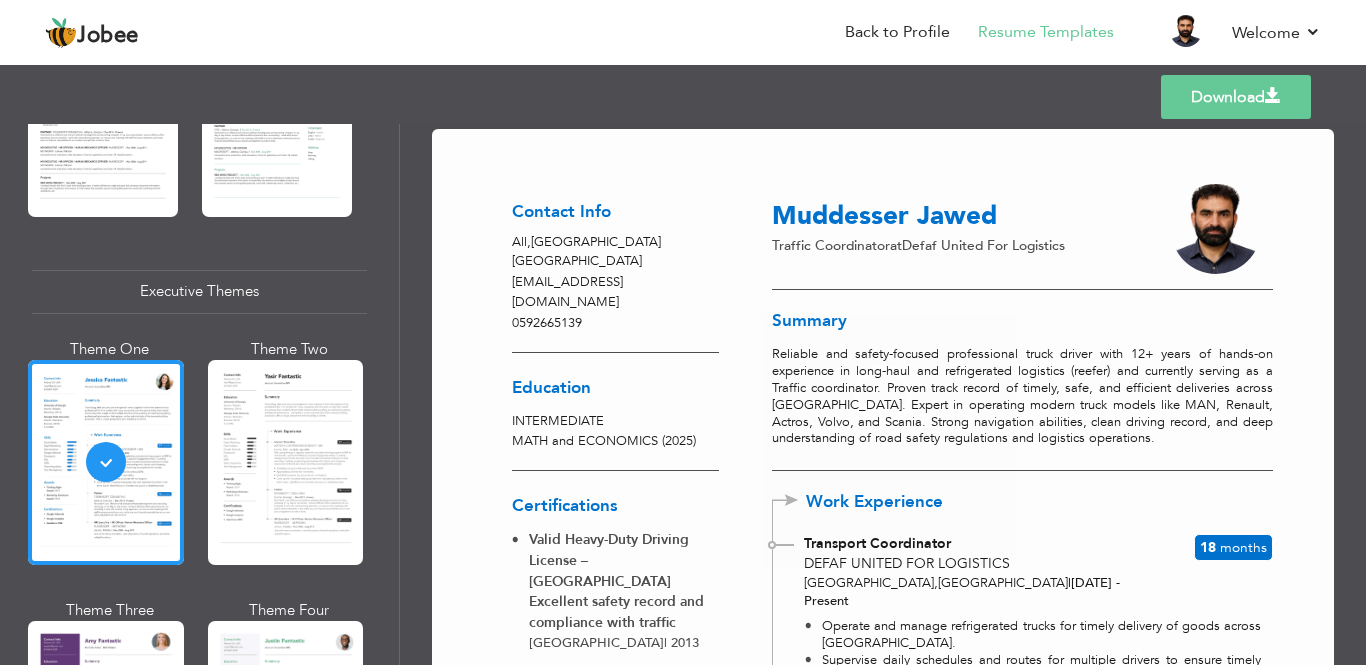 scroll, scrollTop: 1372, scrollLeft: 0, axis: vertical 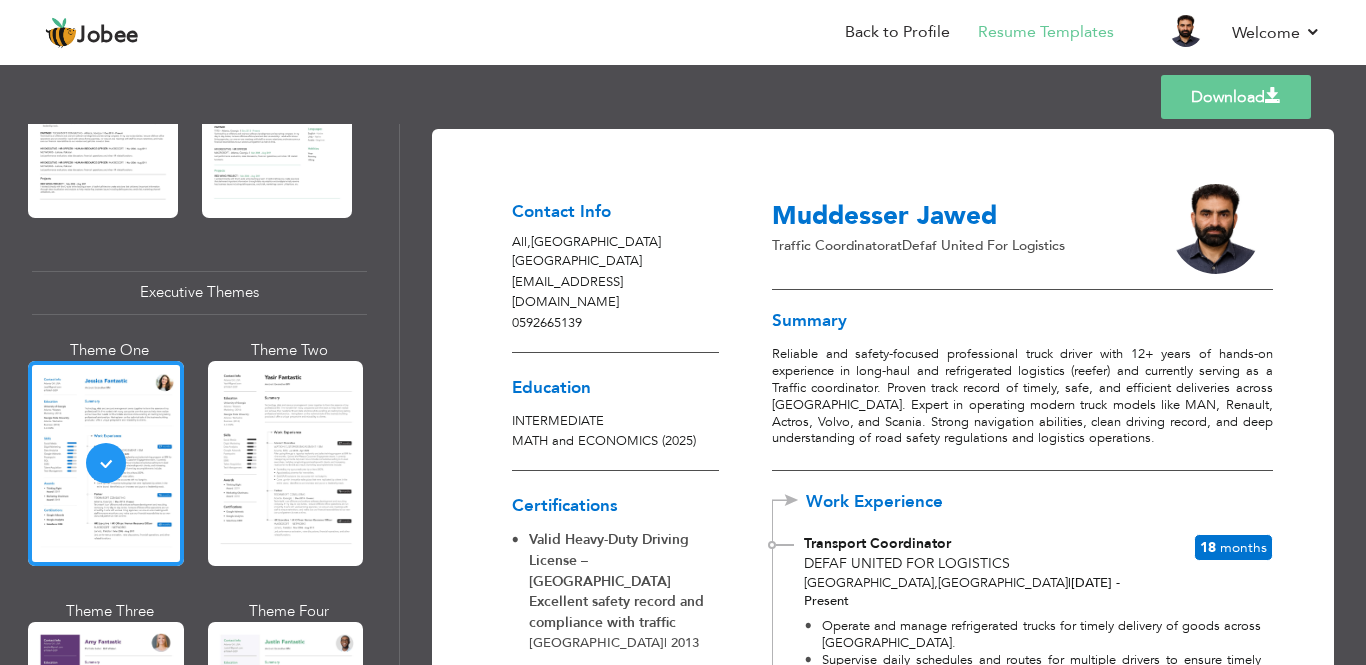click on "Download" at bounding box center [1236, 97] 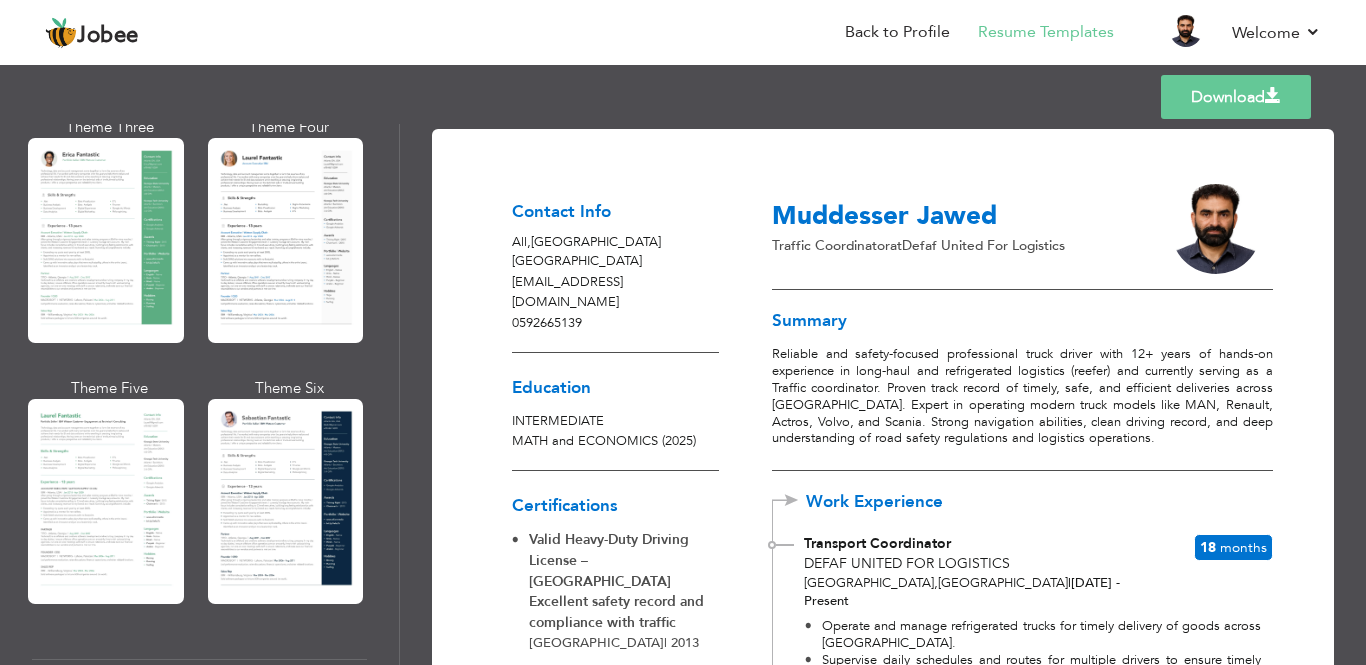 scroll, scrollTop: 0, scrollLeft: 0, axis: both 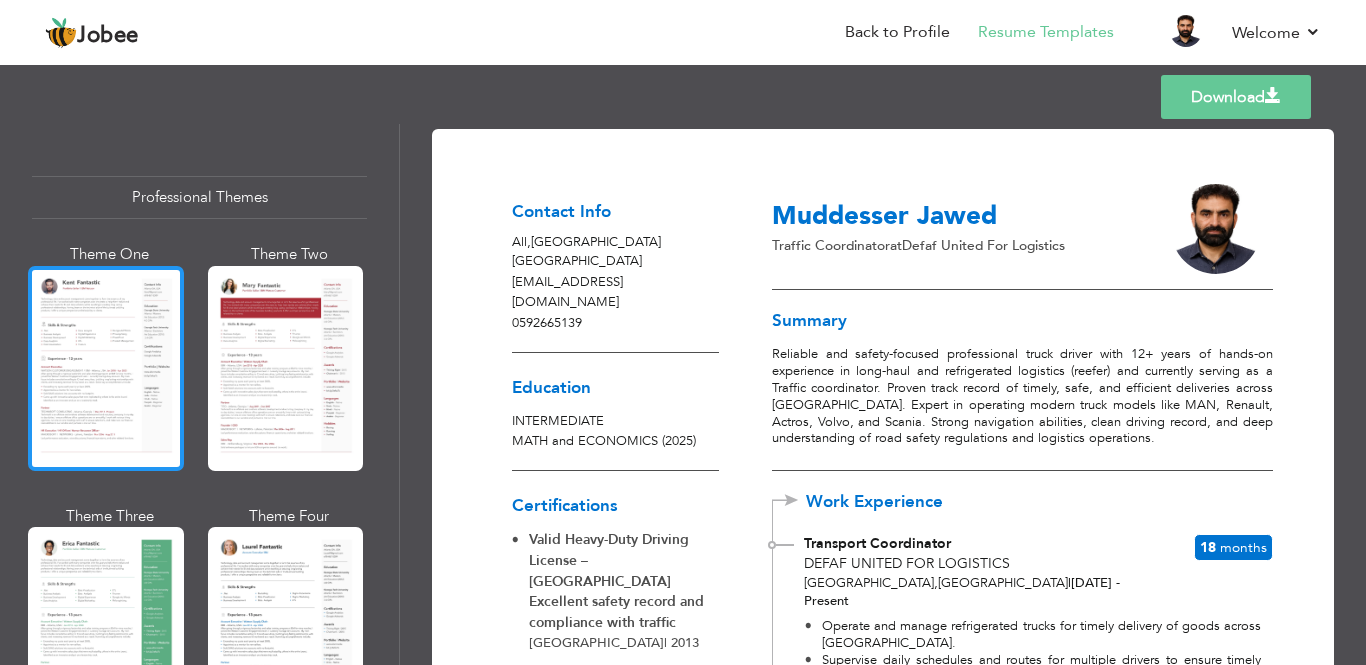 click at bounding box center [106, 368] 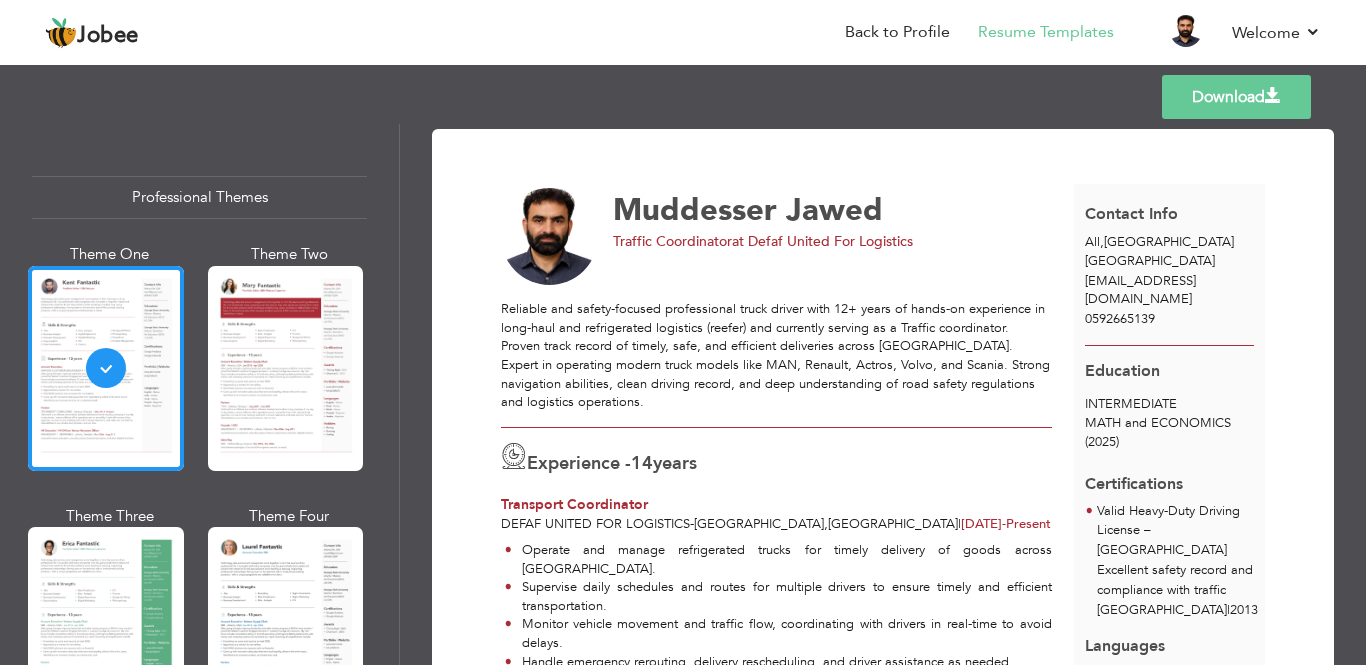 click on "Professional Themes
Theme One
Theme Two
Theme Three
Theme Four" at bounding box center (683, 394) 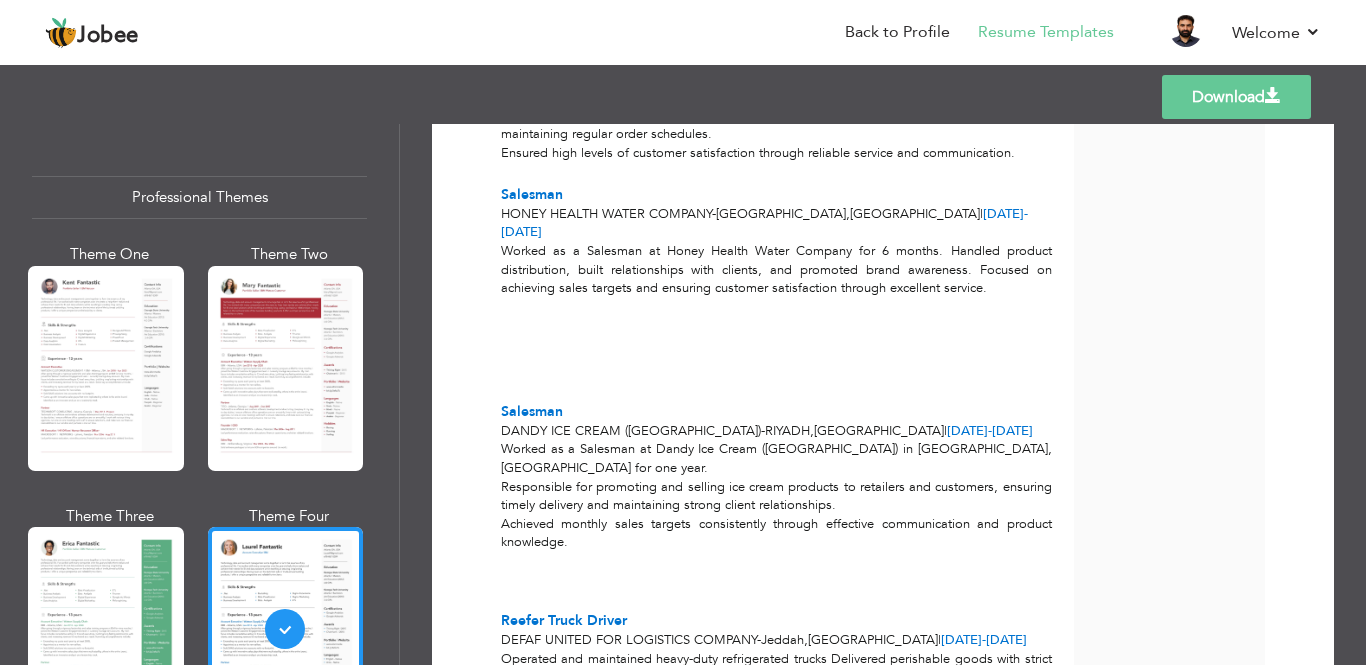 scroll, scrollTop: 776, scrollLeft: 0, axis: vertical 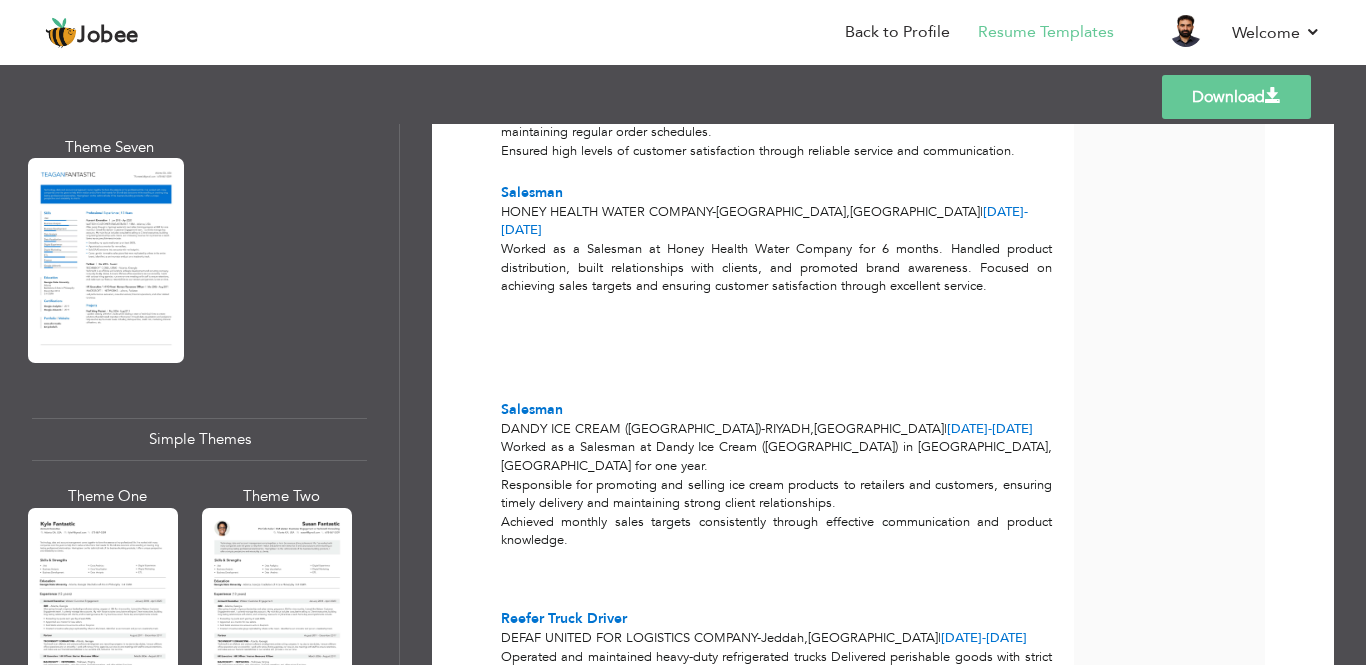 click on "Professional Themes
Theme One
Theme Two
Theme Three
Theme Four" at bounding box center (683, 394) 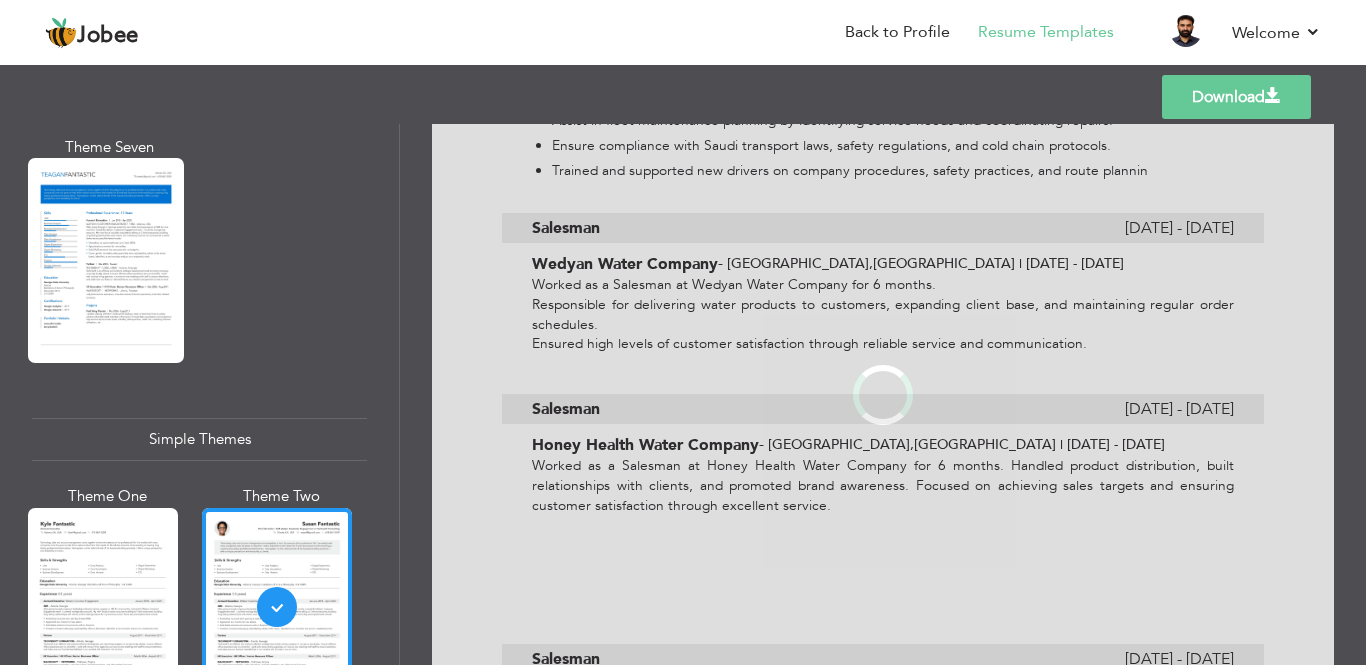 scroll, scrollTop: 0, scrollLeft: 0, axis: both 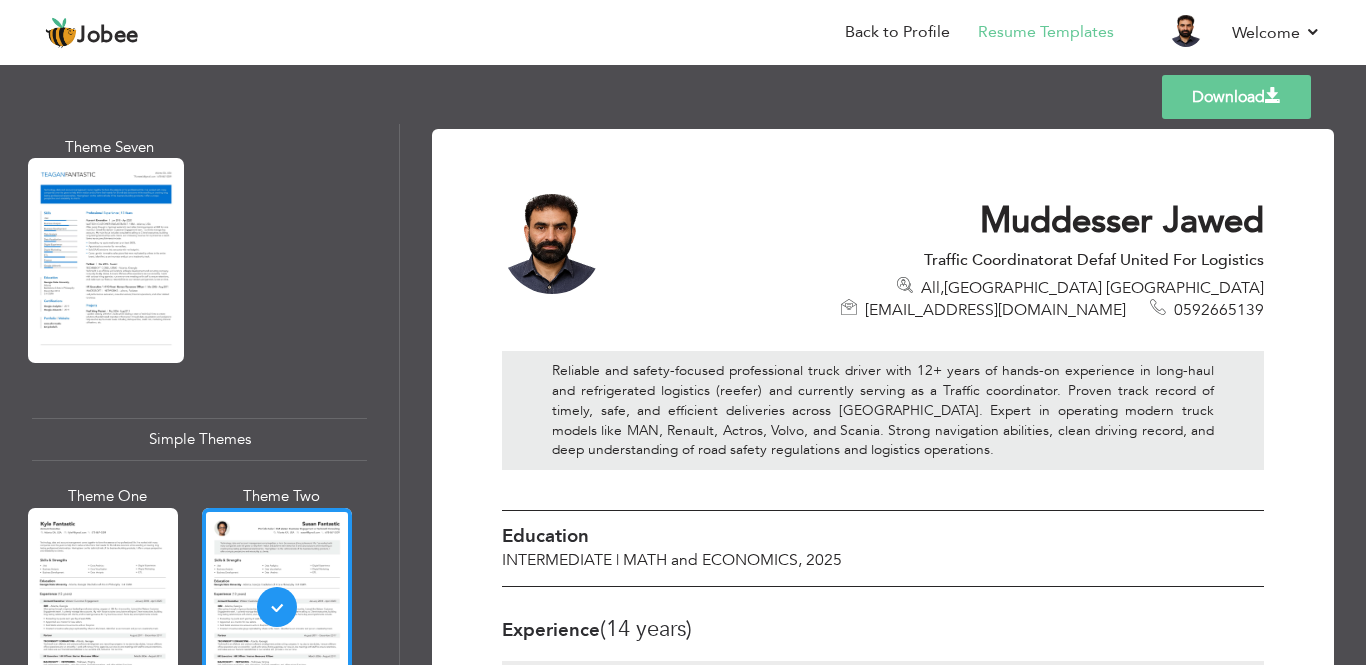 click on "Professional Themes
Theme One
Theme Two
Theme Three
Theme Four" at bounding box center (683, 394) 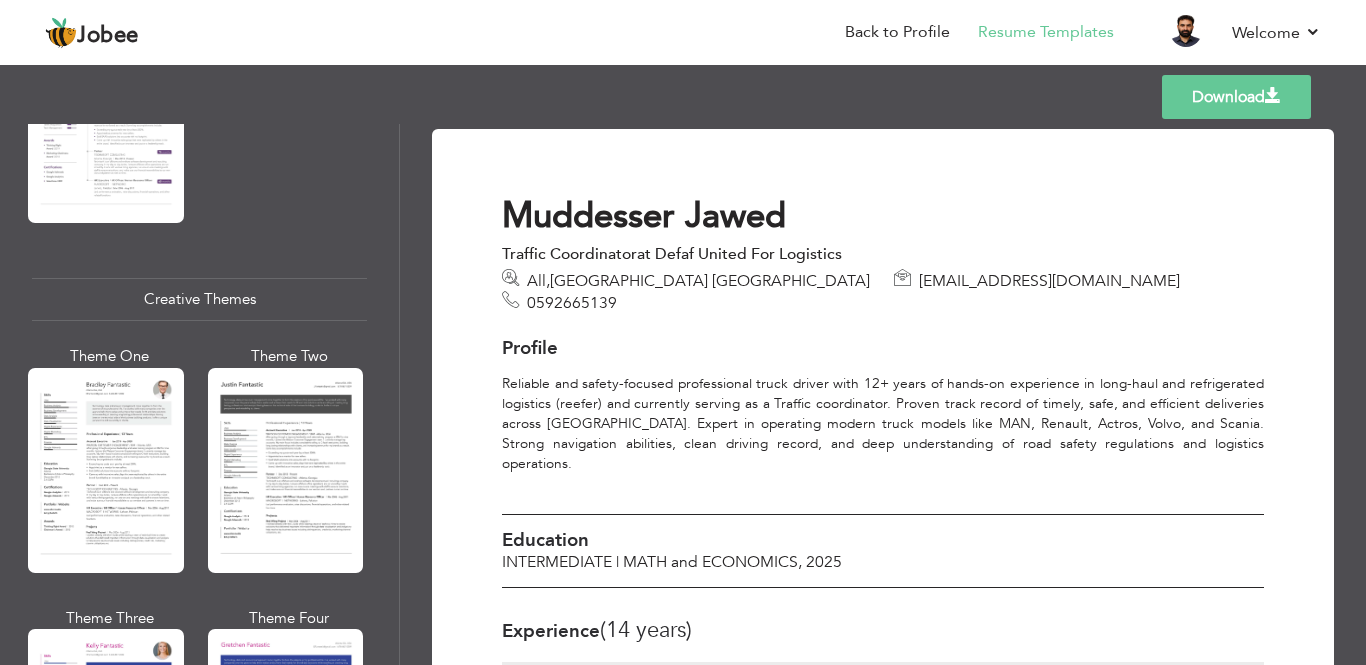 scroll, scrollTop: 2236, scrollLeft: 0, axis: vertical 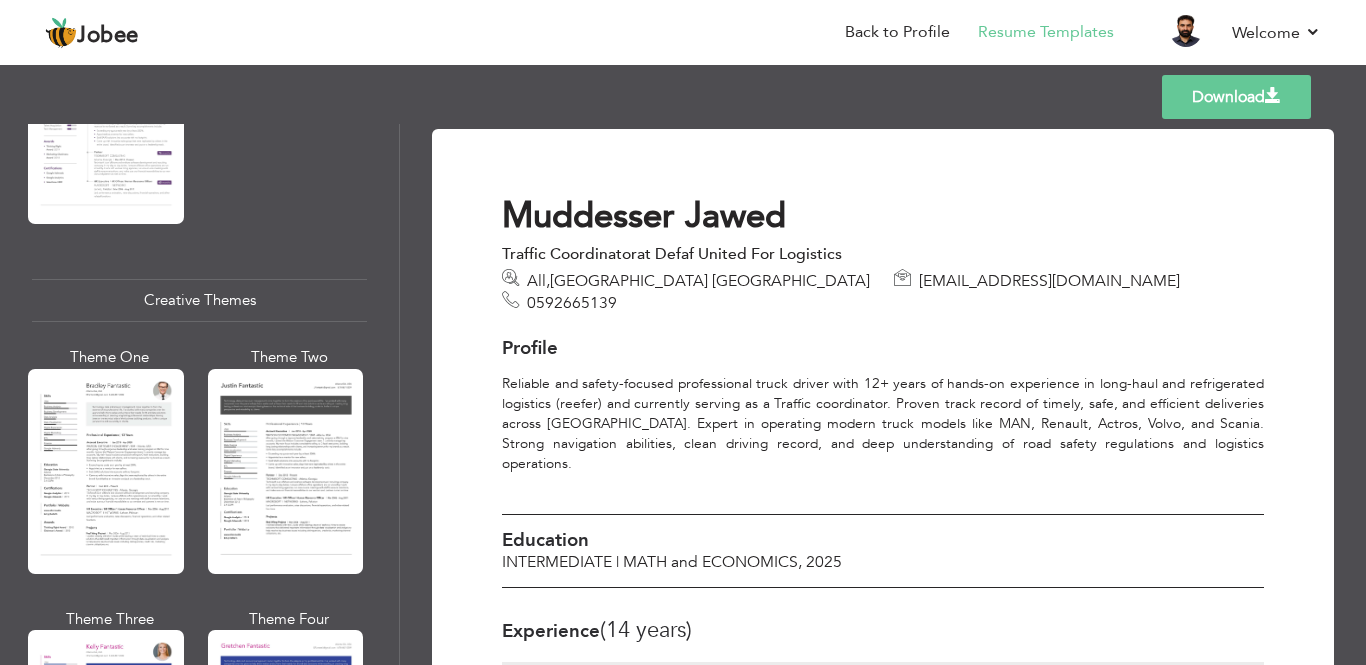 click on "Professional Themes
Theme One
Theme Two
Theme Three
Theme Four" at bounding box center [683, 394] 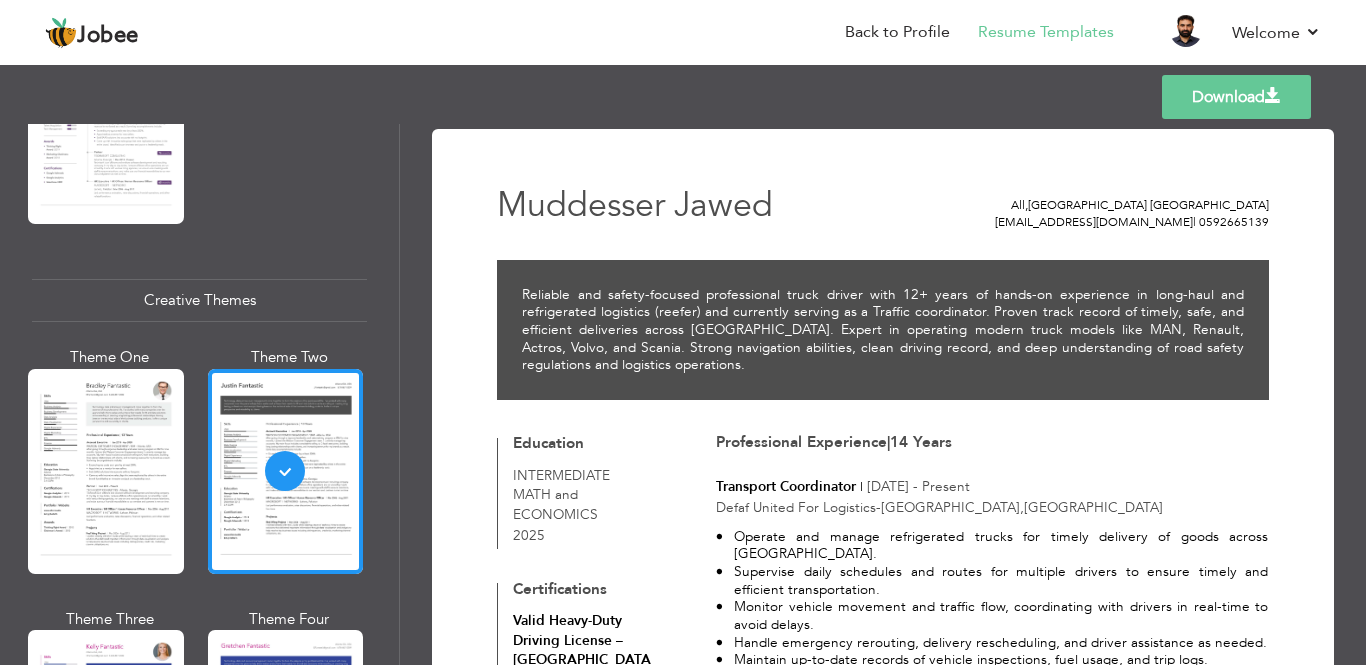 click on "Professional Themes
Theme One
Theme Two
Theme Three
Theme Four" at bounding box center [683, 394] 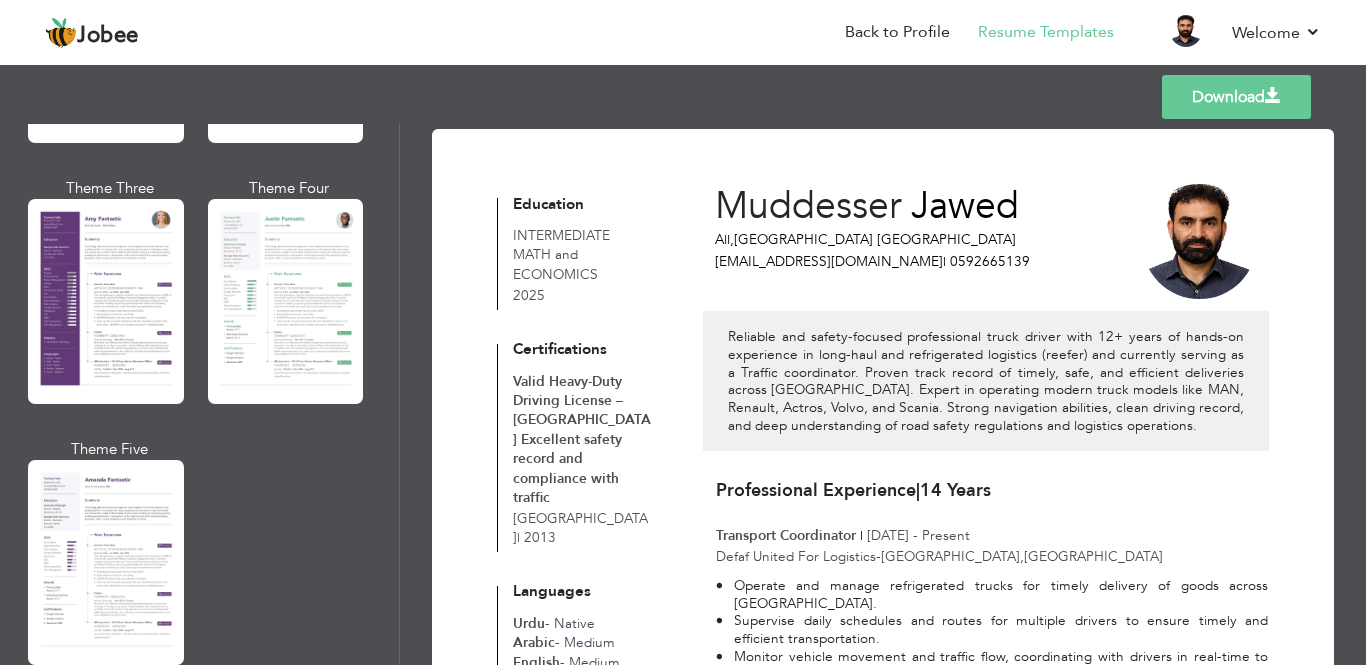 scroll, scrollTop: 1794, scrollLeft: 0, axis: vertical 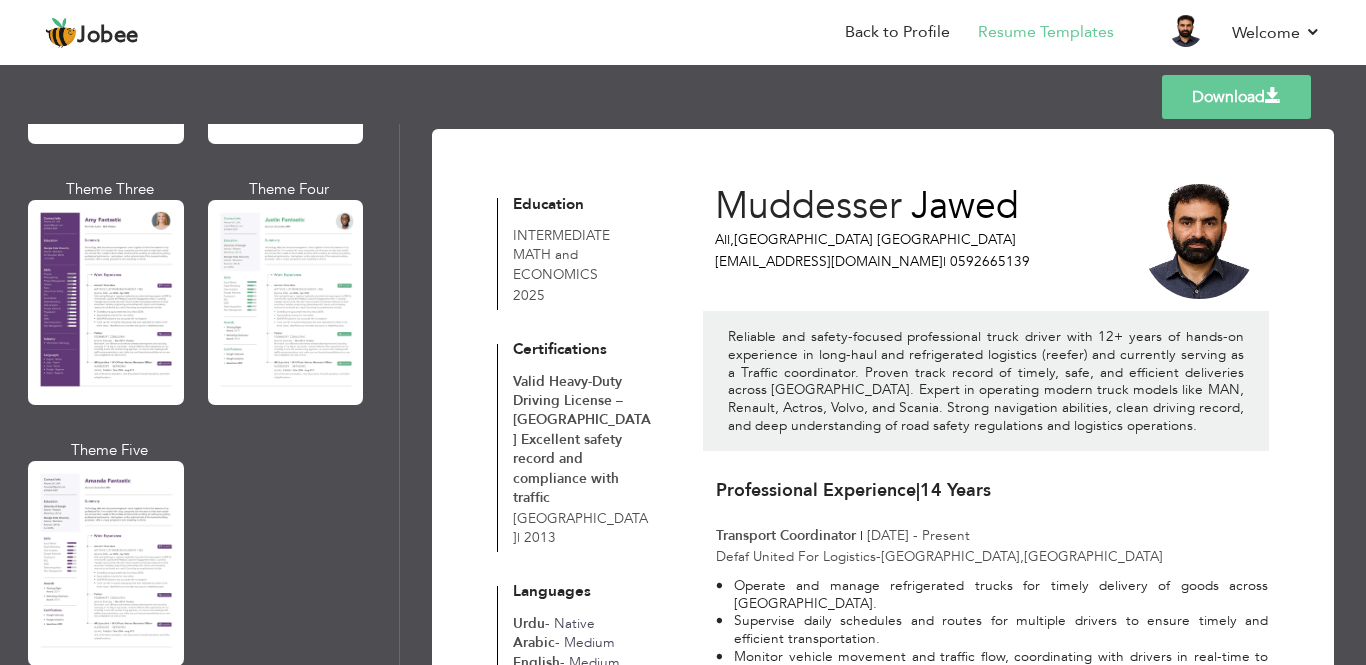click on "Professional Themes
Theme One
Theme Two
Theme Three
Theme Four" at bounding box center (683, 394) 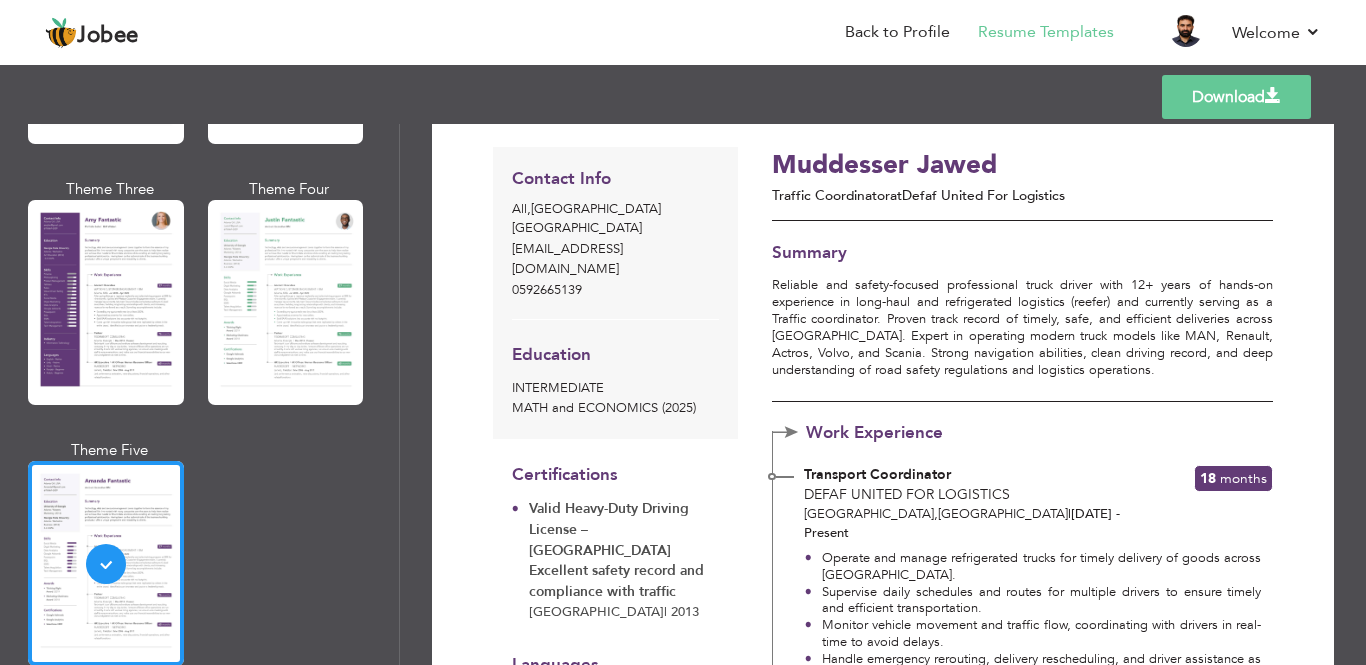 scroll, scrollTop: 0, scrollLeft: 0, axis: both 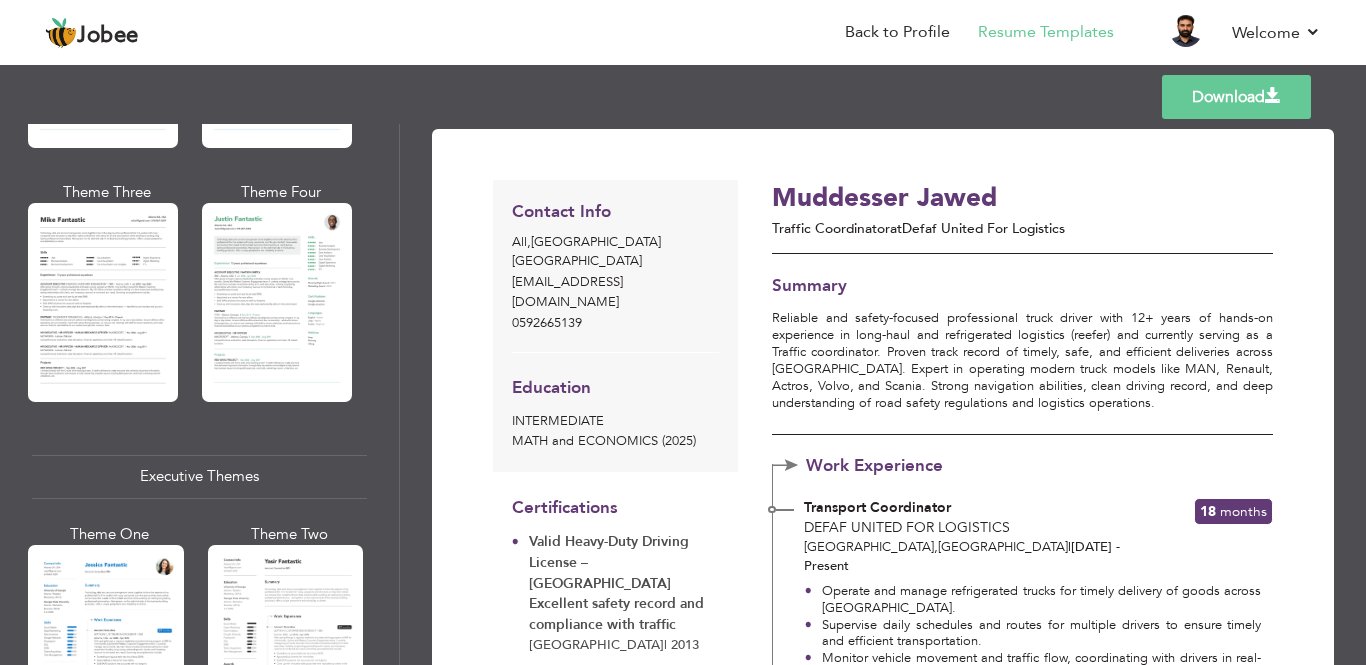 click on "Professional Themes
Theme One
Theme Two
Theme Three
Theme Four" at bounding box center [683, 394] 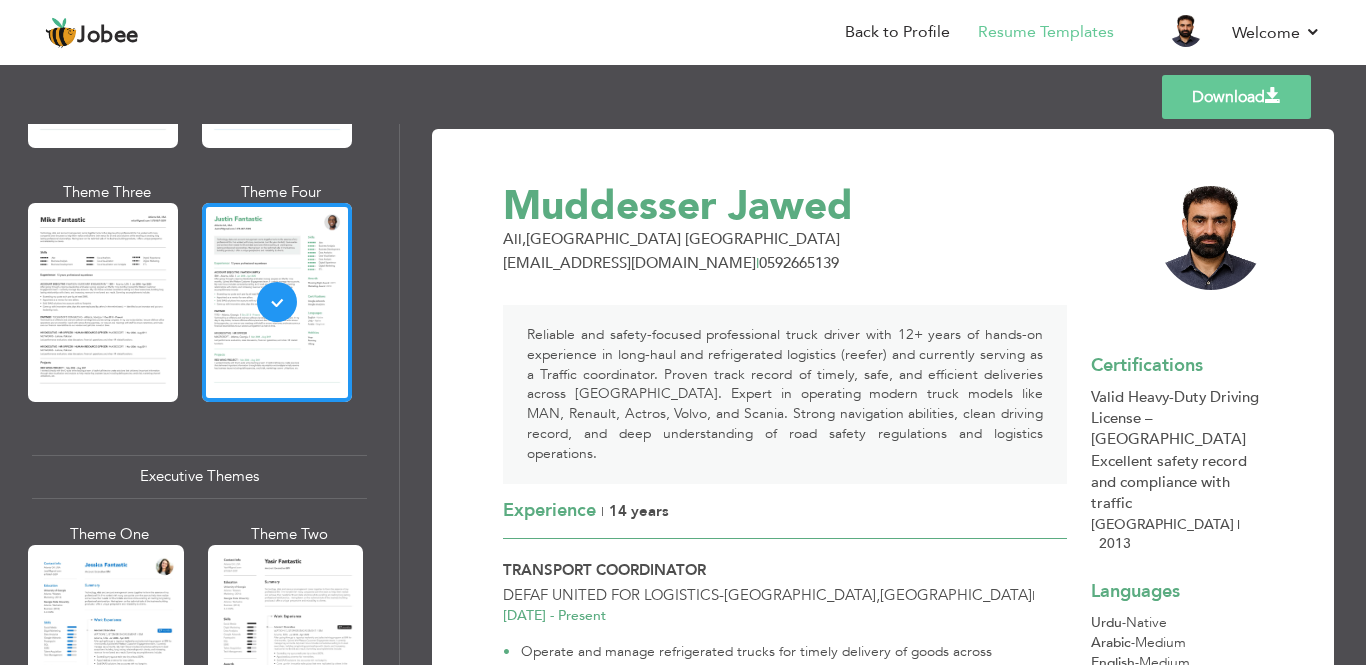 click on "Professional Themes
Theme One
Theme Two
Theme Three
Theme Four" at bounding box center [683, 394] 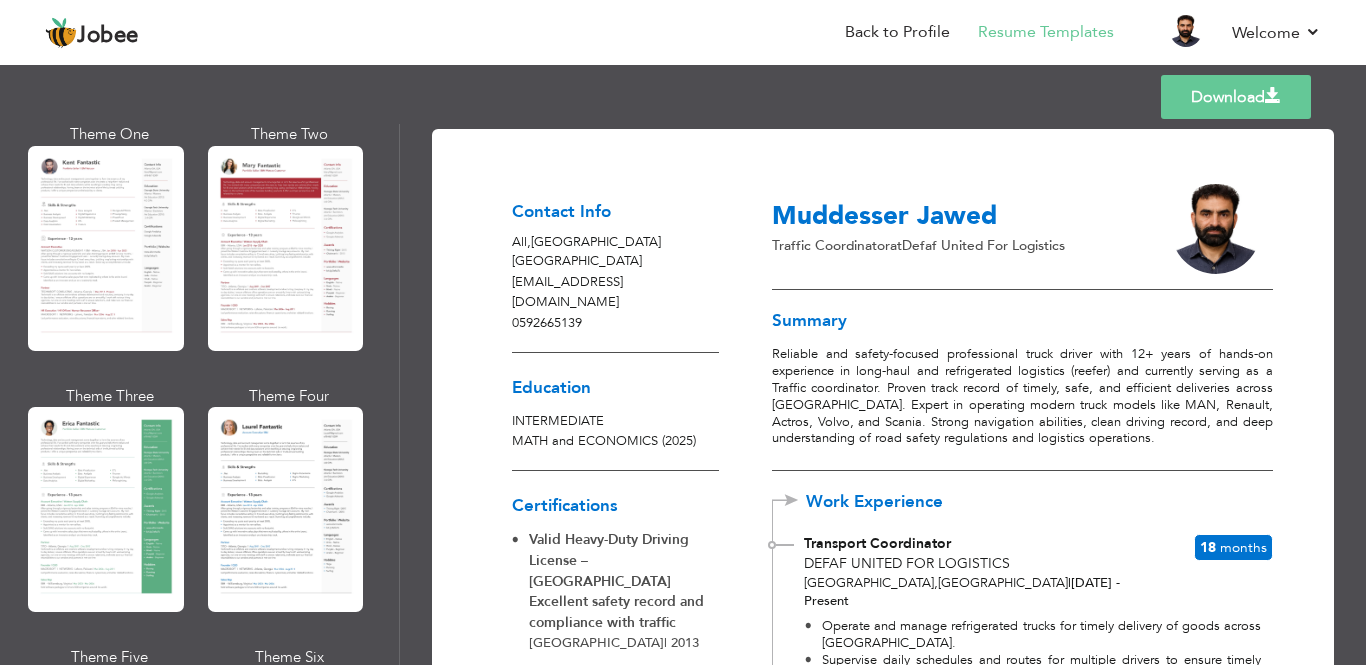scroll, scrollTop: 123, scrollLeft: 0, axis: vertical 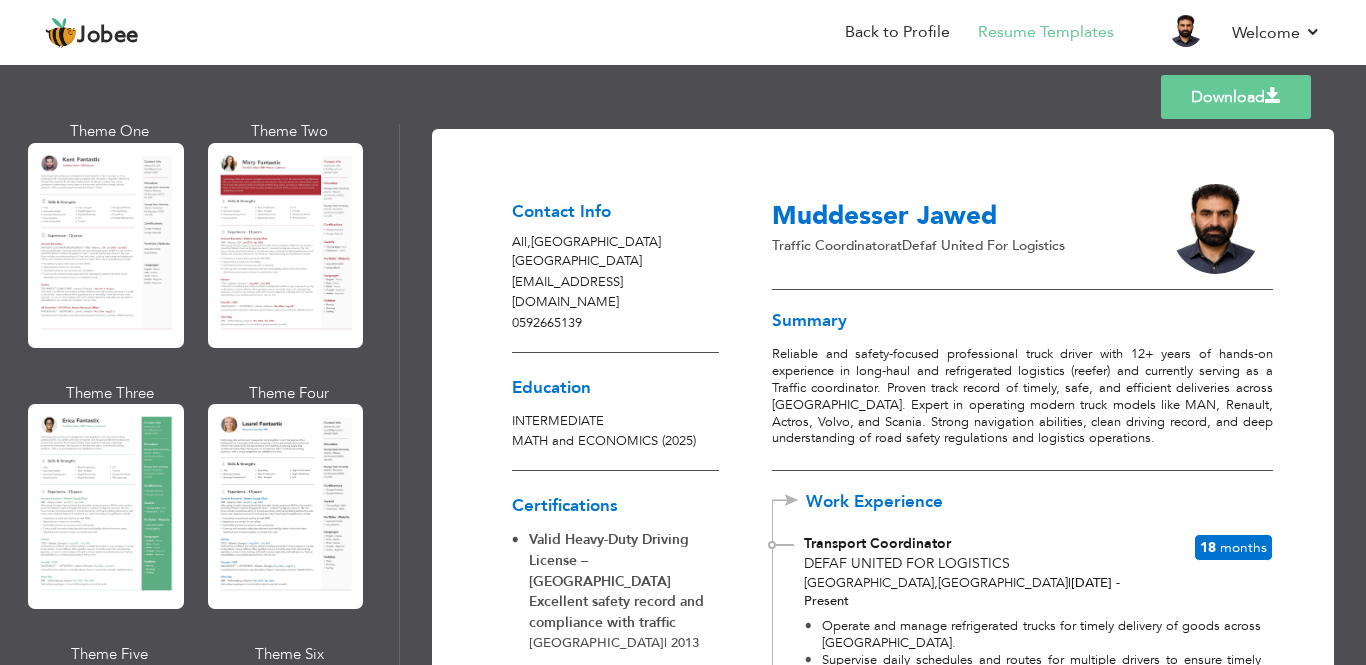 click on "Professional Themes
Theme One
Theme Two
Theme Three
Theme Four" at bounding box center [683, 394] 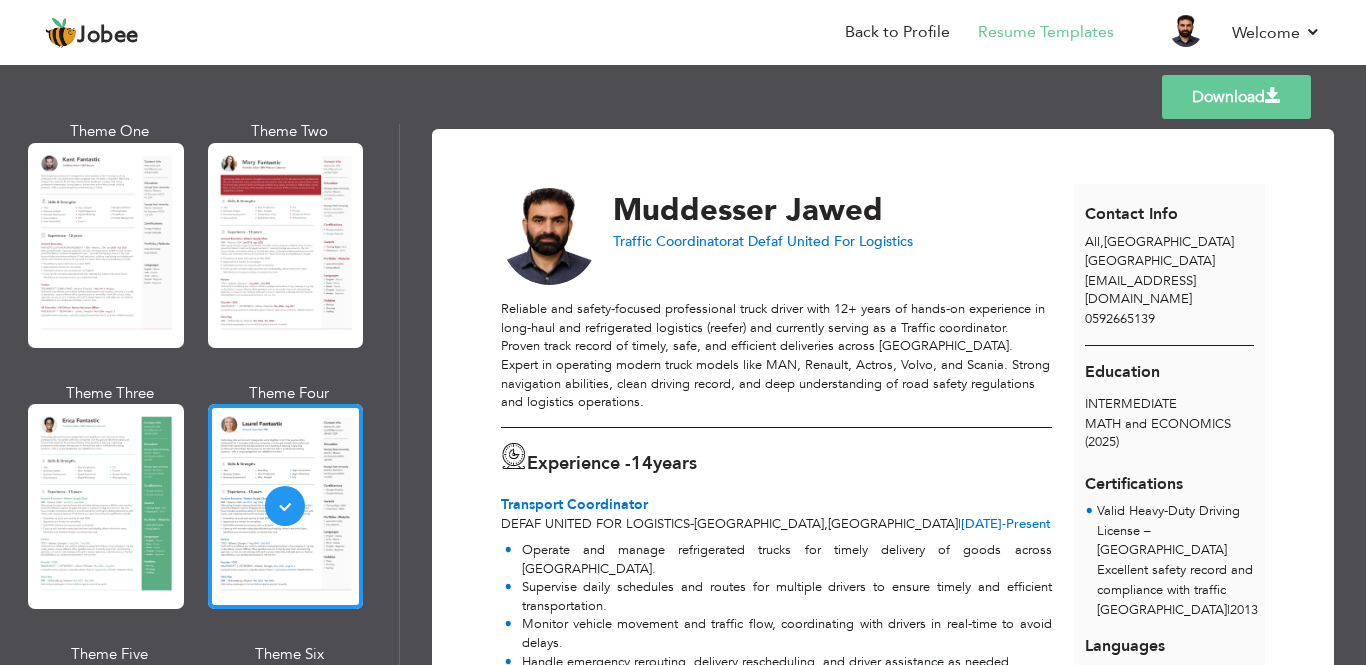 click at bounding box center (1273, 96) 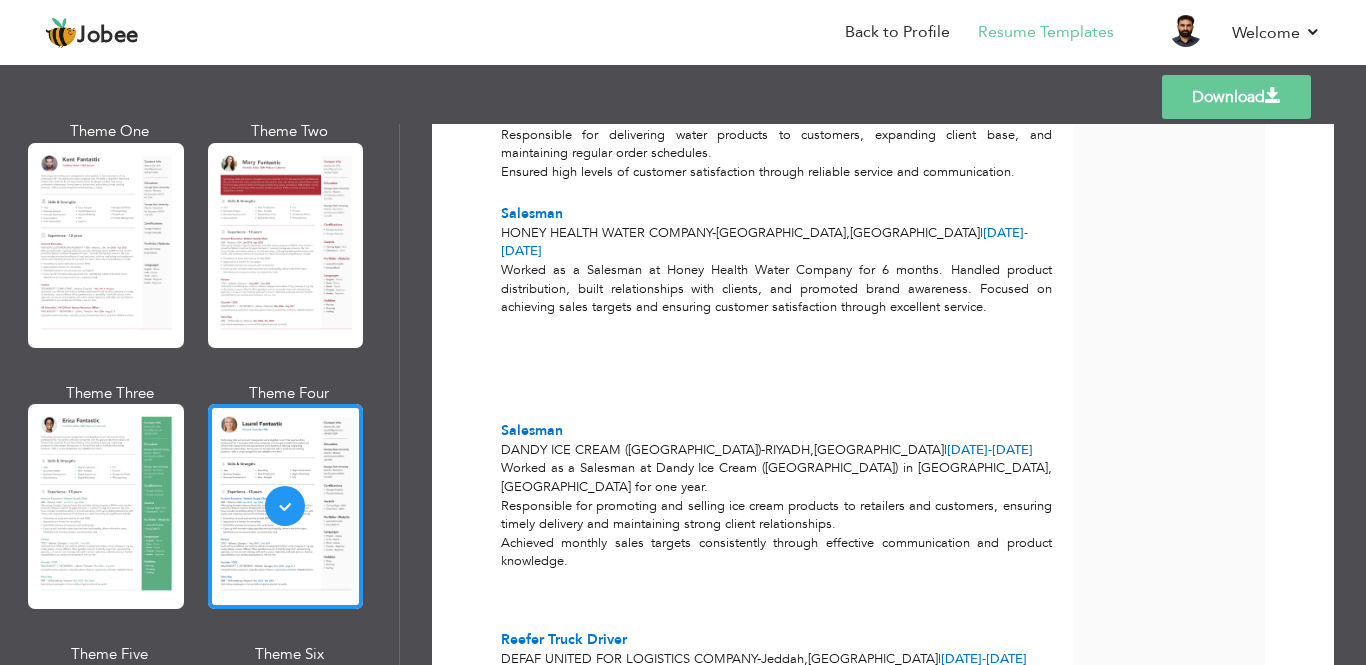 scroll, scrollTop: 875, scrollLeft: 0, axis: vertical 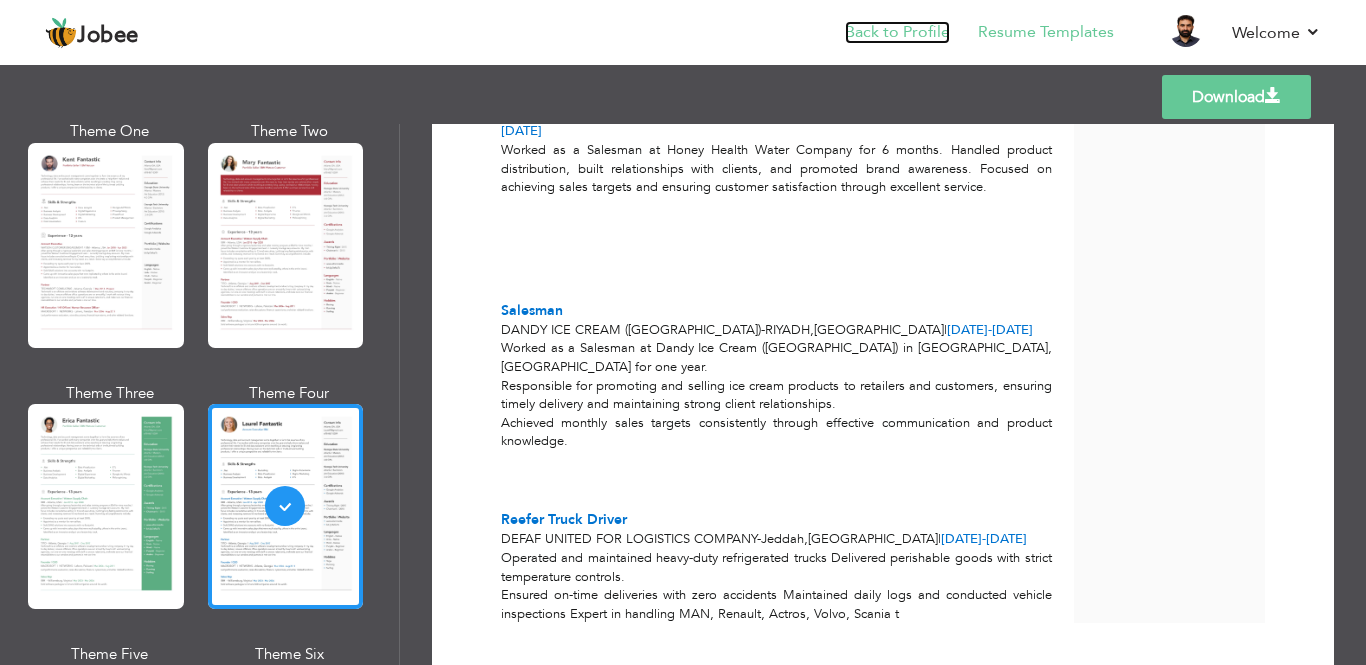 click on "Back to Profile" at bounding box center [897, 32] 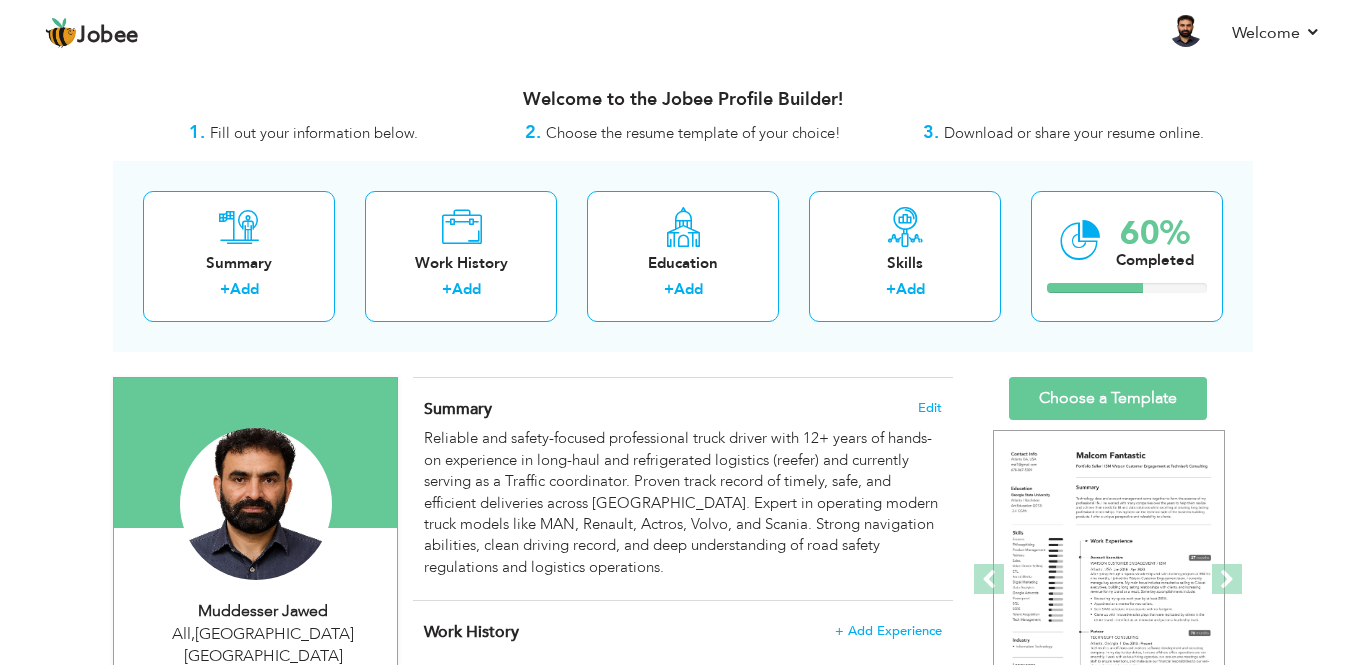 scroll, scrollTop: 0, scrollLeft: 0, axis: both 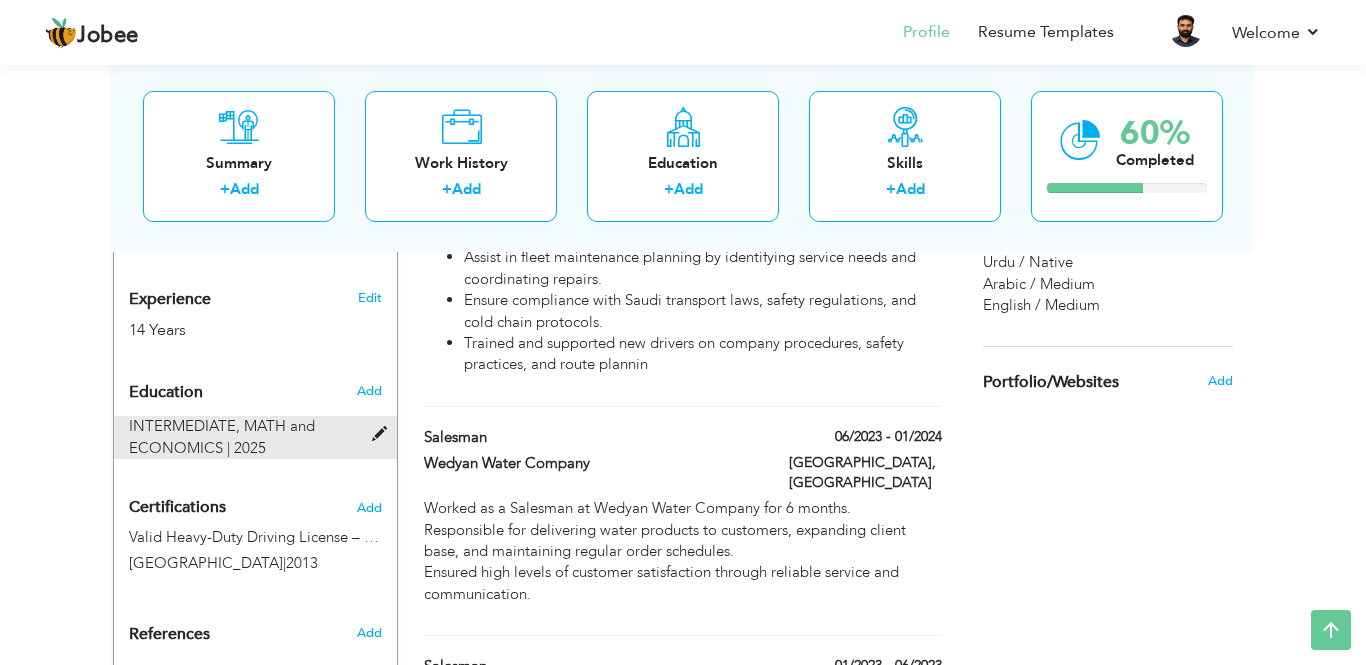 click on "INTERMEDIATE,  MATH and ECONOMICS  |  2025" at bounding box center [243, 437] 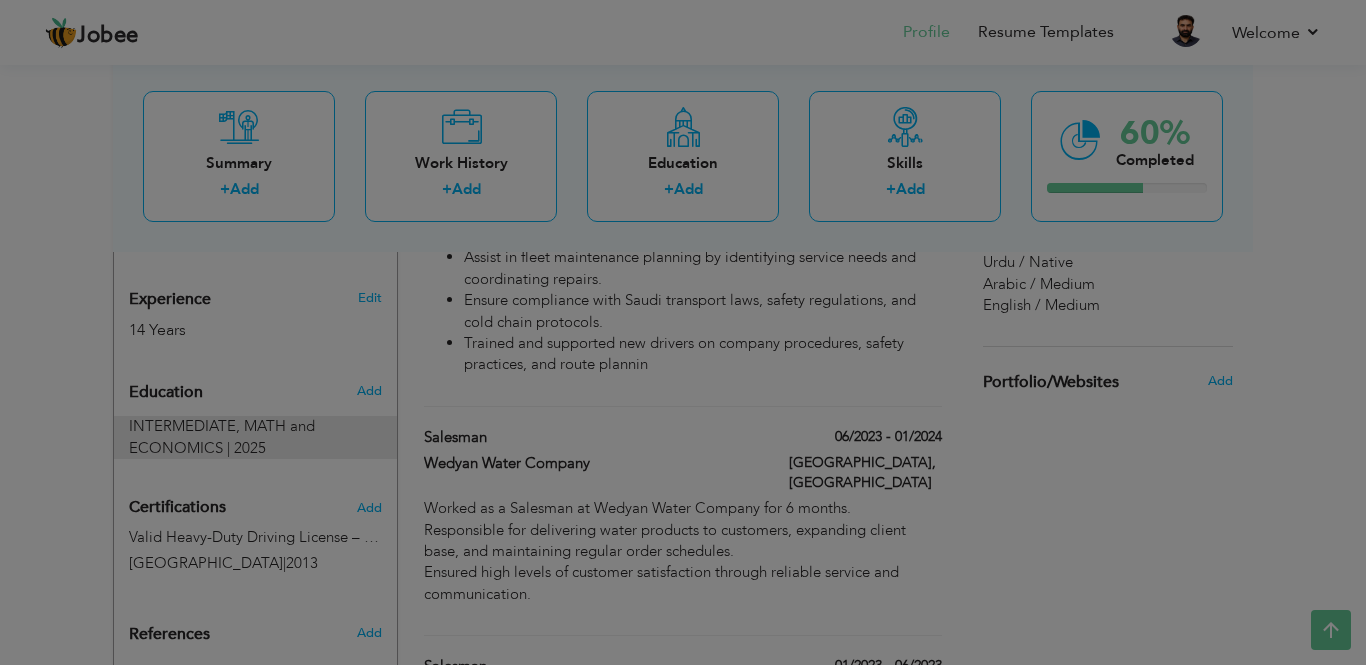 type on "INTERMEDIATE" 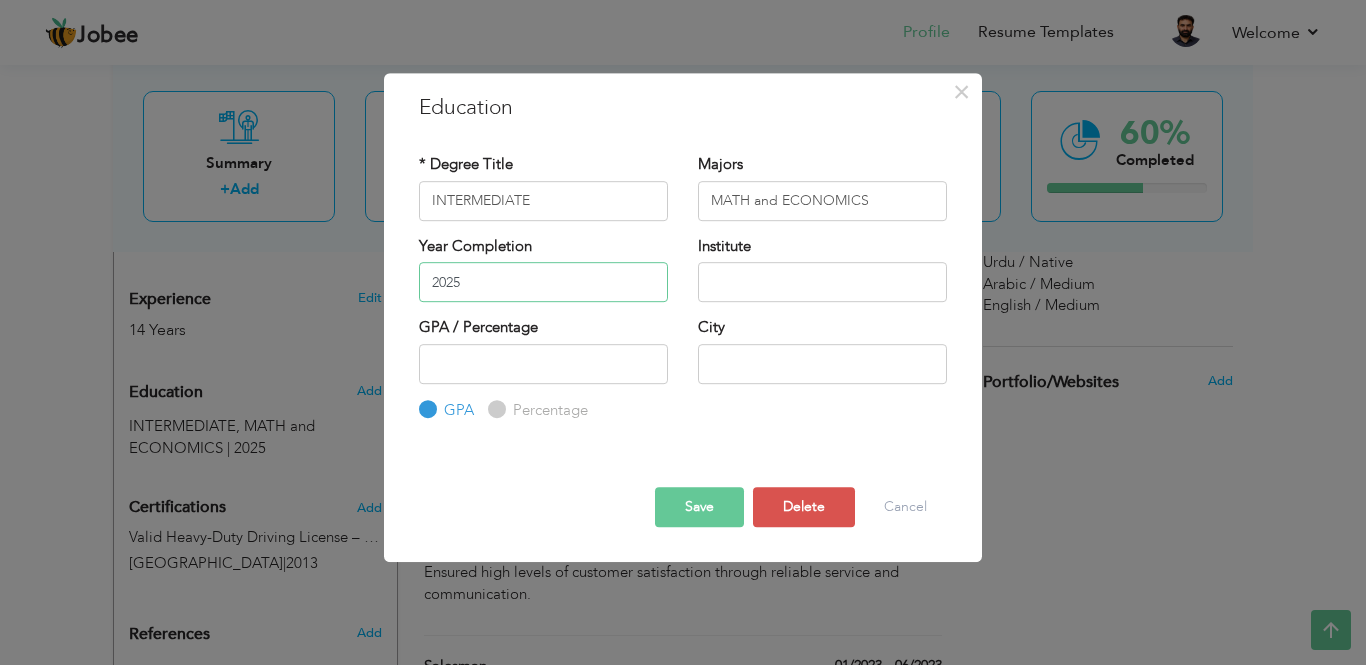 click on "2025" at bounding box center [543, 282] 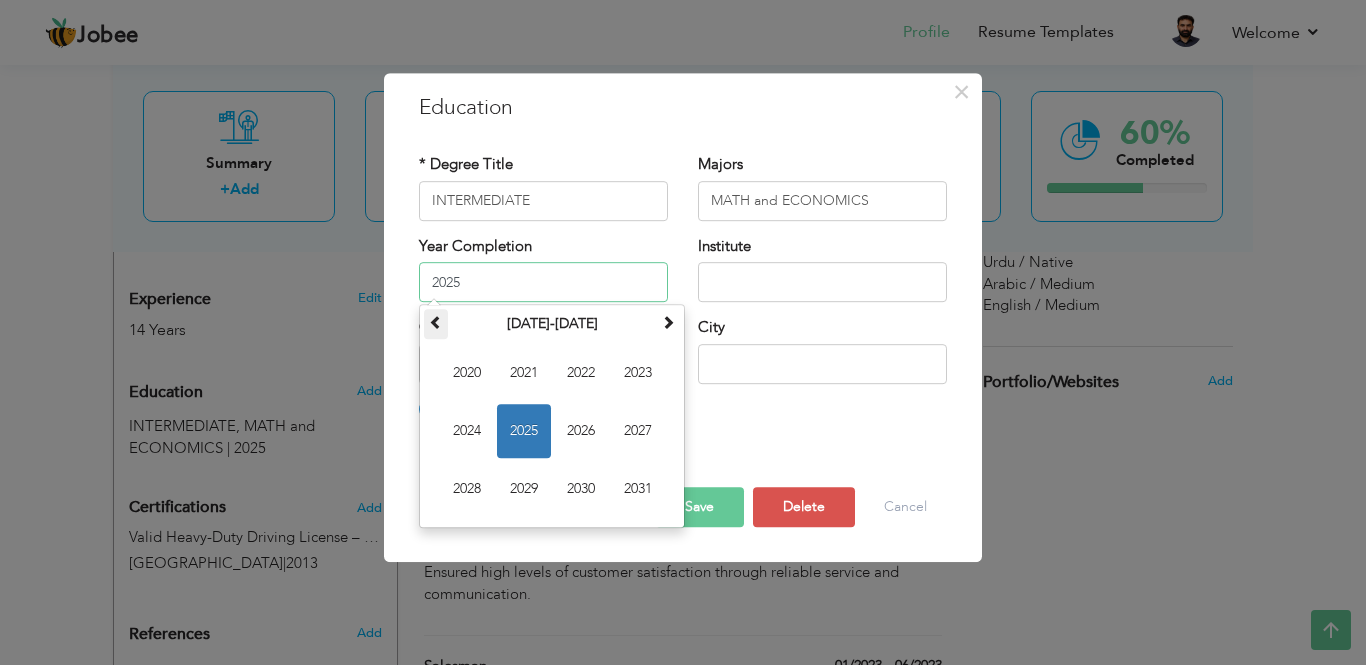 click at bounding box center [436, 322] 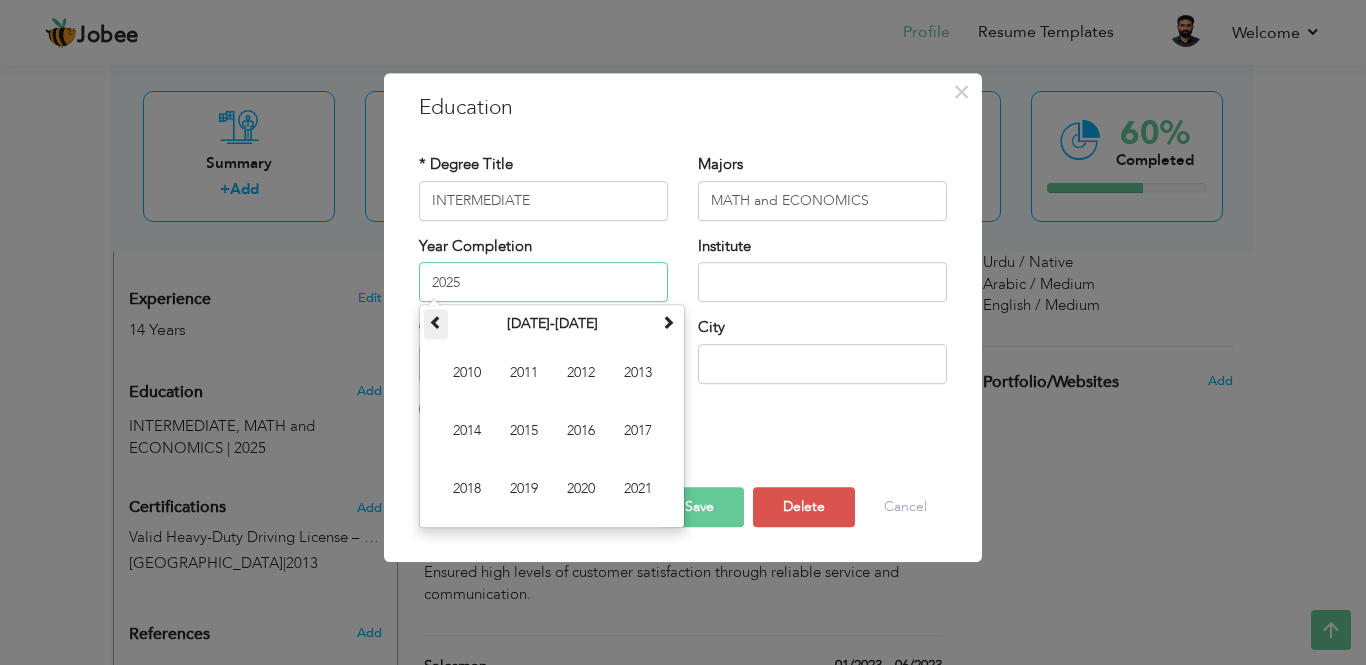 click at bounding box center (436, 322) 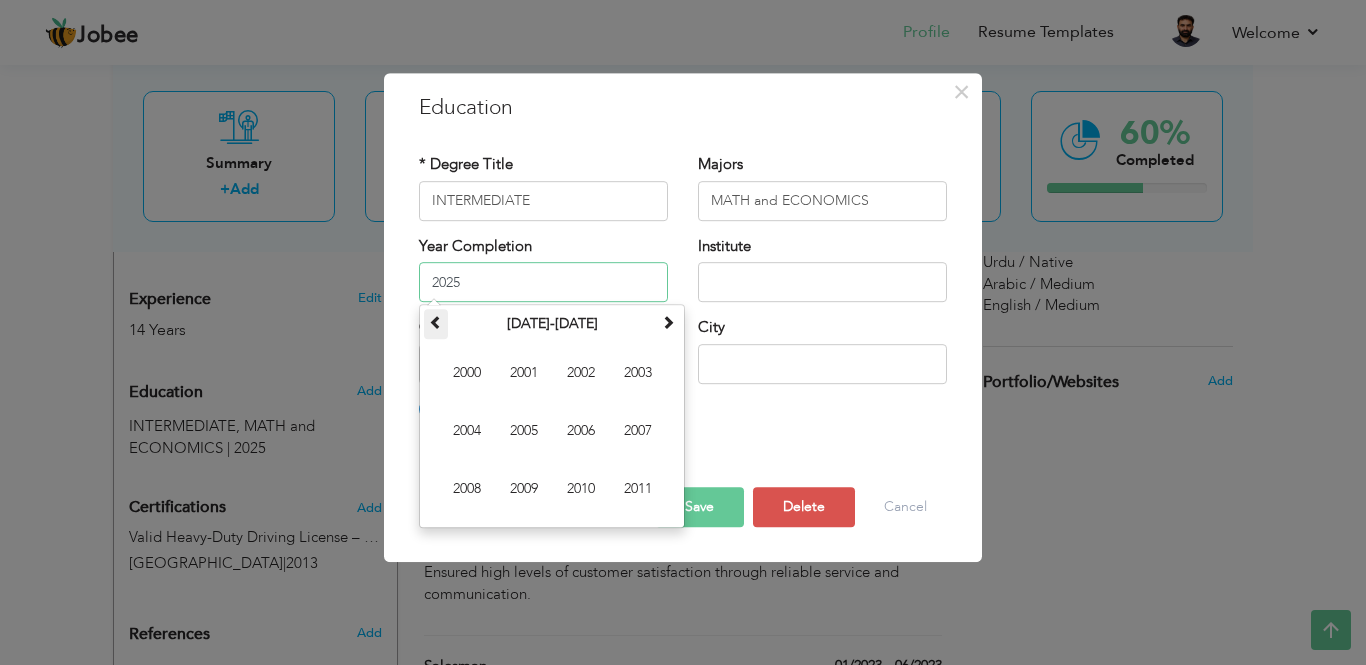 click at bounding box center [436, 322] 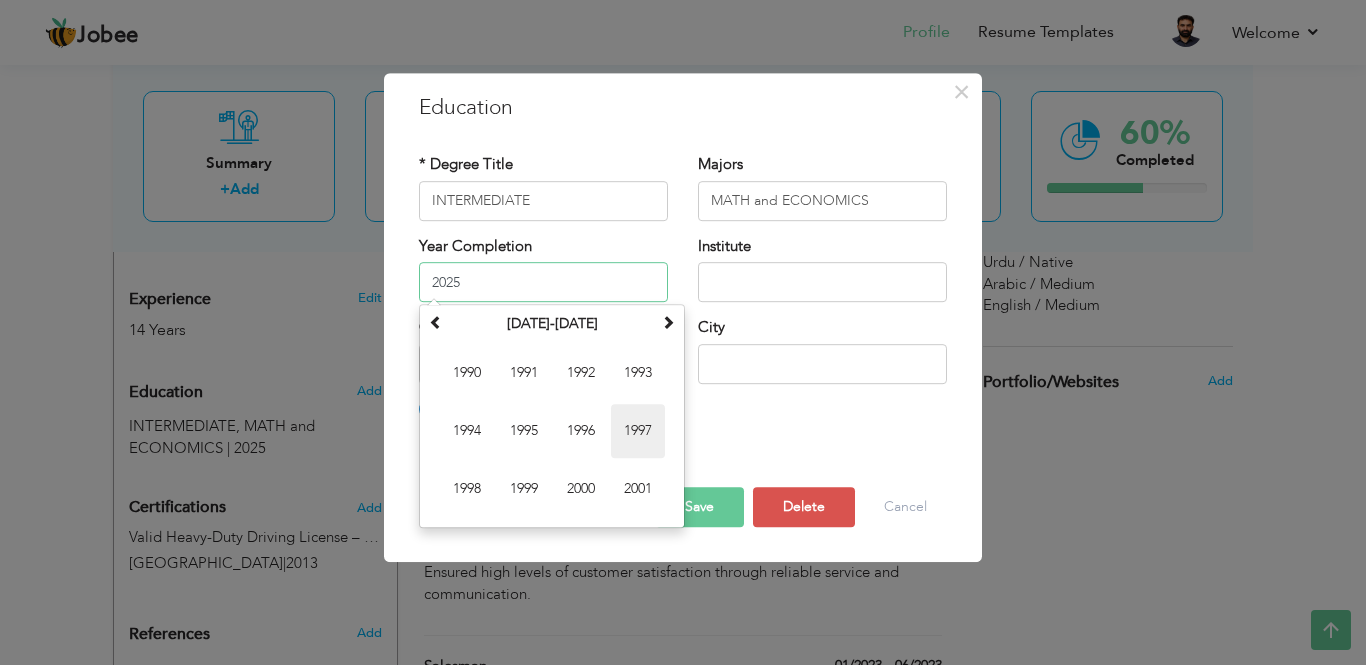 click on "1997" at bounding box center [638, 431] 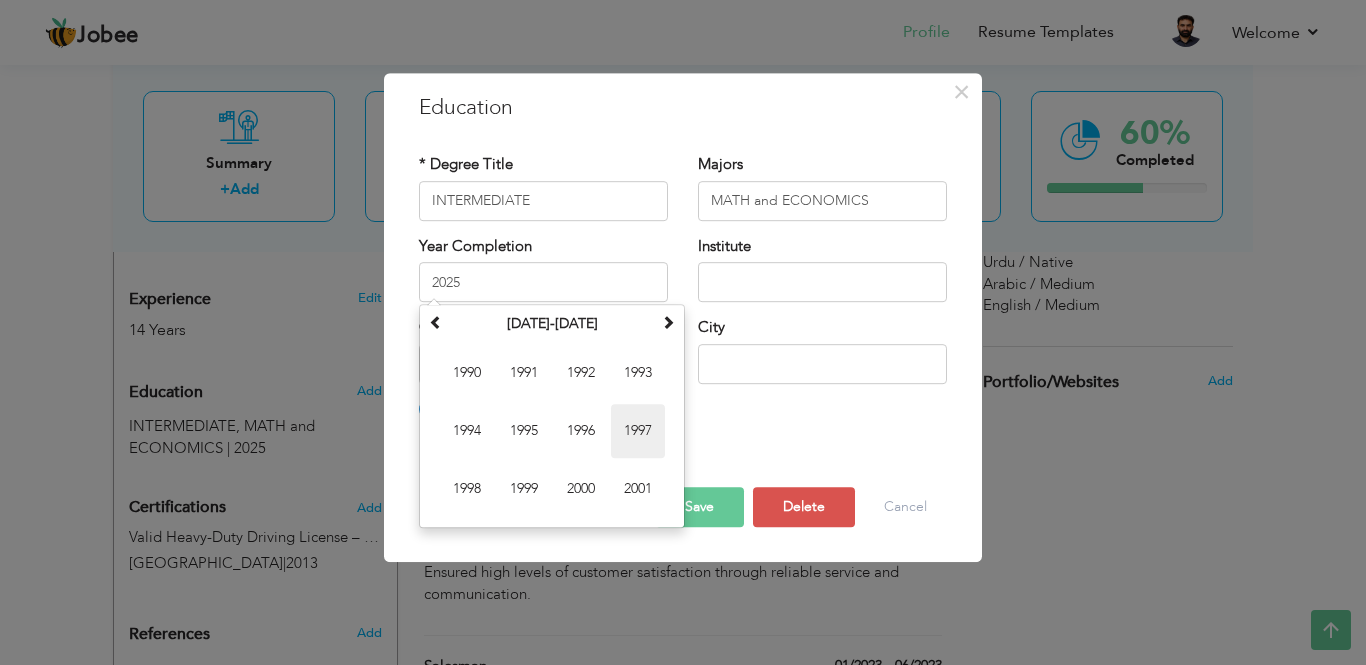 type on "1997" 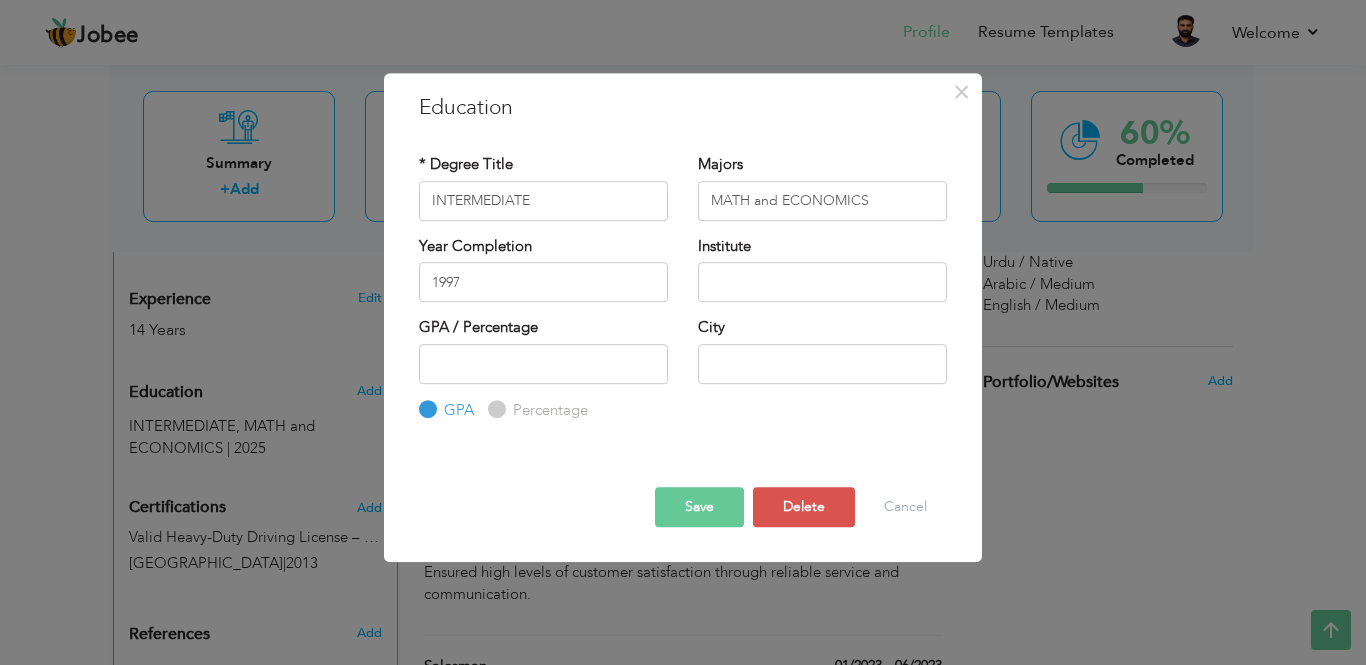 click on "Save" at bounding box center [699, 507] 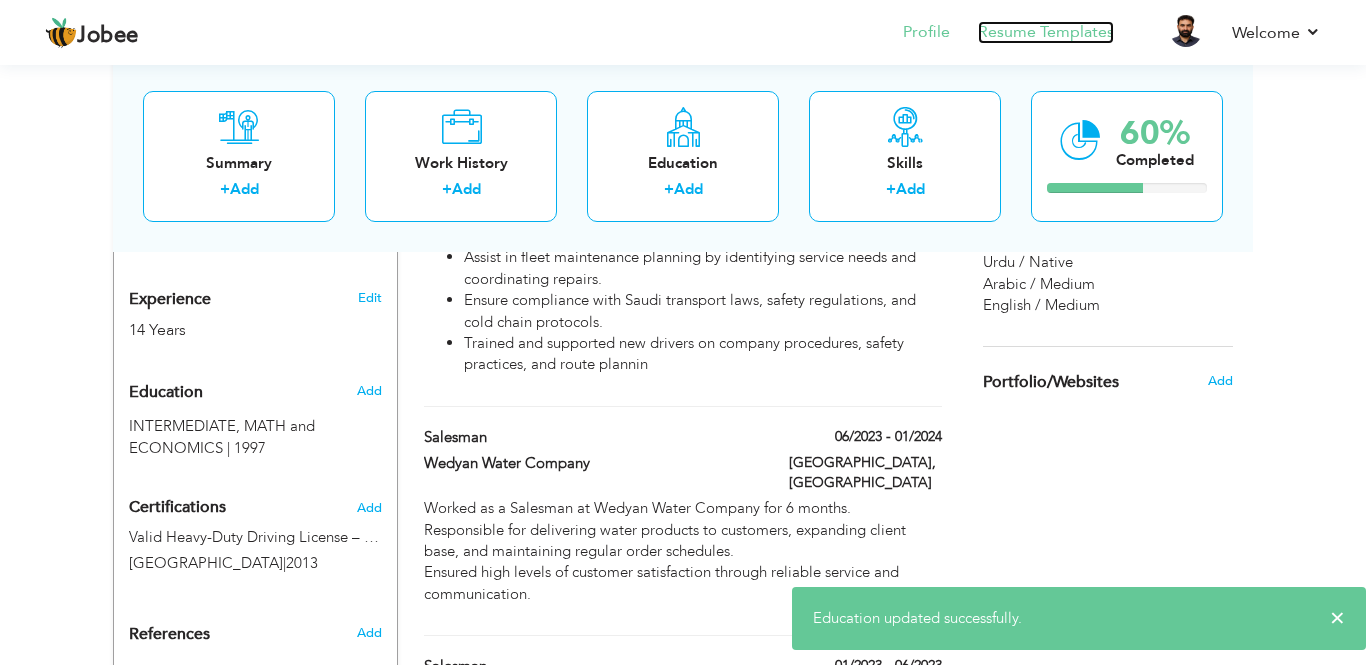 click on "Resume Templates" at bounding box center [1046, 32] 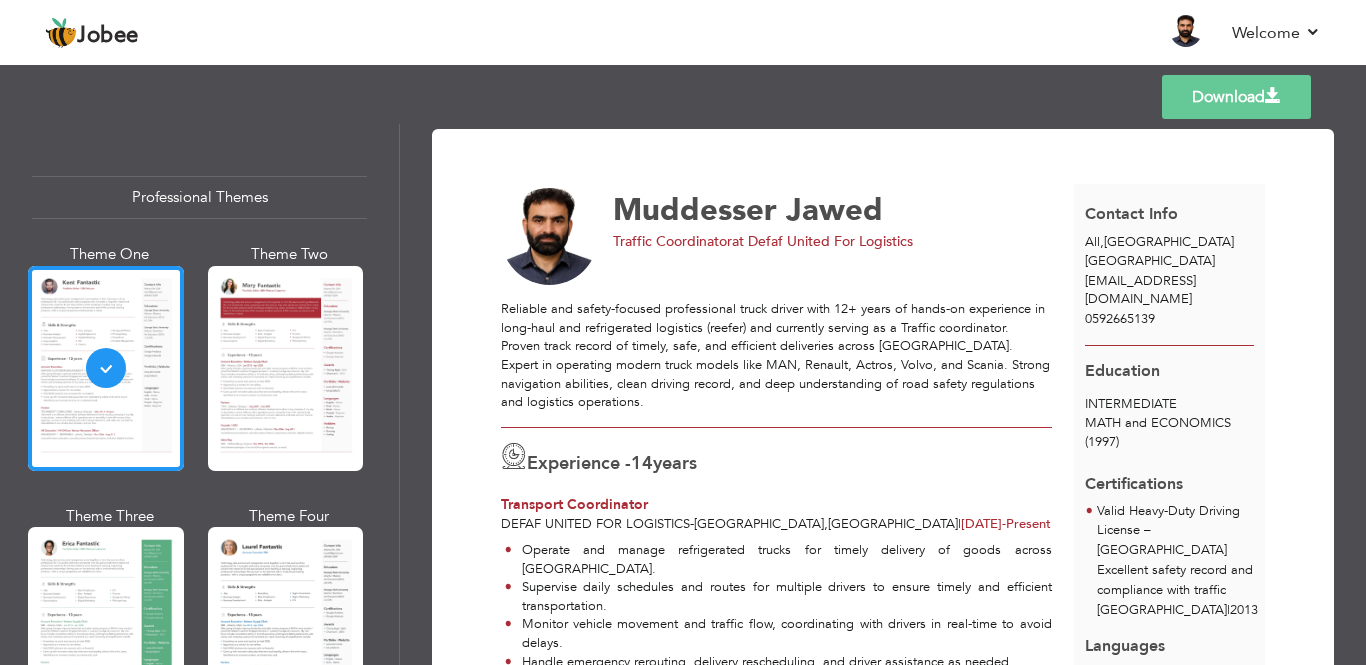 scroll, scrollTop: 0, scrollLeft: 0, axis: both 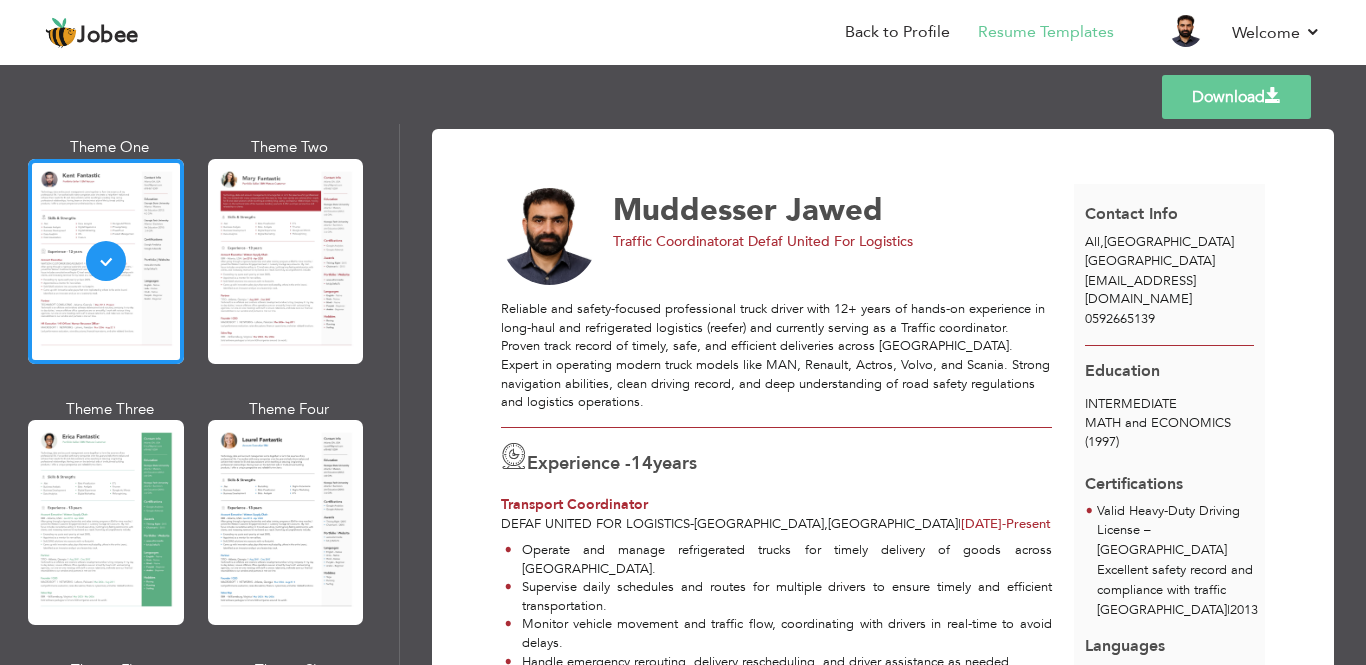 click on "Professional Themes
Theme One
Theme Two
Theme Three
Theme Four" at bounding box center (683, 394) 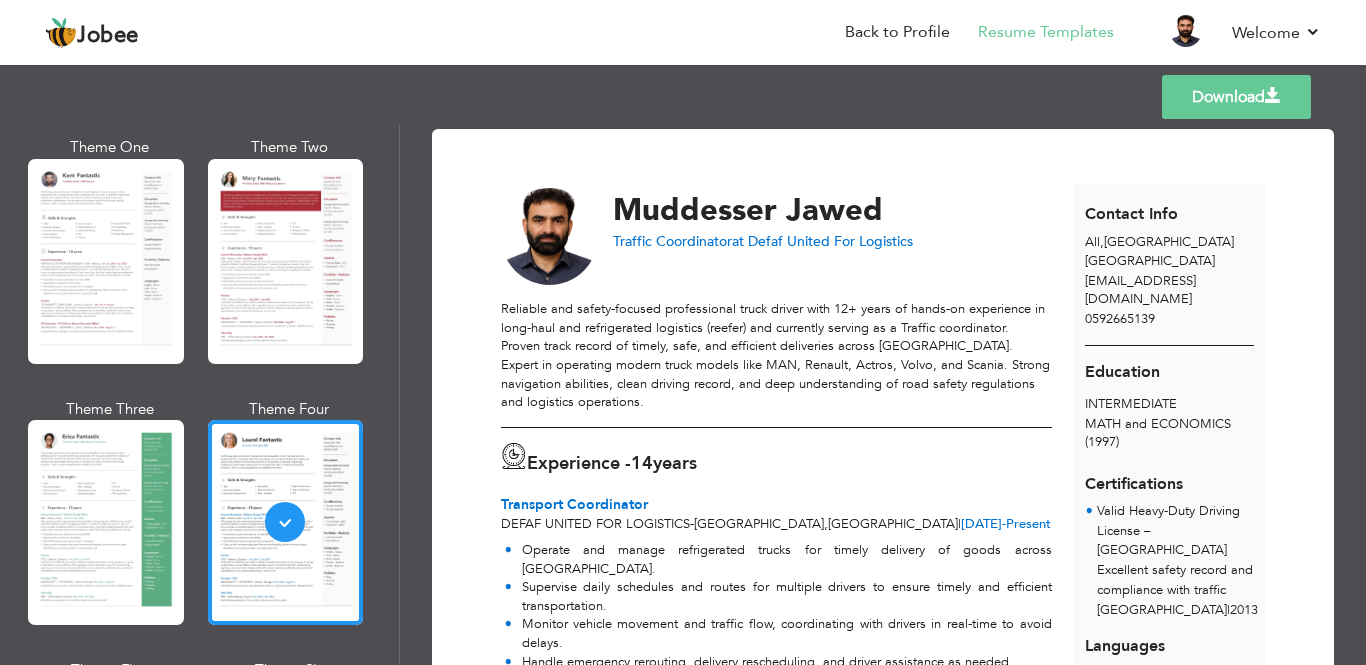 click on "Download" at bounding box center (1236, 97) 